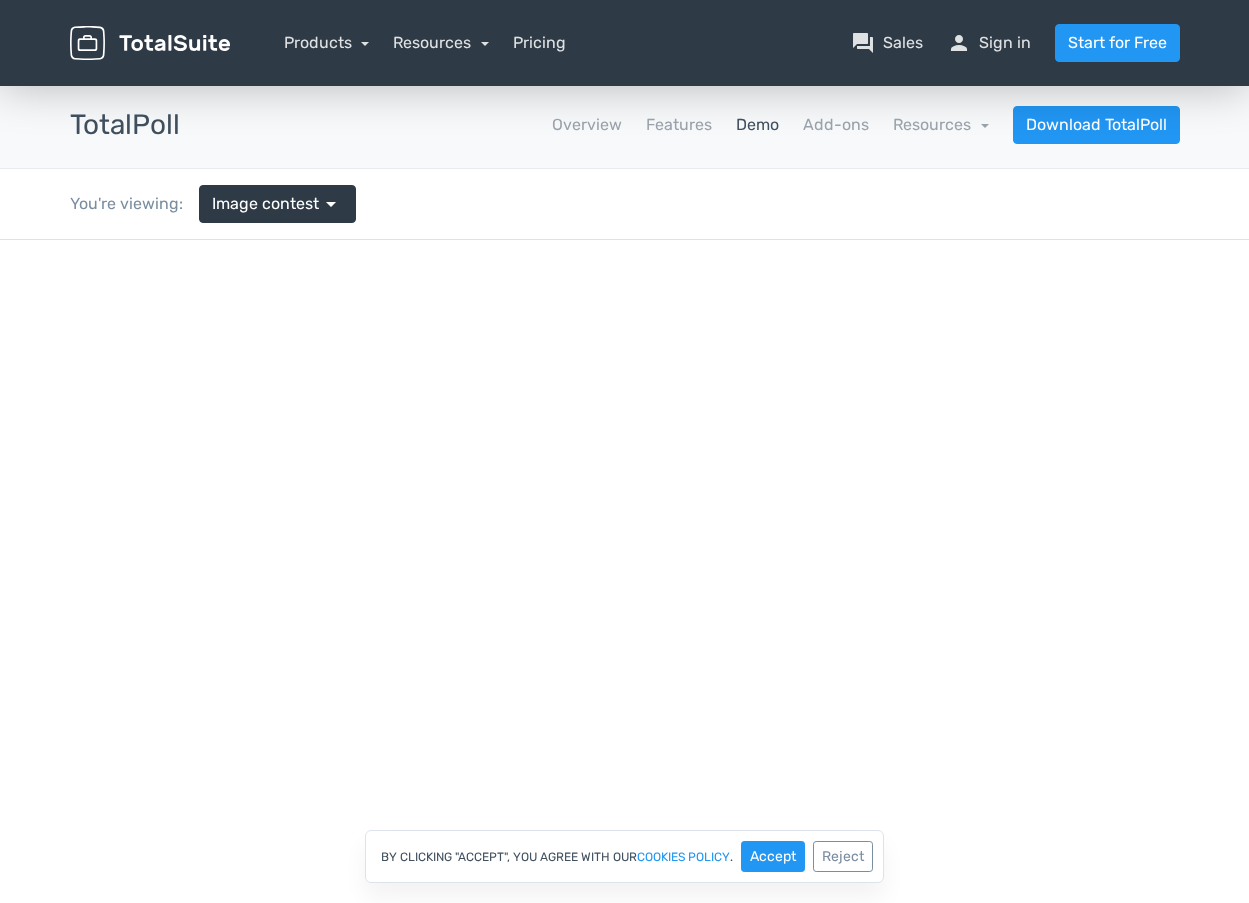 scroll, scrollTop: 0, scrollLeft: 0, axis: both 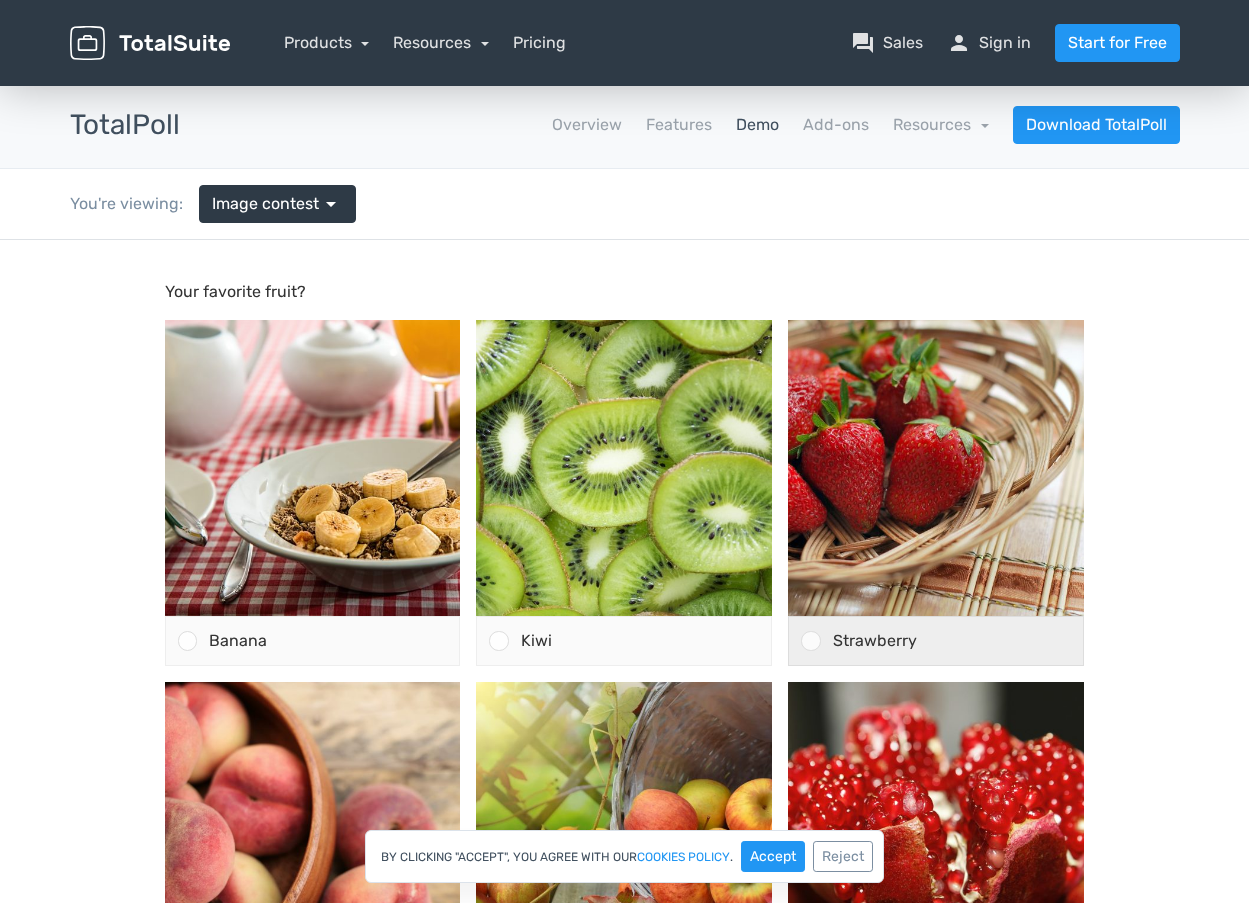 click on "Strawberry" at bounding box center [875, 640] 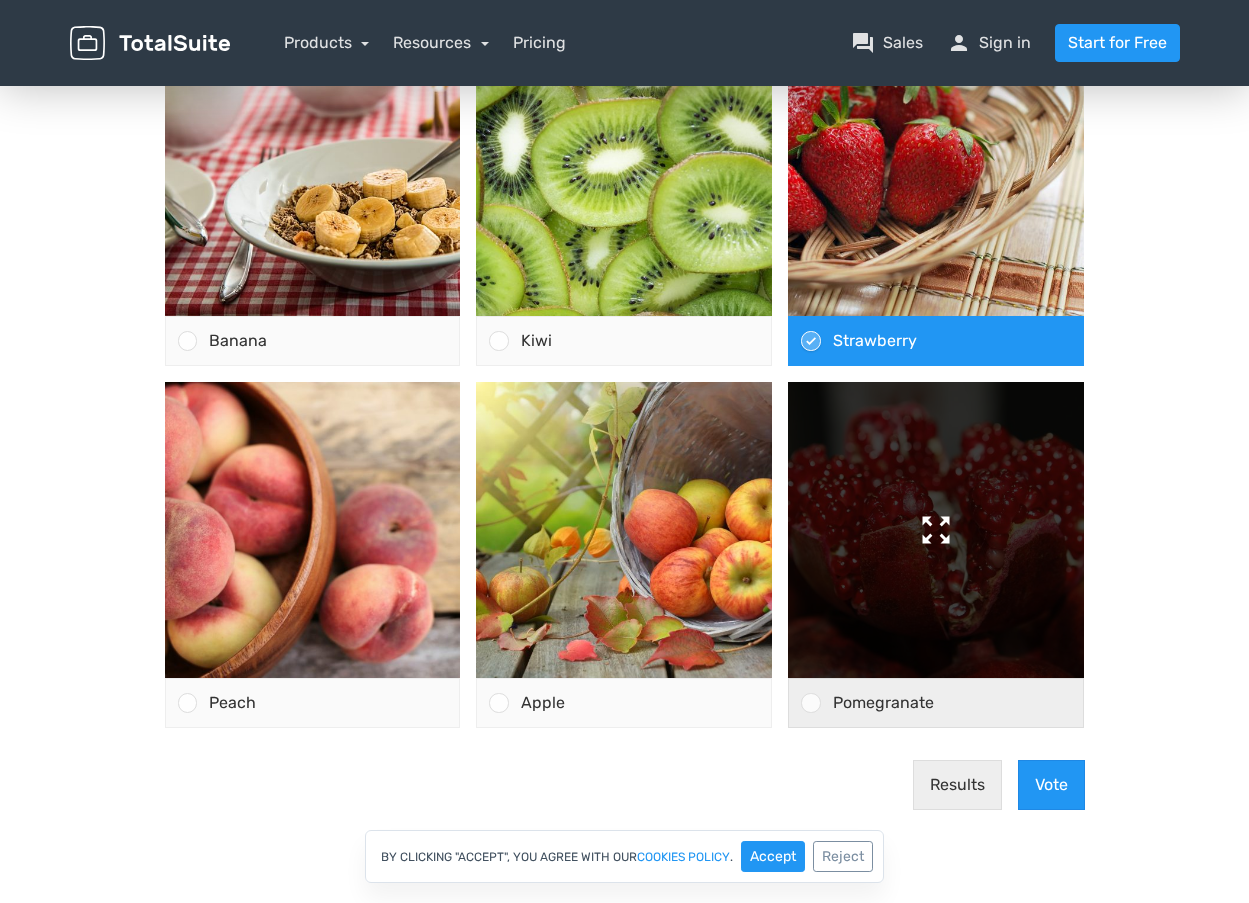 scroll, scrollTop: 0, scrollLeft: 0, axis: both 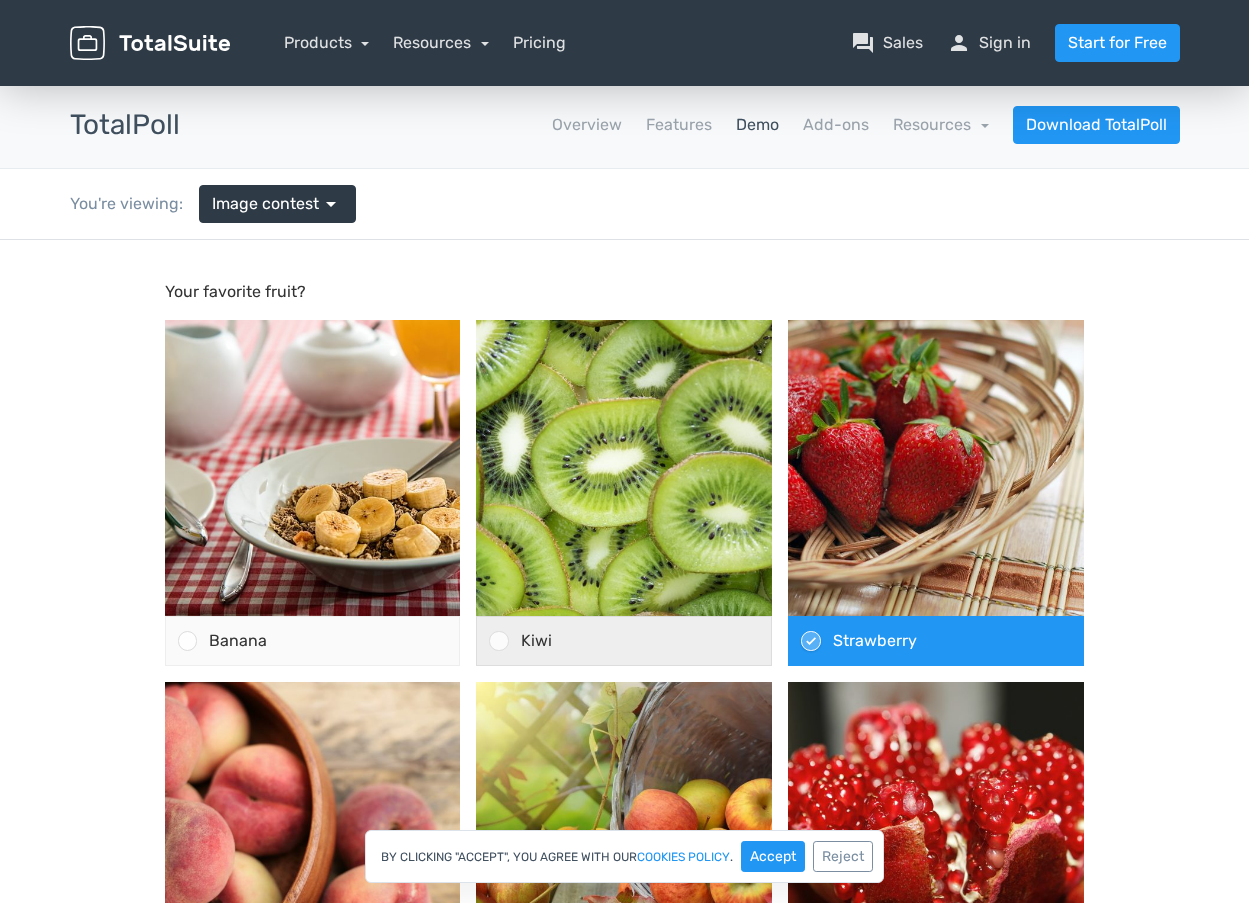 click on "Kiwi" at bounding box center (640, 641) 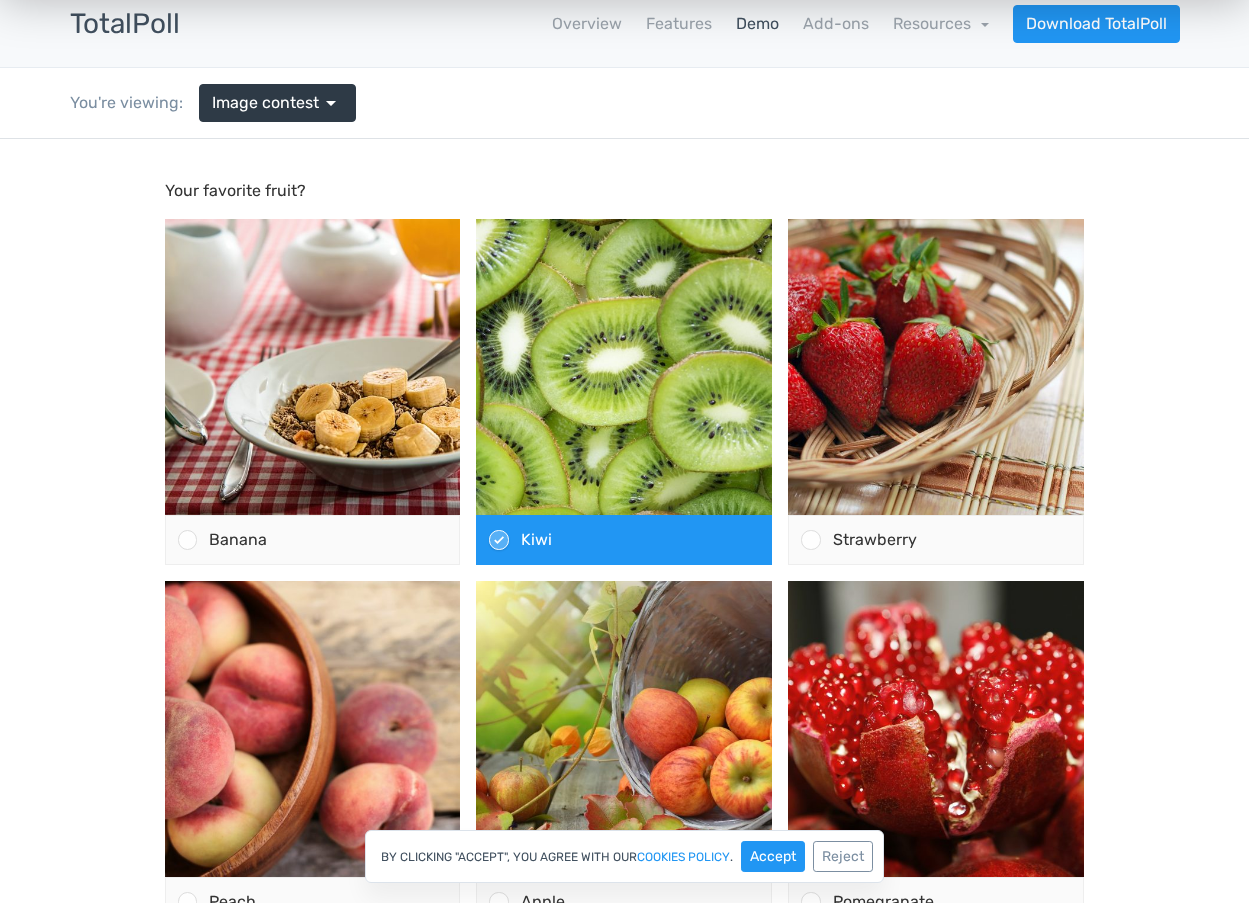 scroll, scrollTop: 100, scrollLeft: 0, axis: vertical 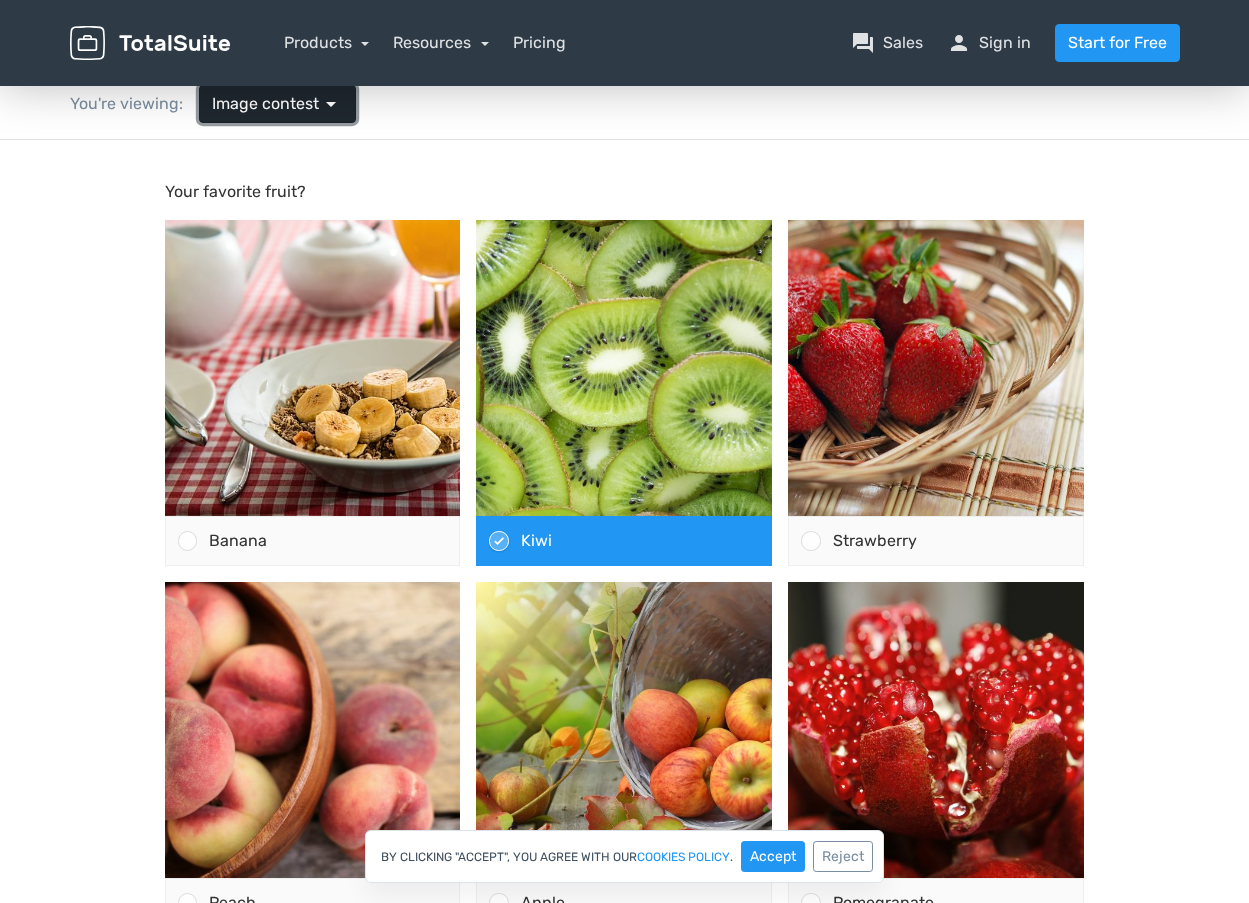 click on "Image contest" at bounding box center (265, 104) 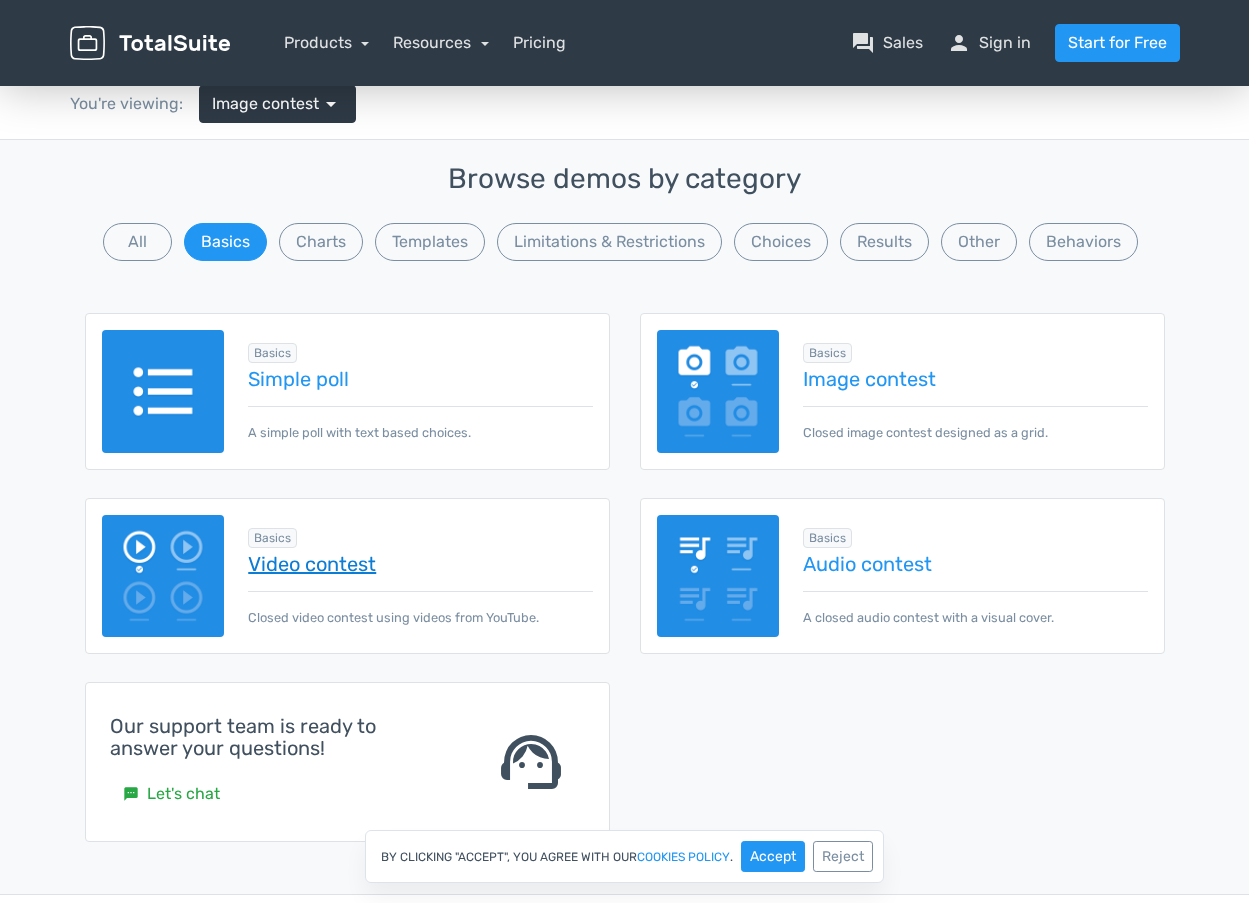 click on "Video contest" at bounding box center [420, 564] 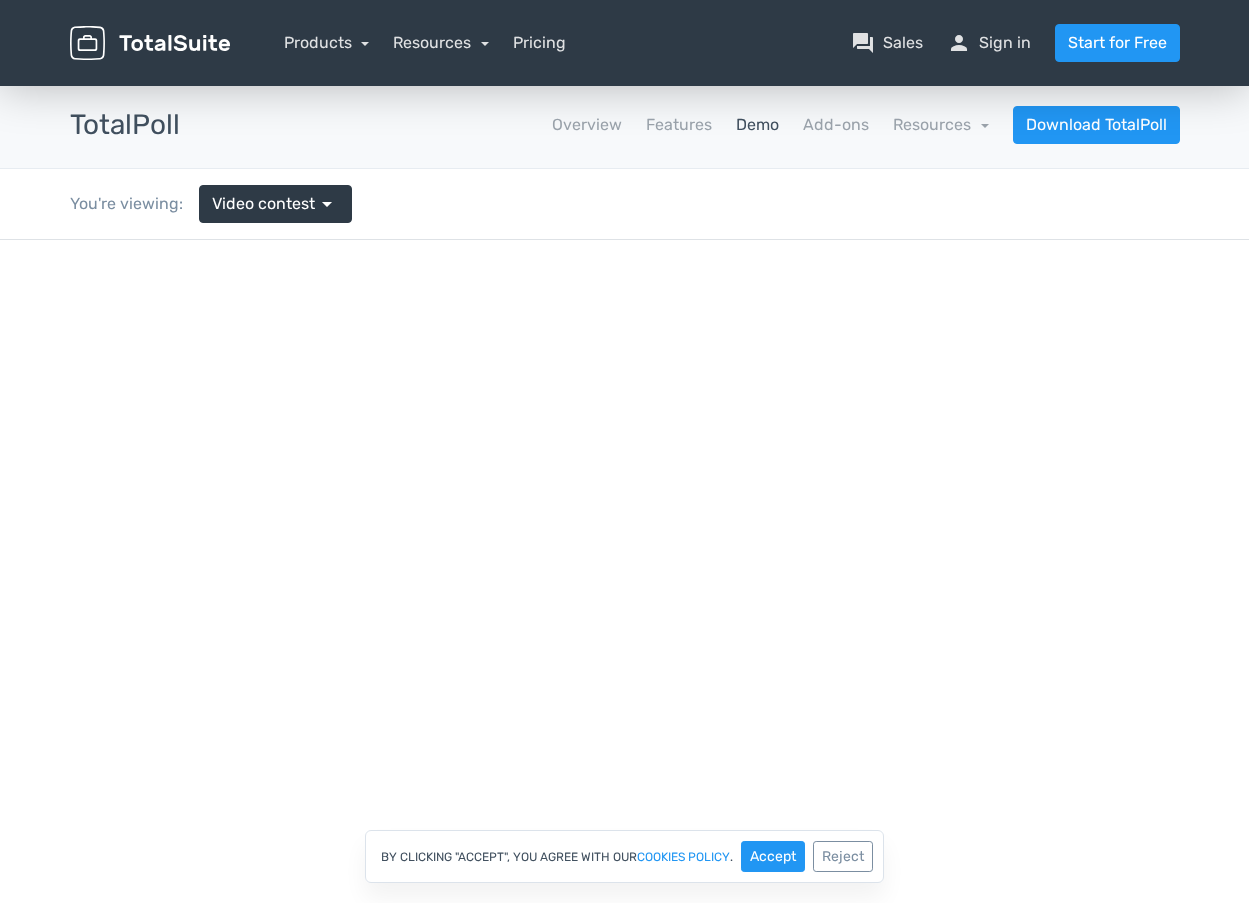 scroll, scrollTop: 0, scrollLeft: 0, axis: both 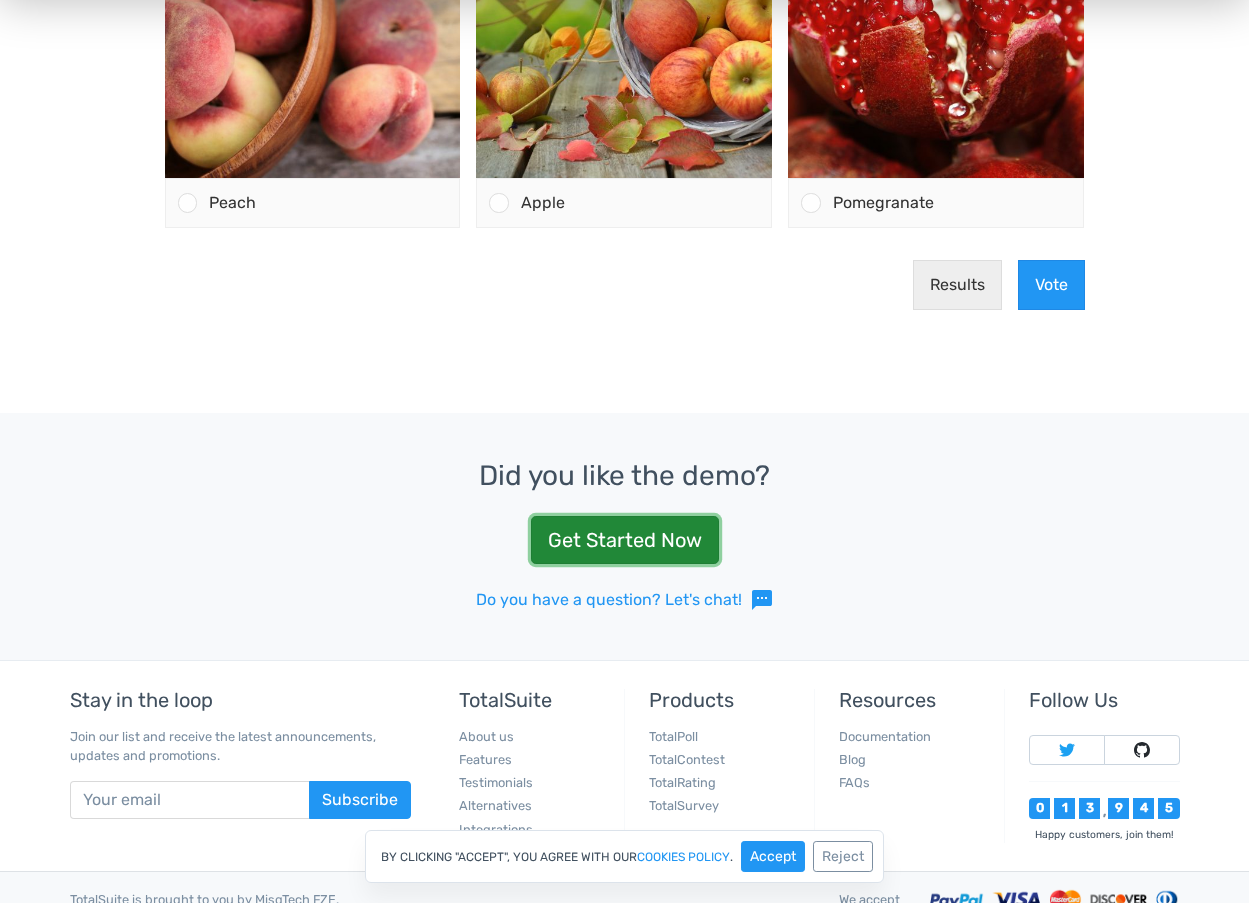 click on "Get Started Now" at bounding box center (625, 540) 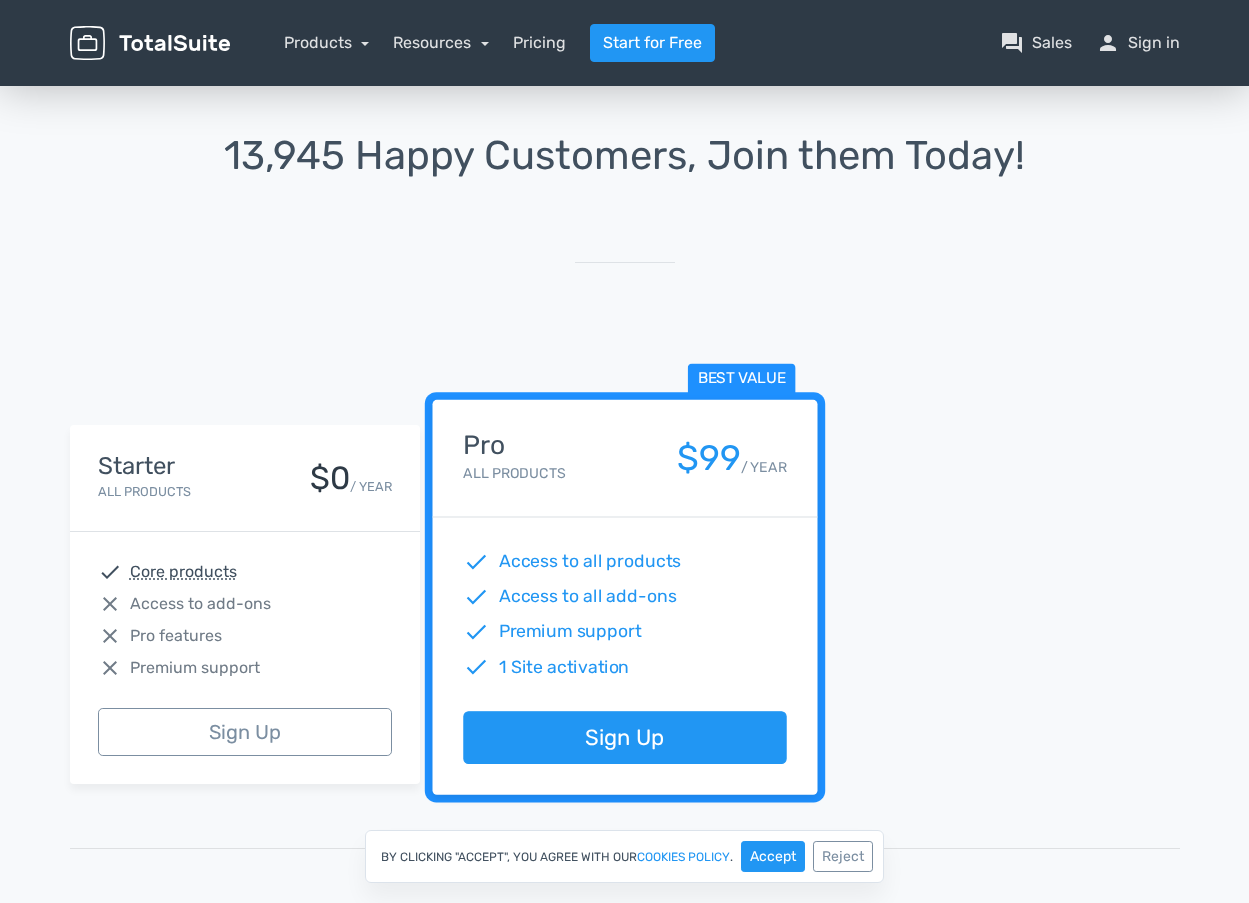 scroll, scrollTop: 0, scrollLeft: 0, axis: both 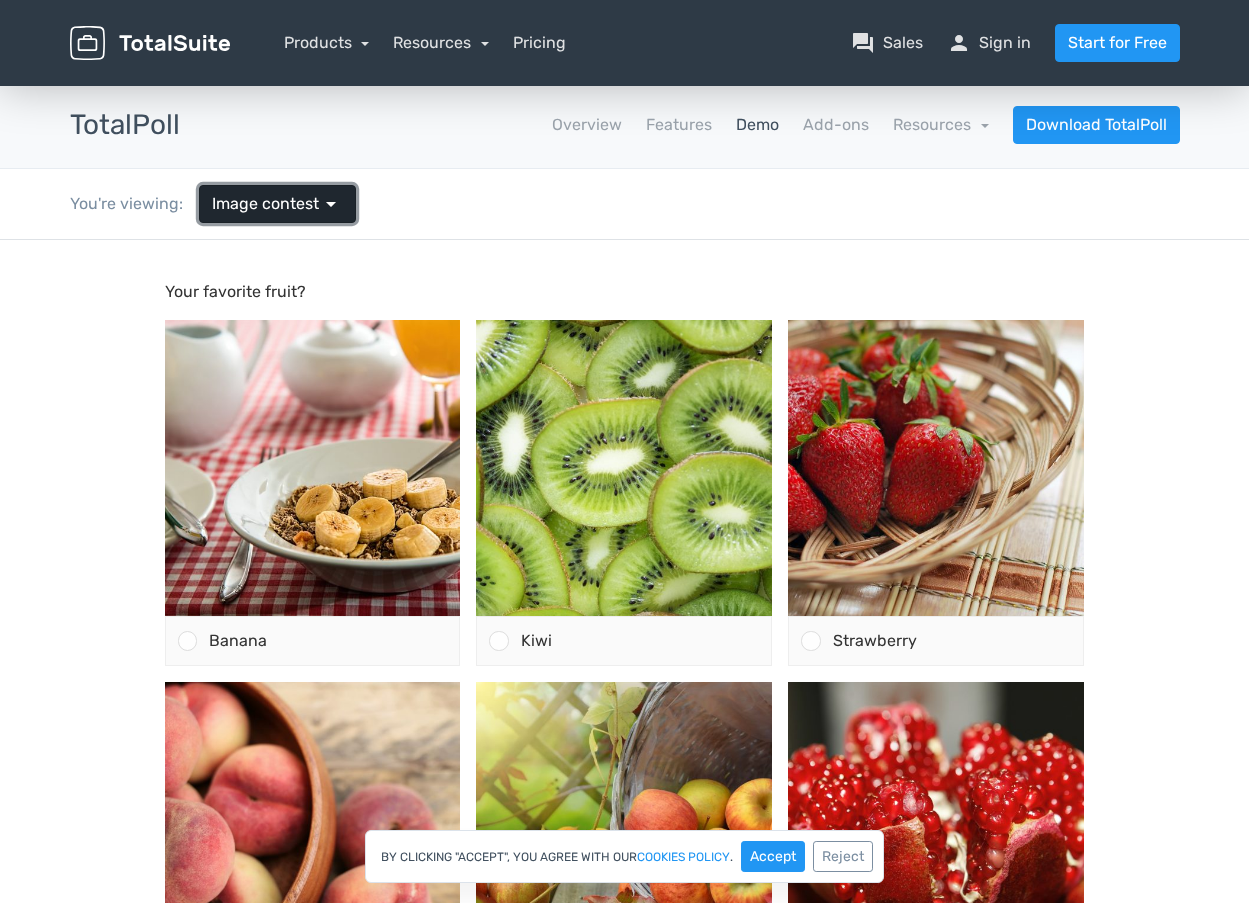 click on "Image contest" at bounding box center [265, 204] 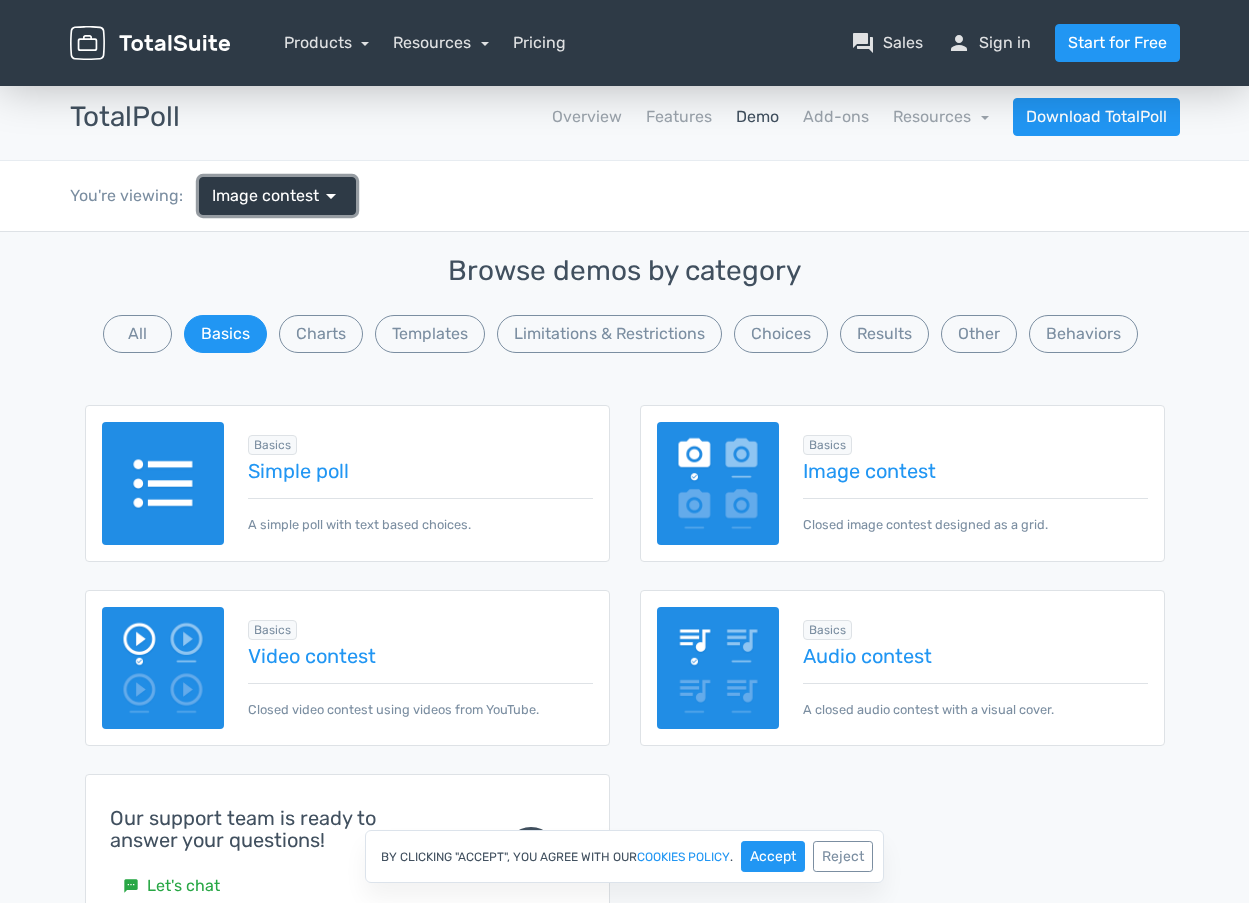 scroll, scrollTop: 0, scrollLeft: 0, axis: both 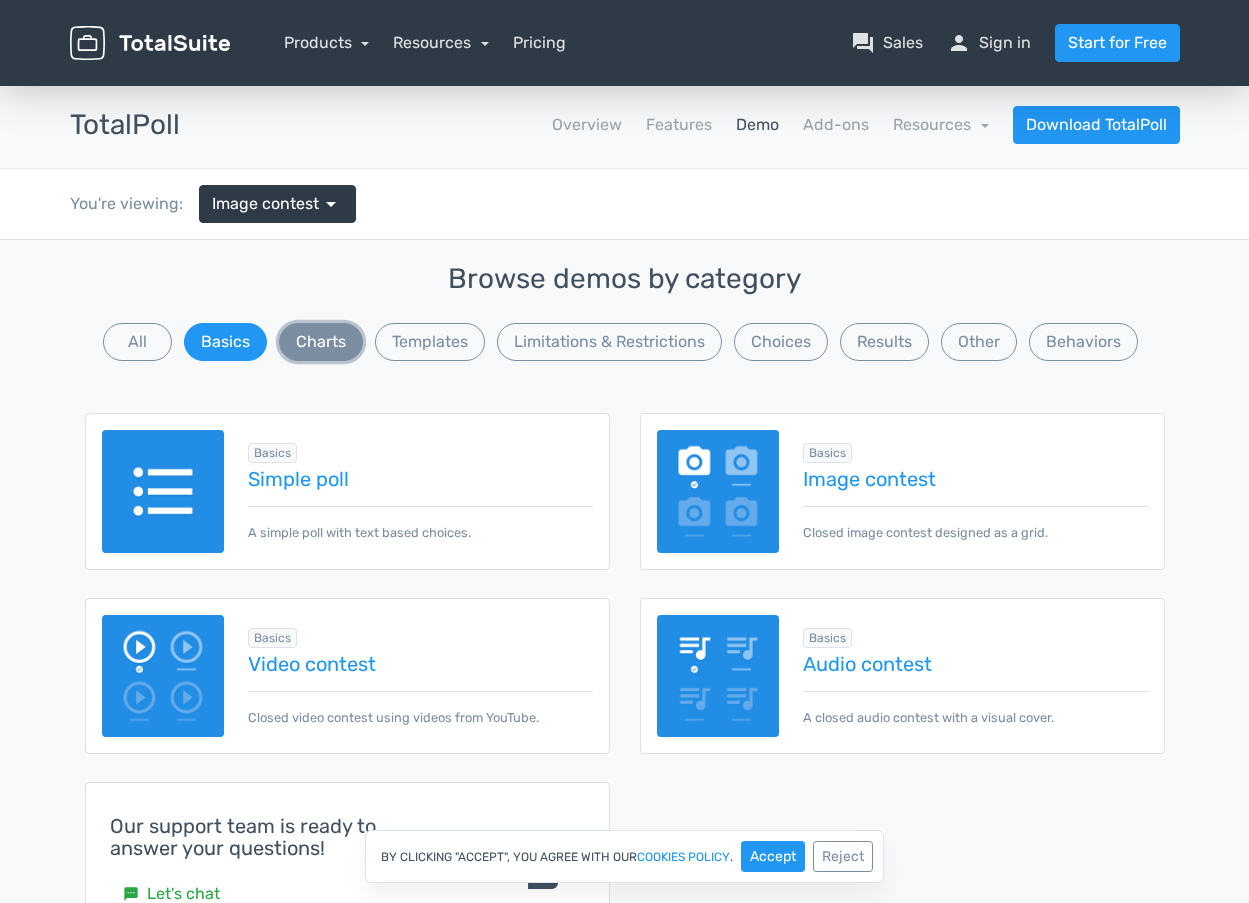 click on "Charts" at bounding box center [321, 342] 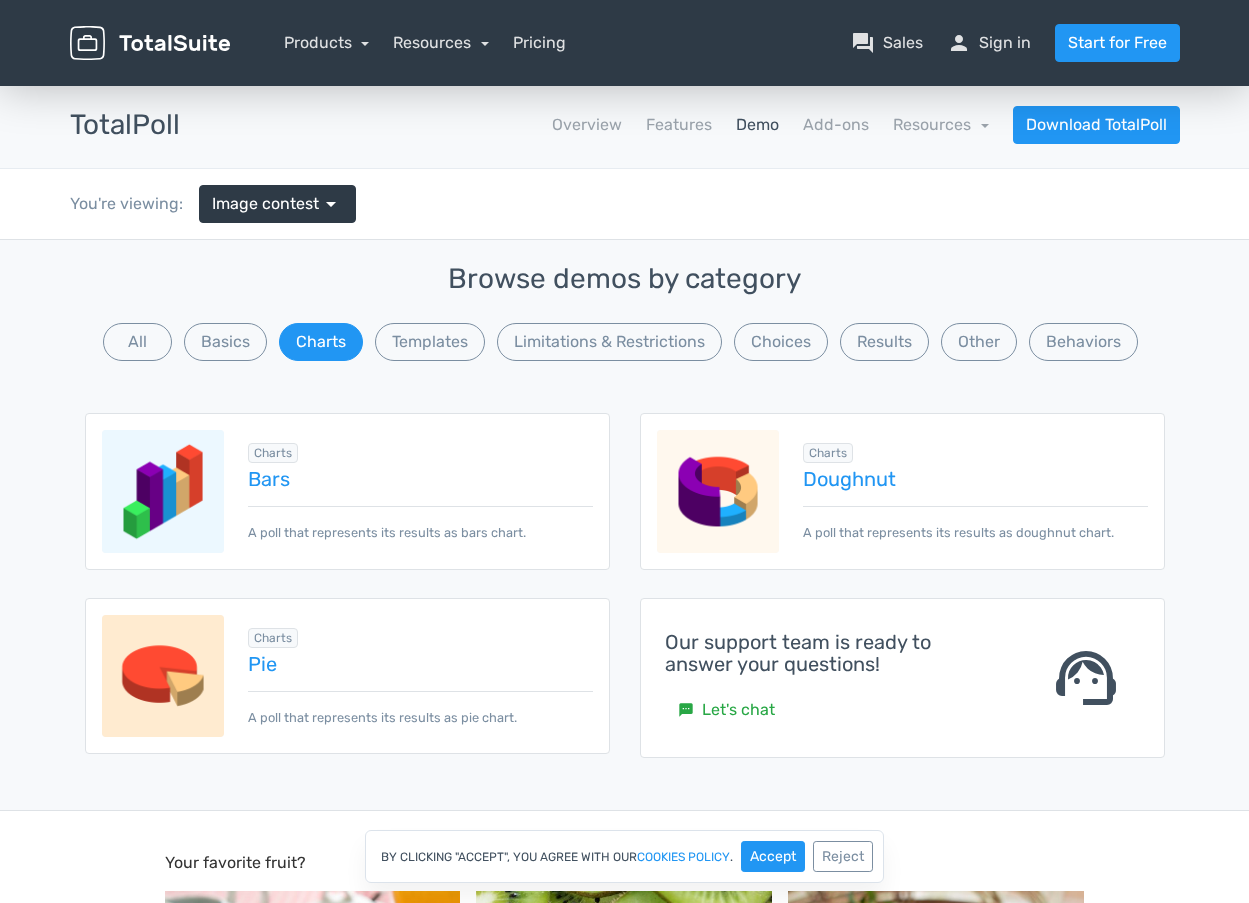 click at bounding box center (163, 491) 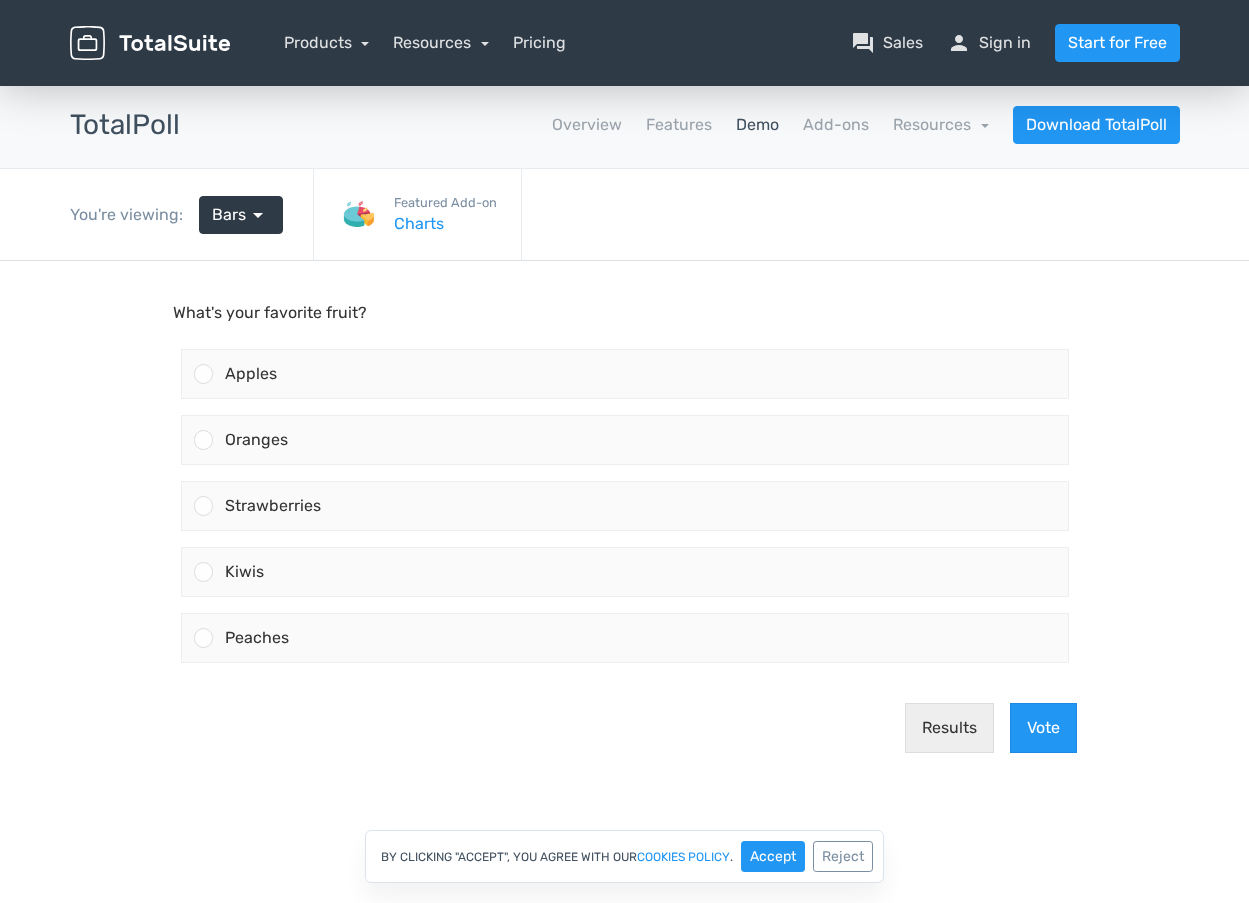 scroll, scrollTop: 0, scrollLeft: 0, axis: both 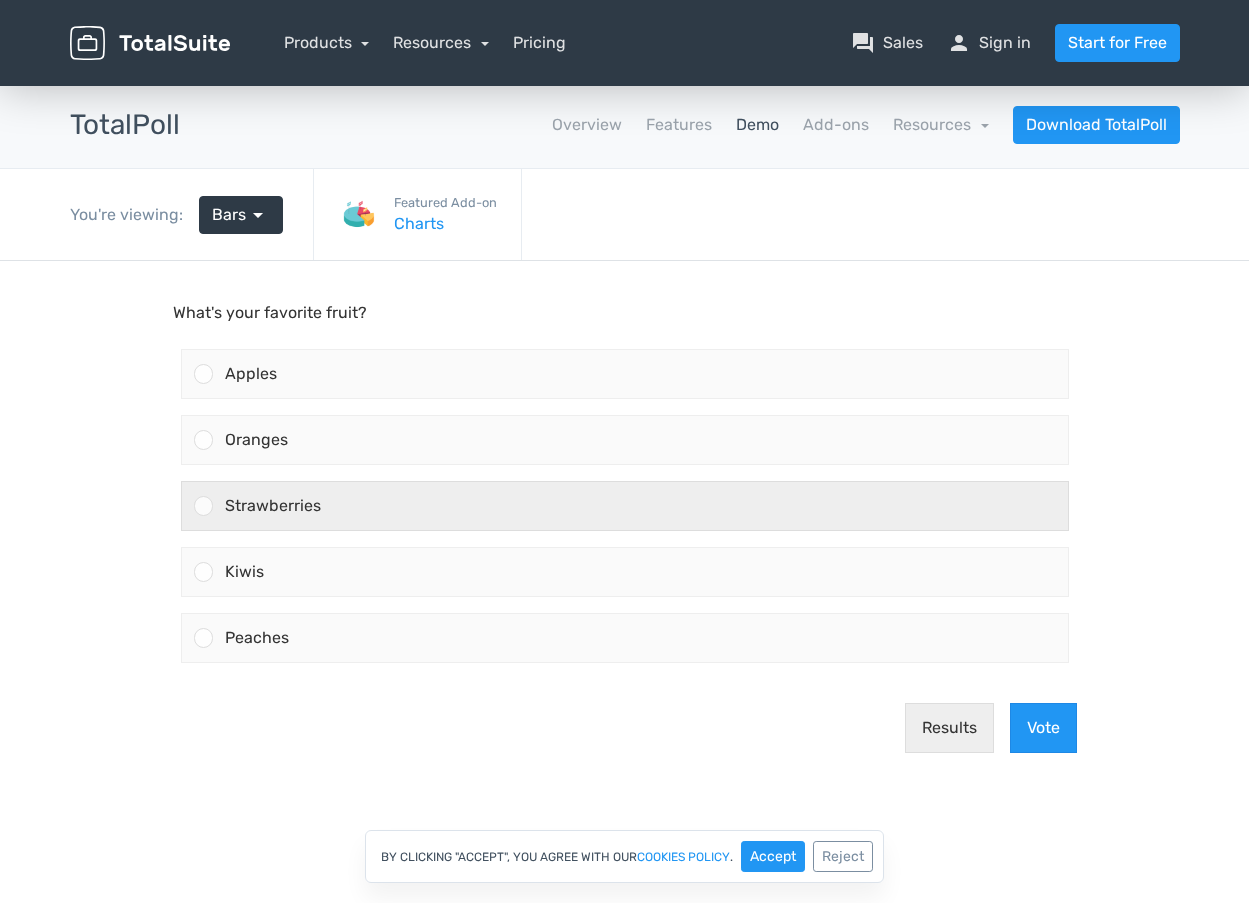 click on "Strawberries" at bounding box center [640, 506] 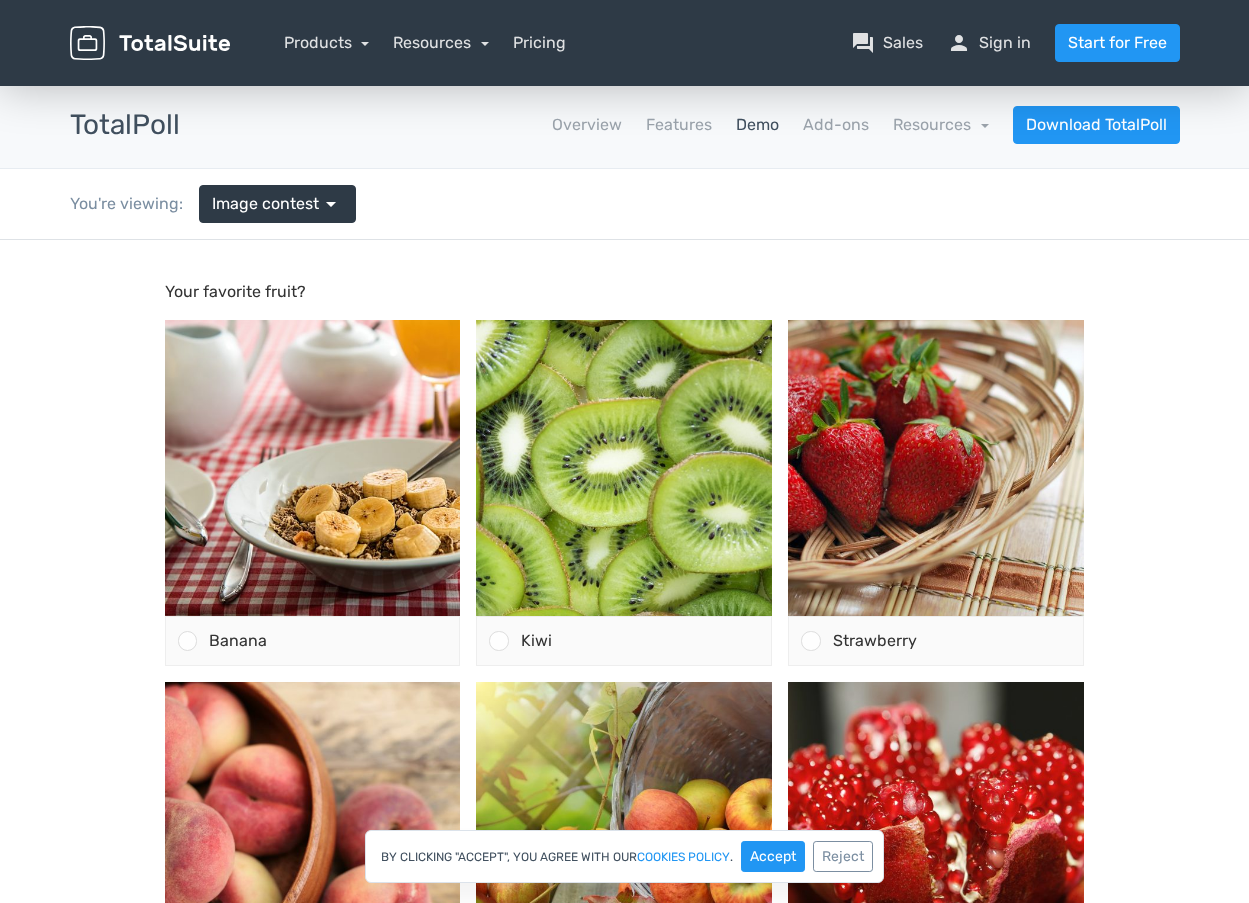 scroll, scrollTop: 0, scrollLeft: 0, axis: both 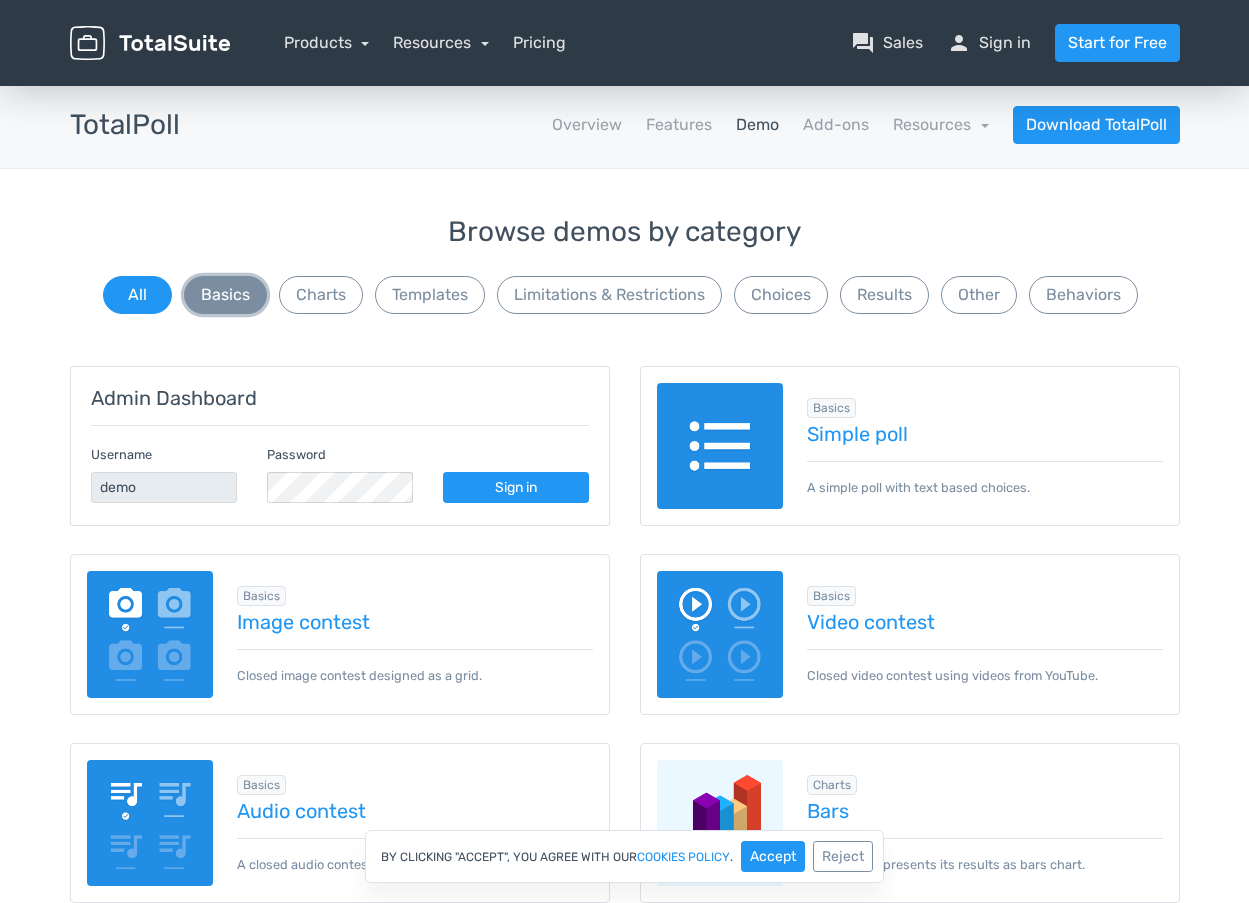 click on "Basics" at bounding box center [225, 295] 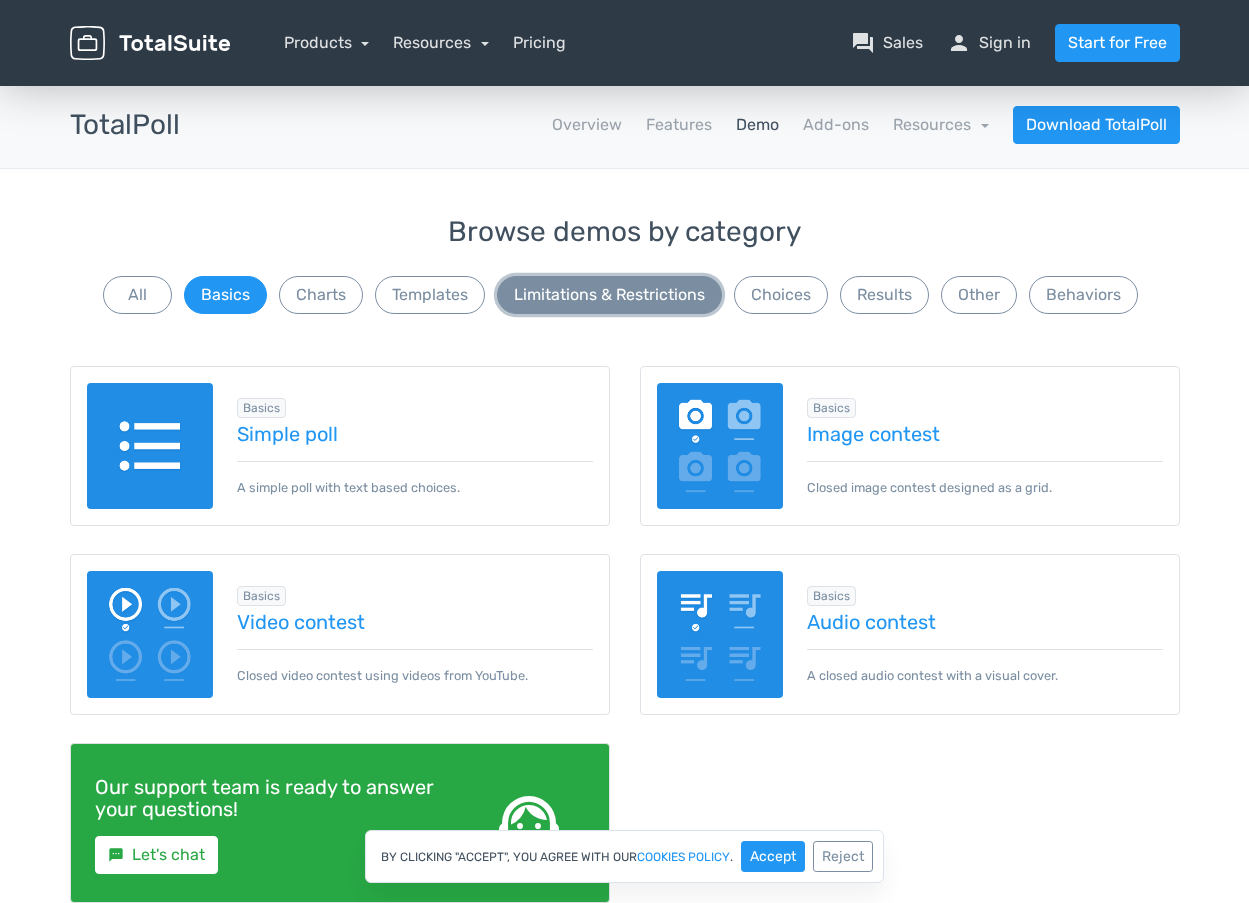 click on "Limitations & Restrictions" at bounding box center [609, 295] 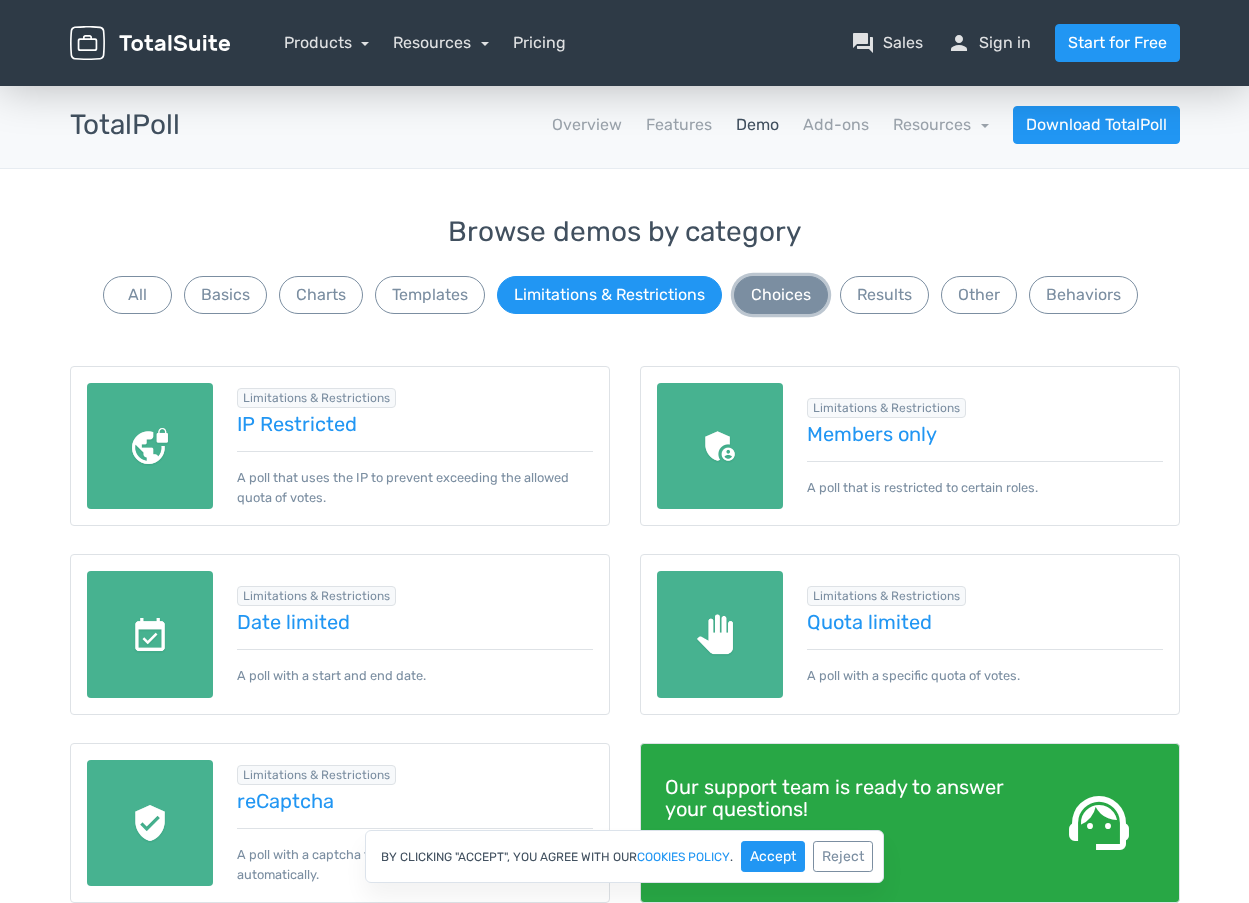 click on "Choices" at bounding box center (781, 295) 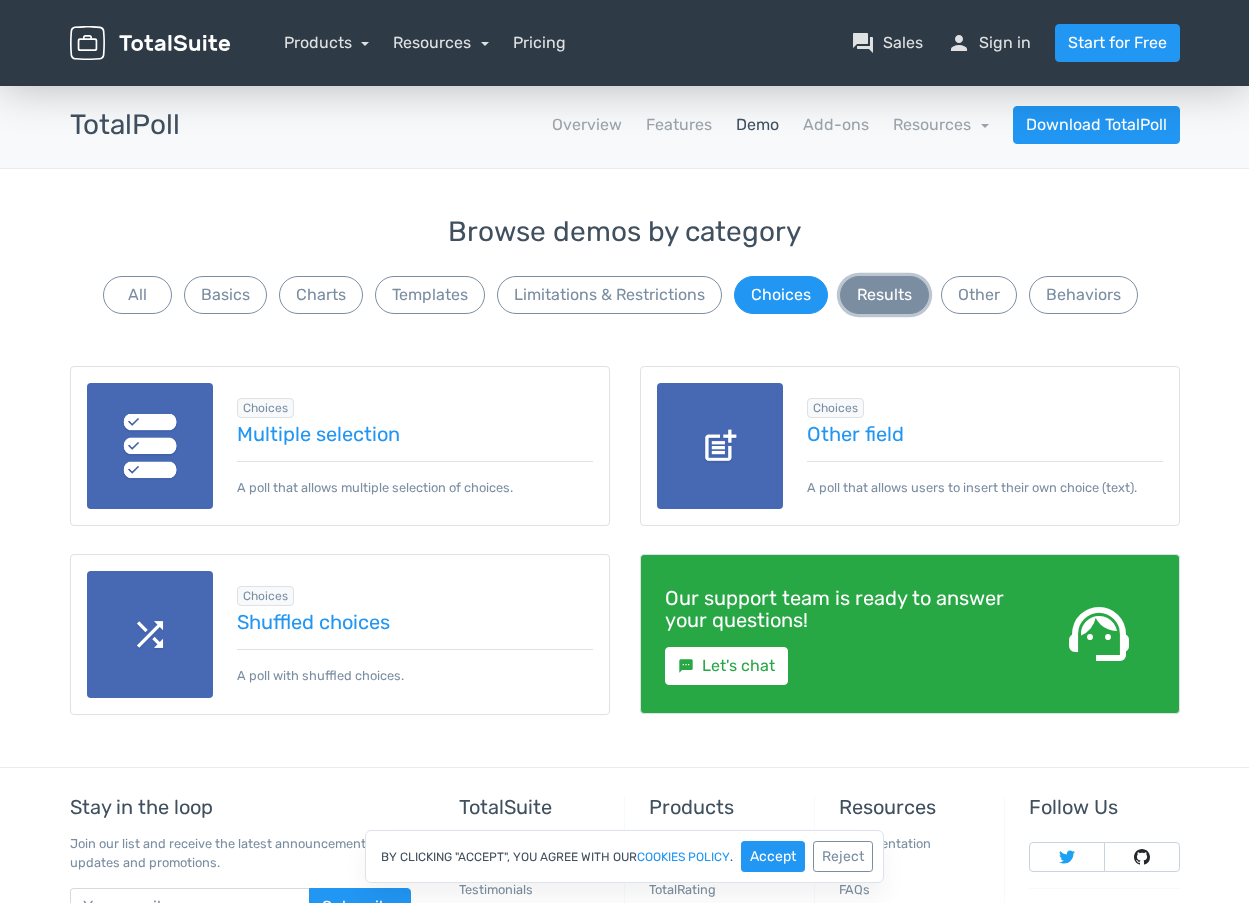 click on "Results" at bounding box center (884, 295) 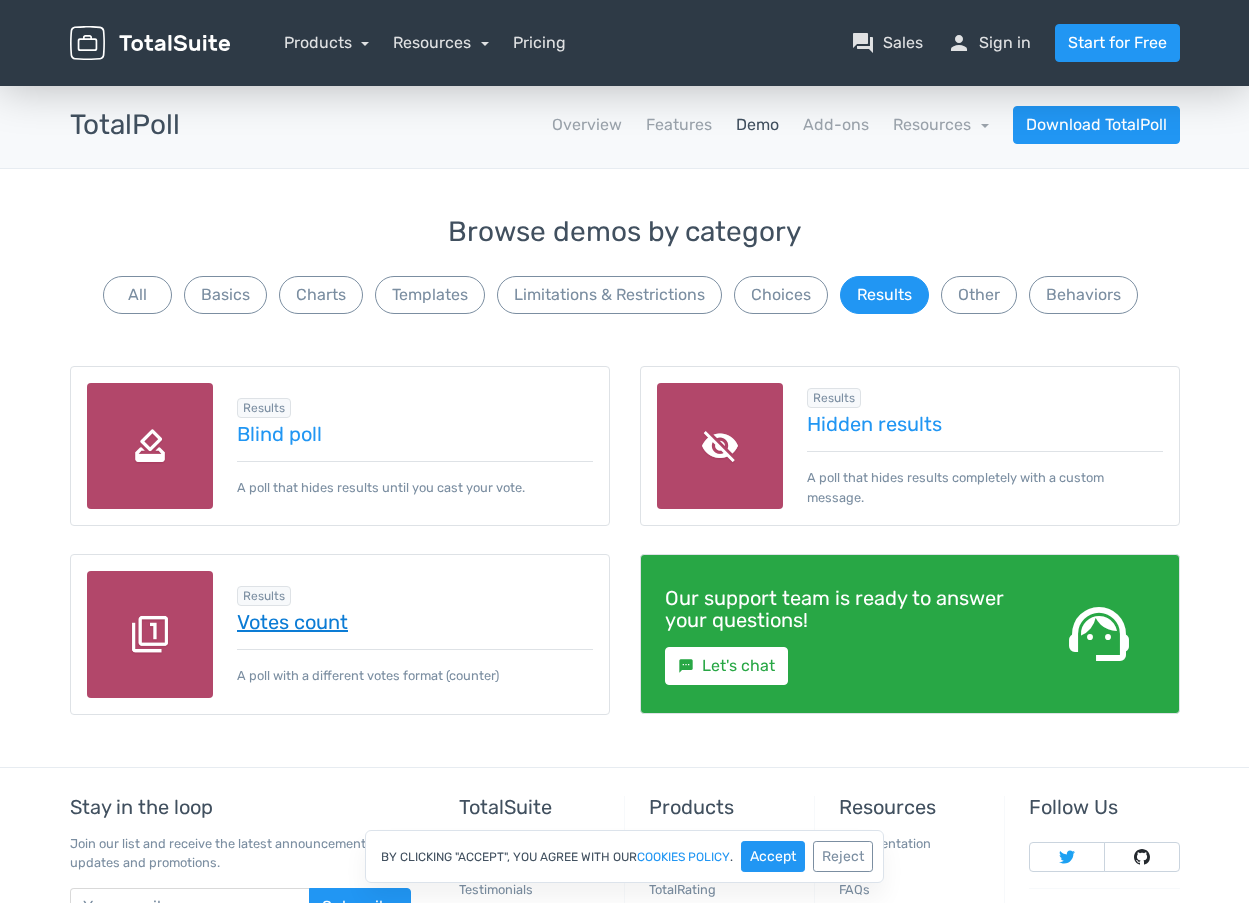 click on "Votes count" at bounding box center (415, 622) 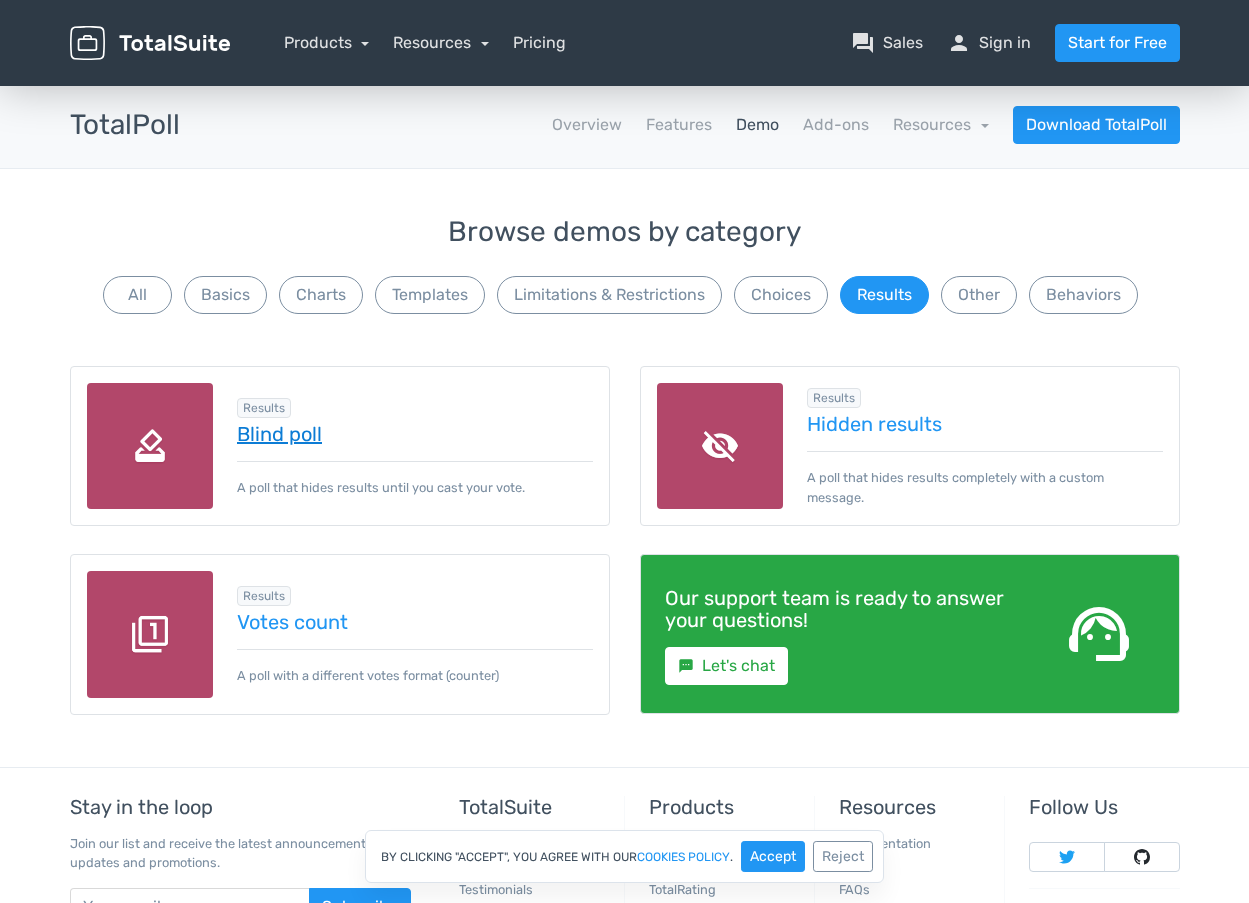 click on "Blind poll" at bounding box center [415, 434] 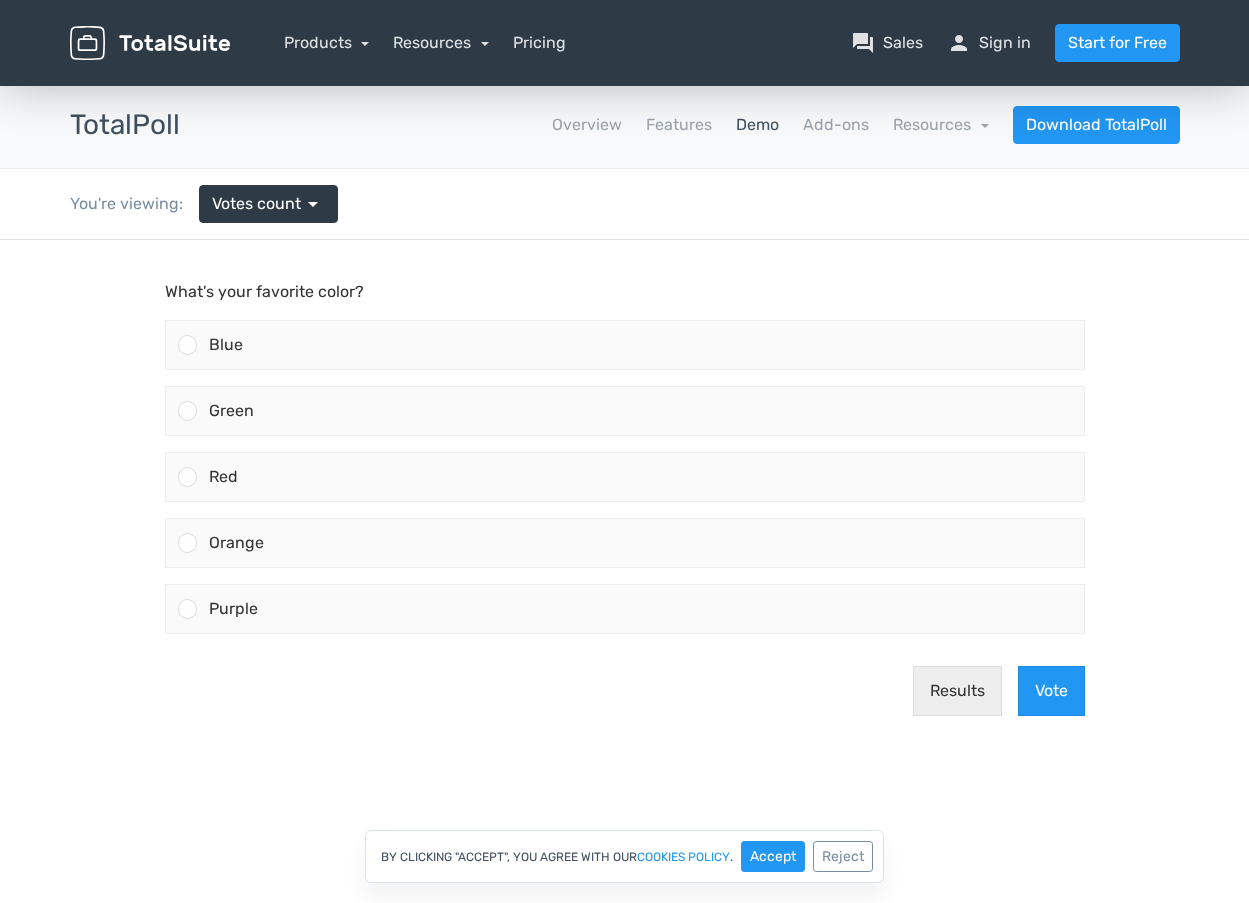 scroll, scrollTop: 0, scrollLeft: 0, axis: both 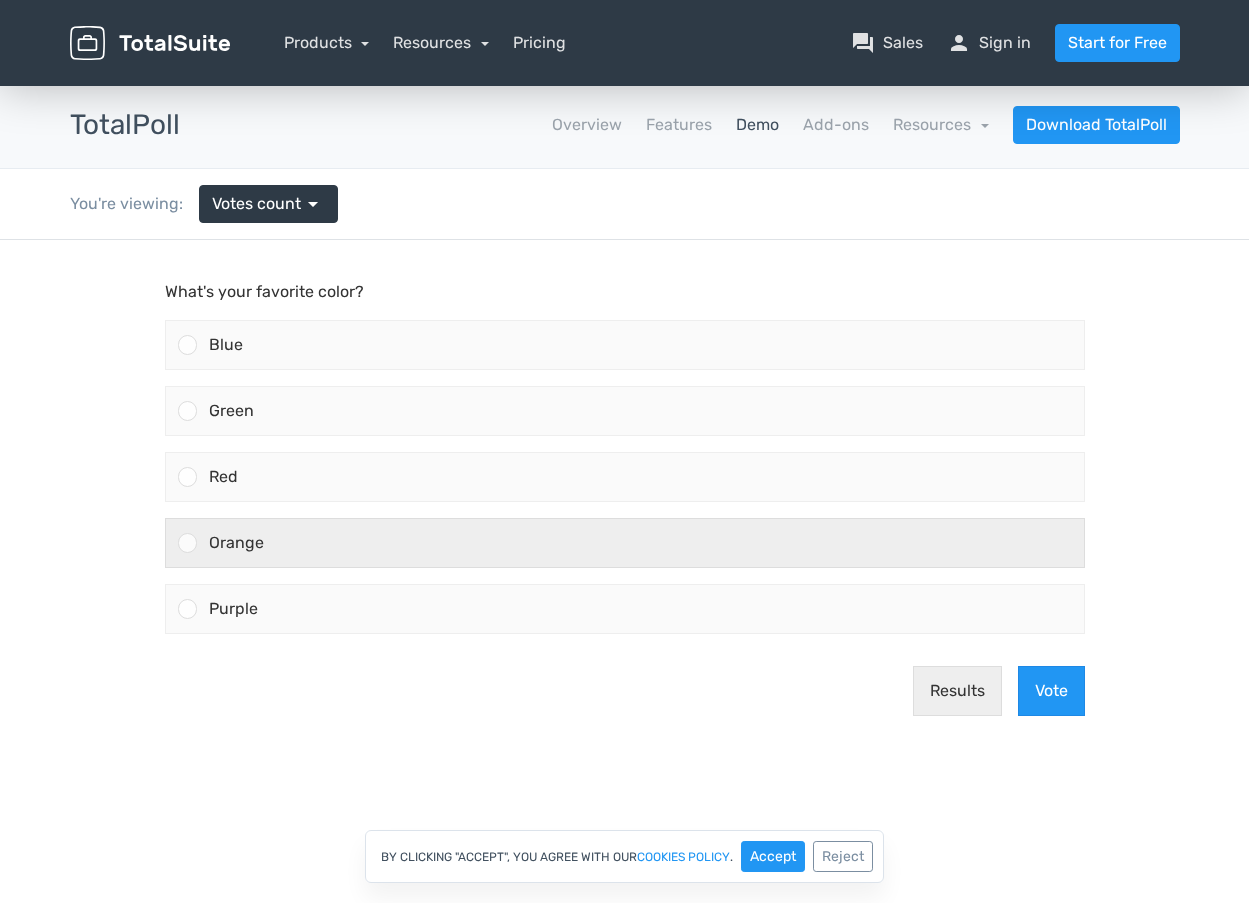 click on "Orange" at bounding box center [640, 543] 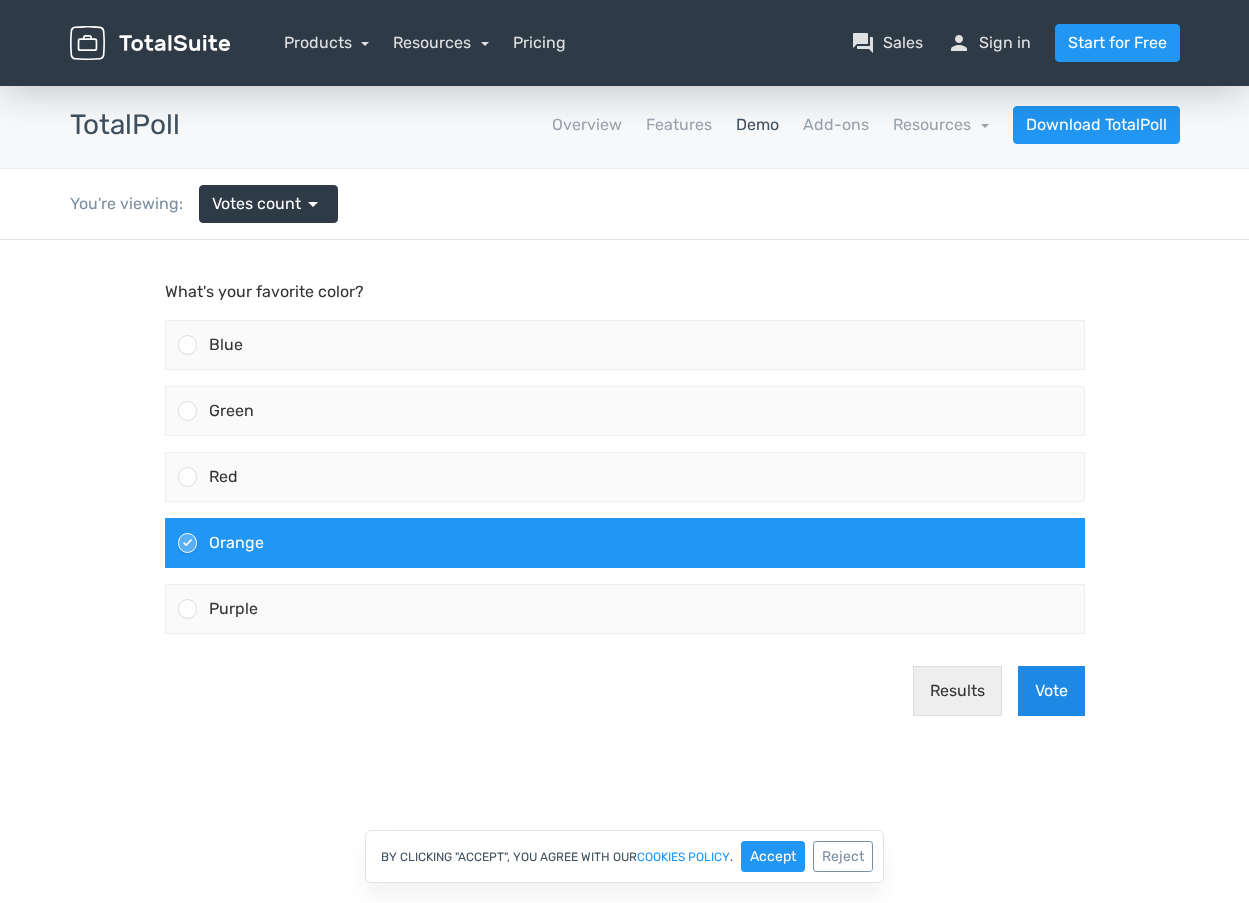click on "Vote" at bounding box center (1051, 691) 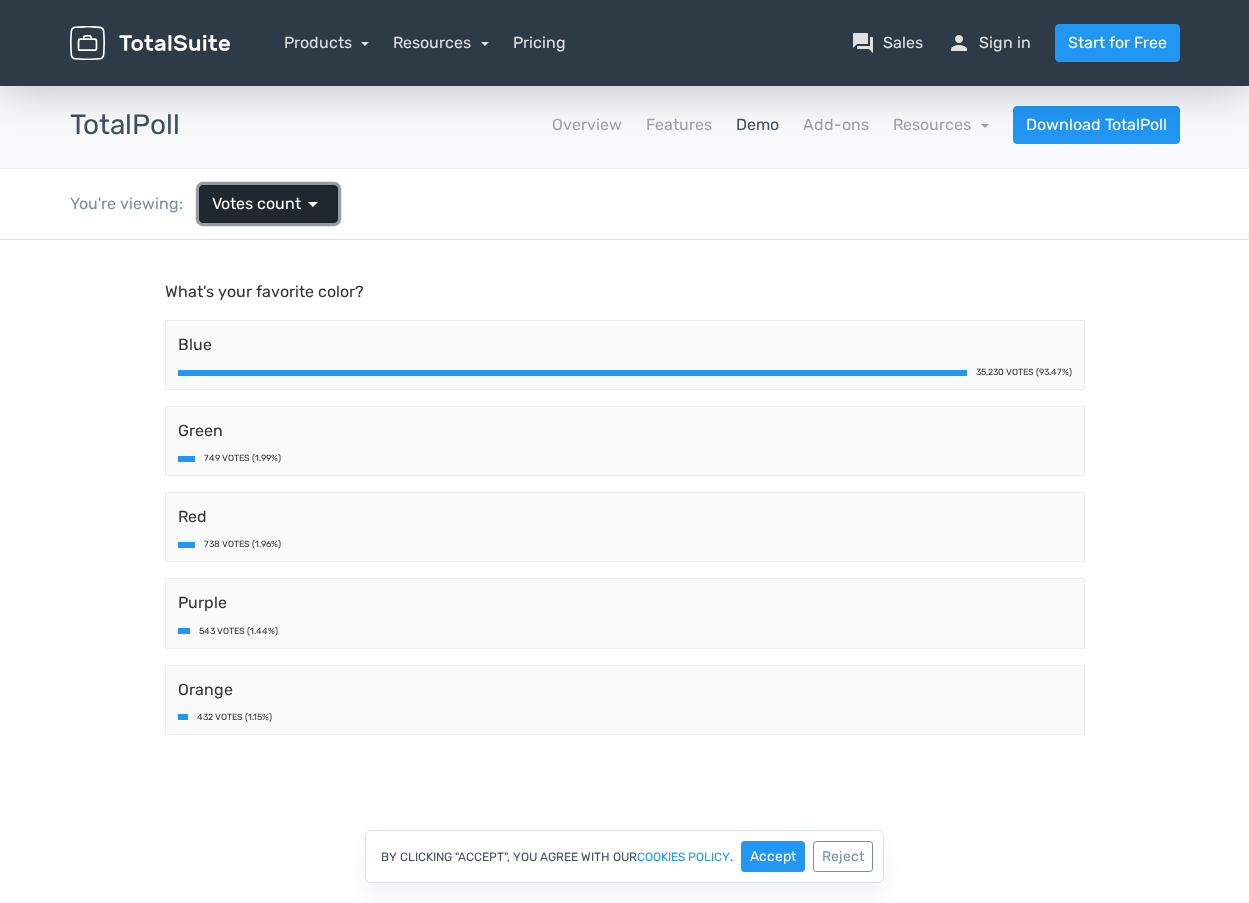 click on "Votes count   arrow_drop_down" at bounding box center (268, 204) 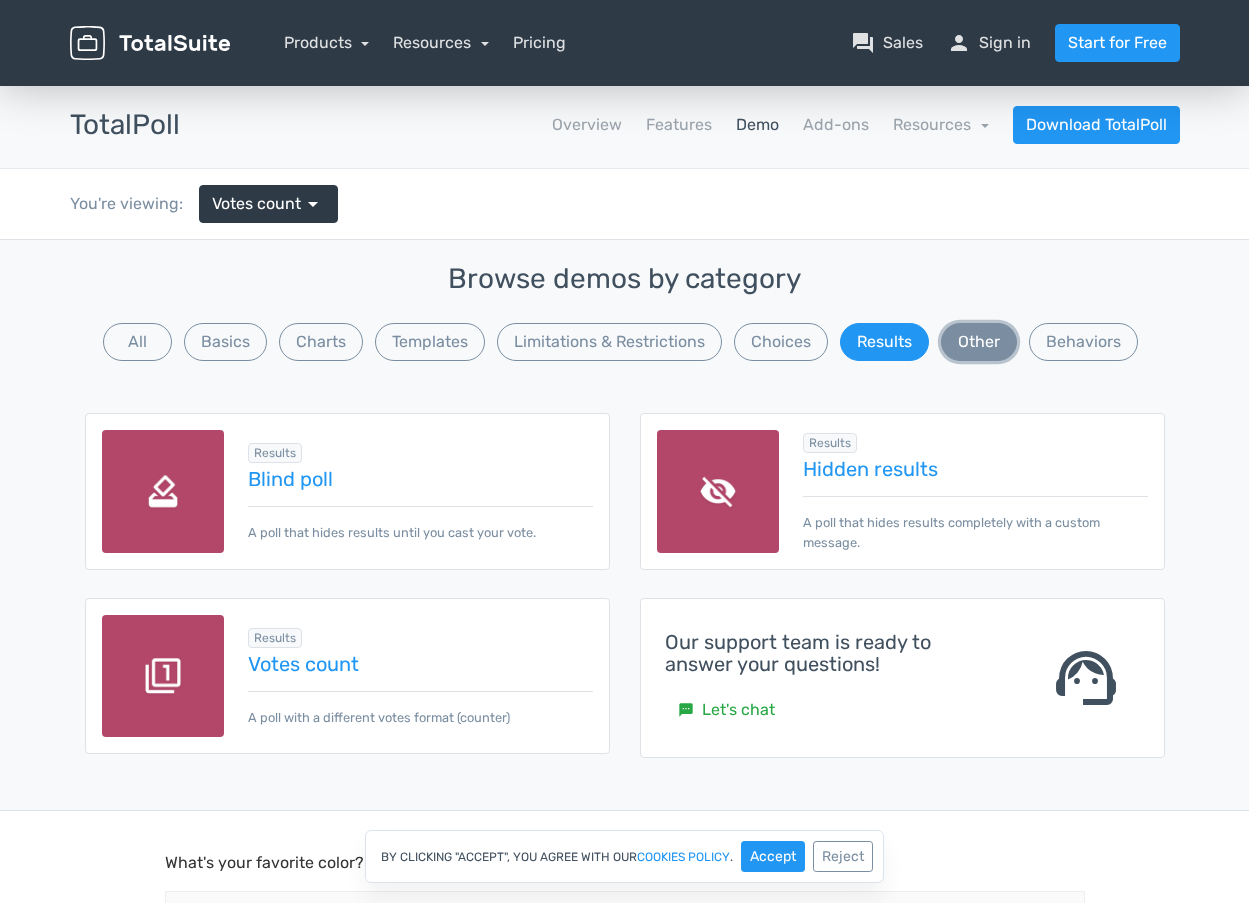 click on "Other" at bounding box center (979, 342) 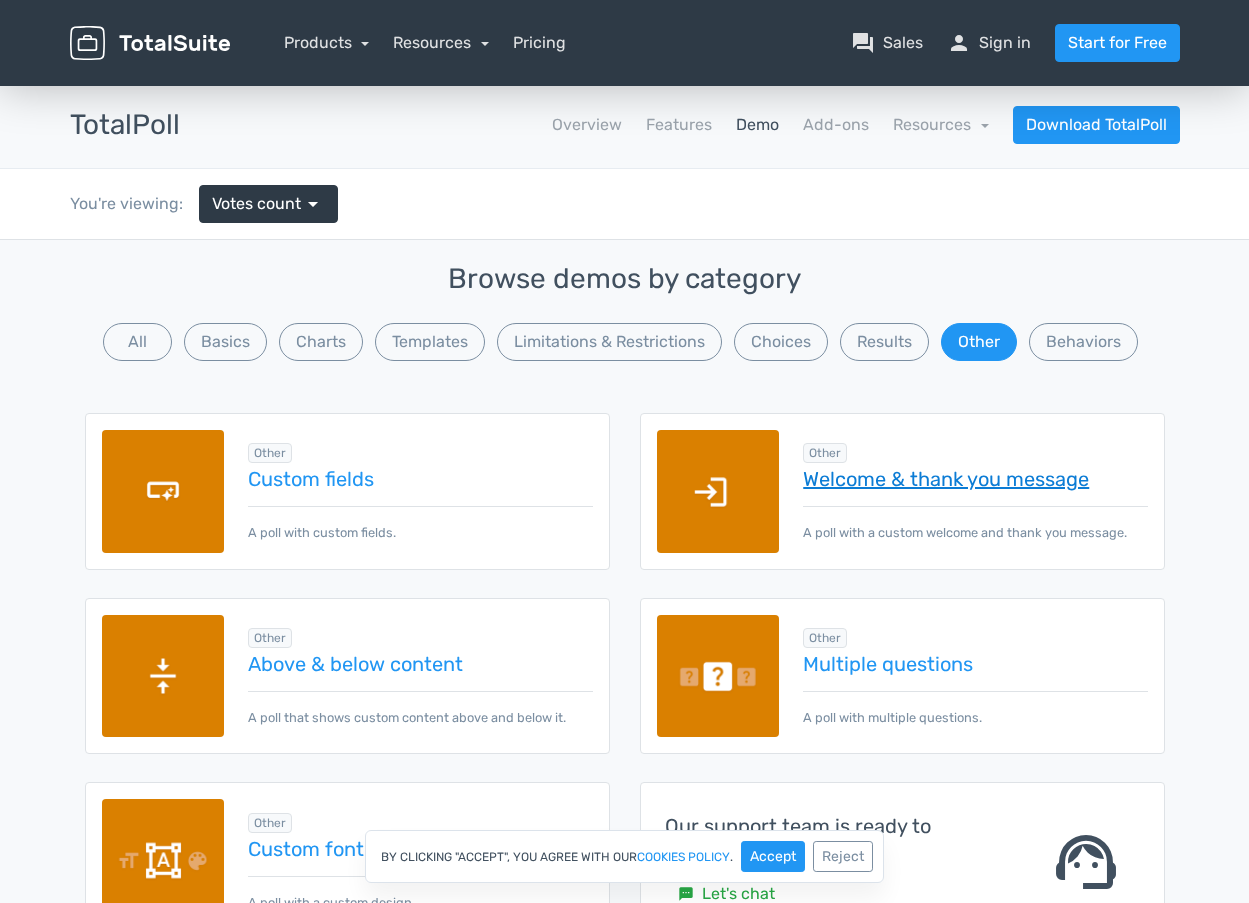 click on "Welcome & thank you message" at bounding box center [975, 479] 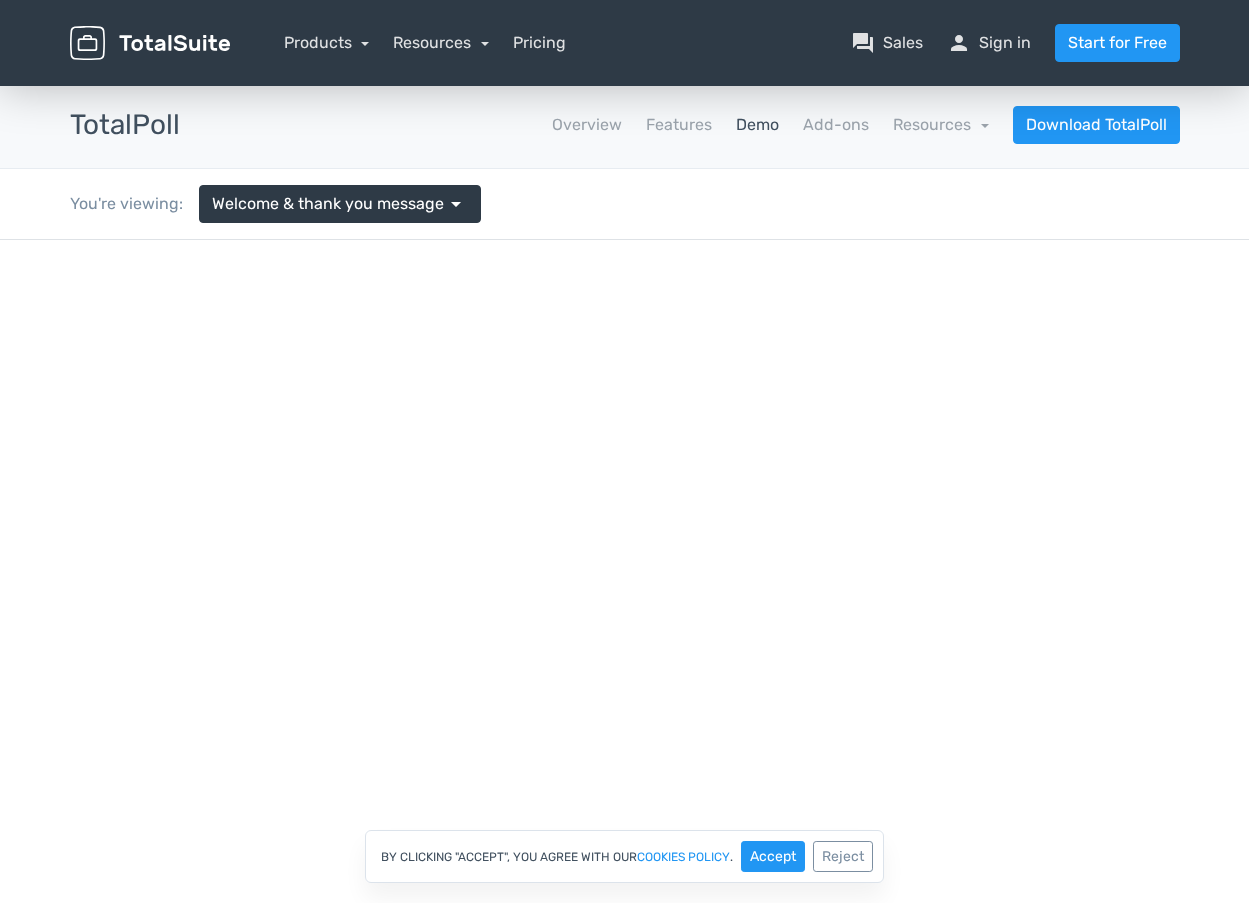 scroll, scrollTop: 0, scrollLeft: 0, axis: both 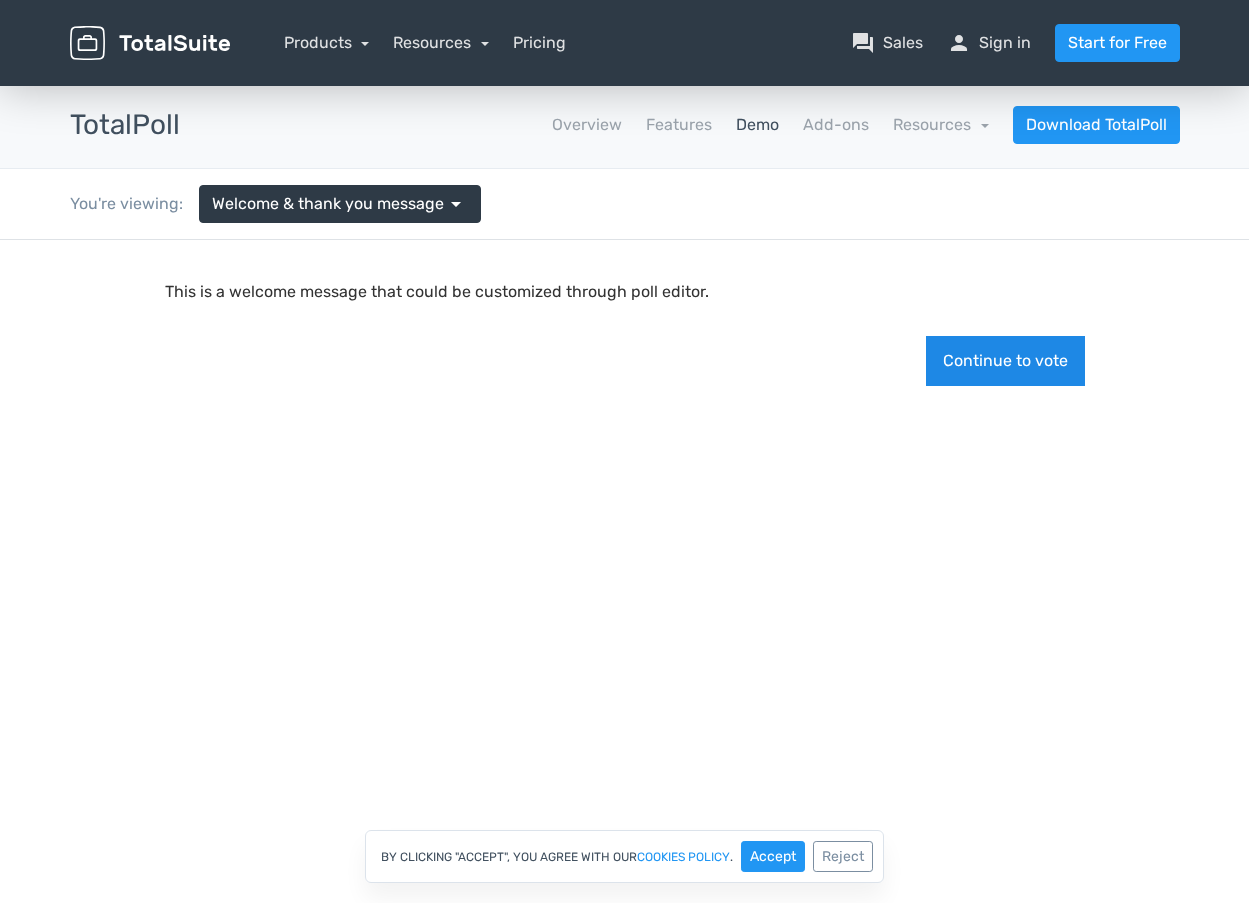 click on "Continue to vote" at bounding box center [1005, 361] 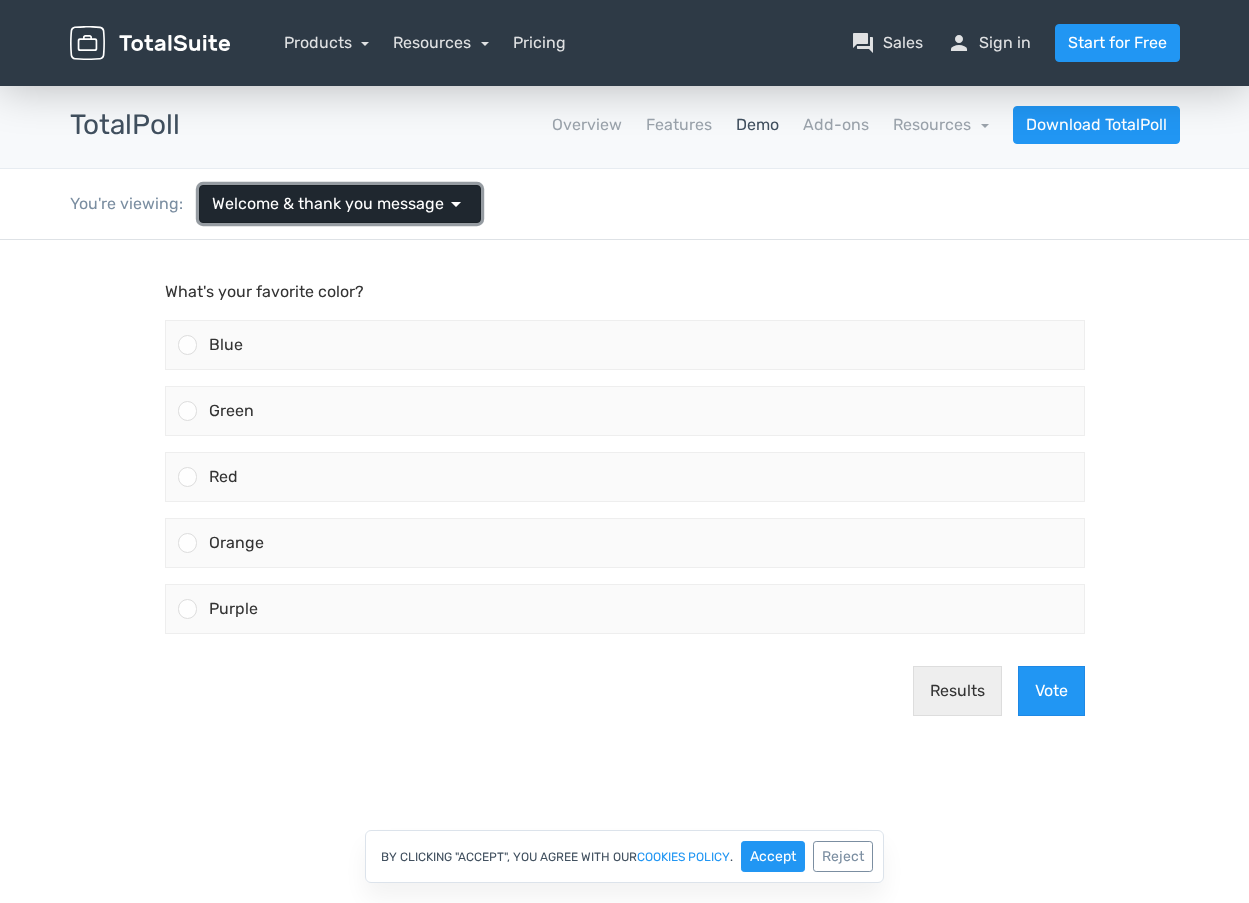 click on "Welcome & thank you message" at bounding box center (328, 204) 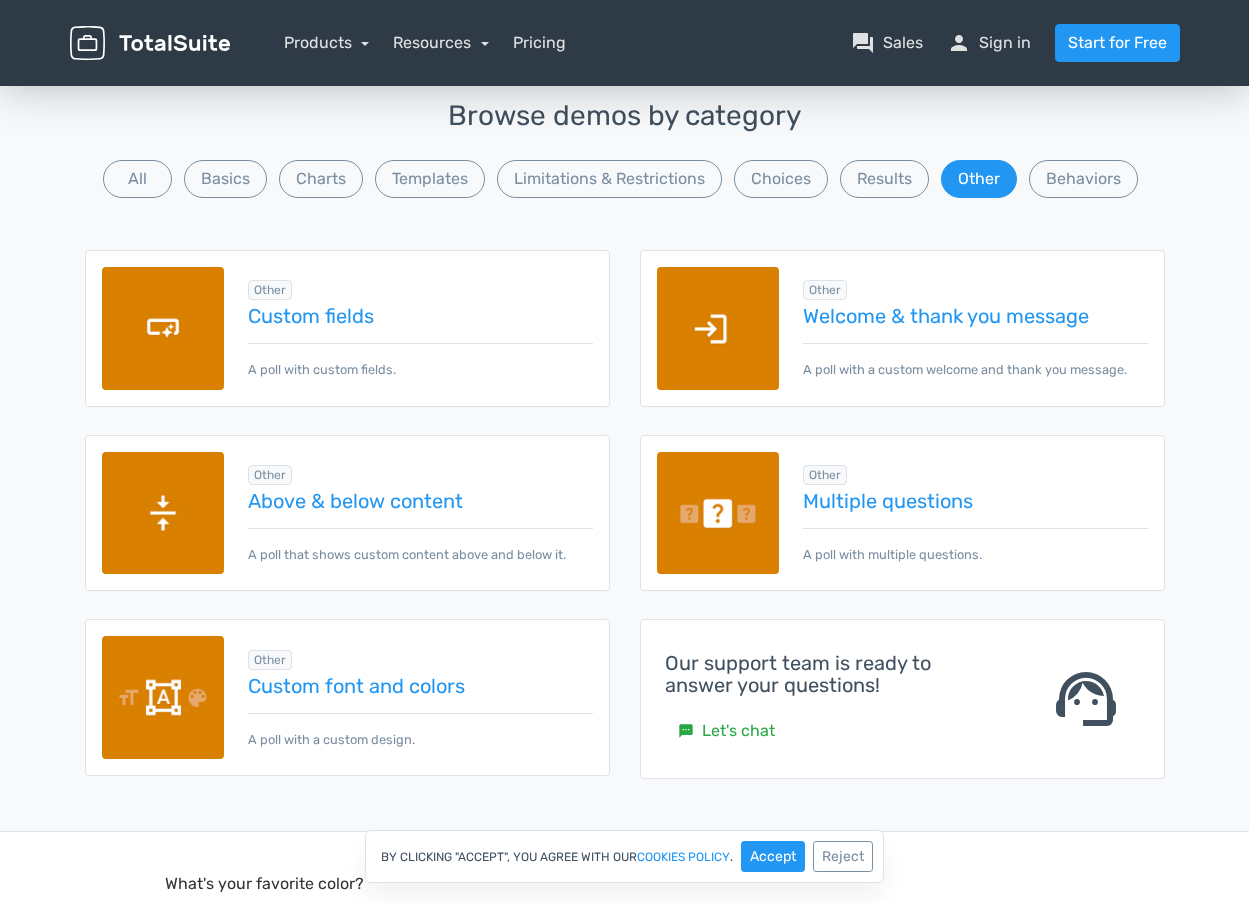 scroll, scrollTop: 200, scrollLeft: 0, axis: vertical 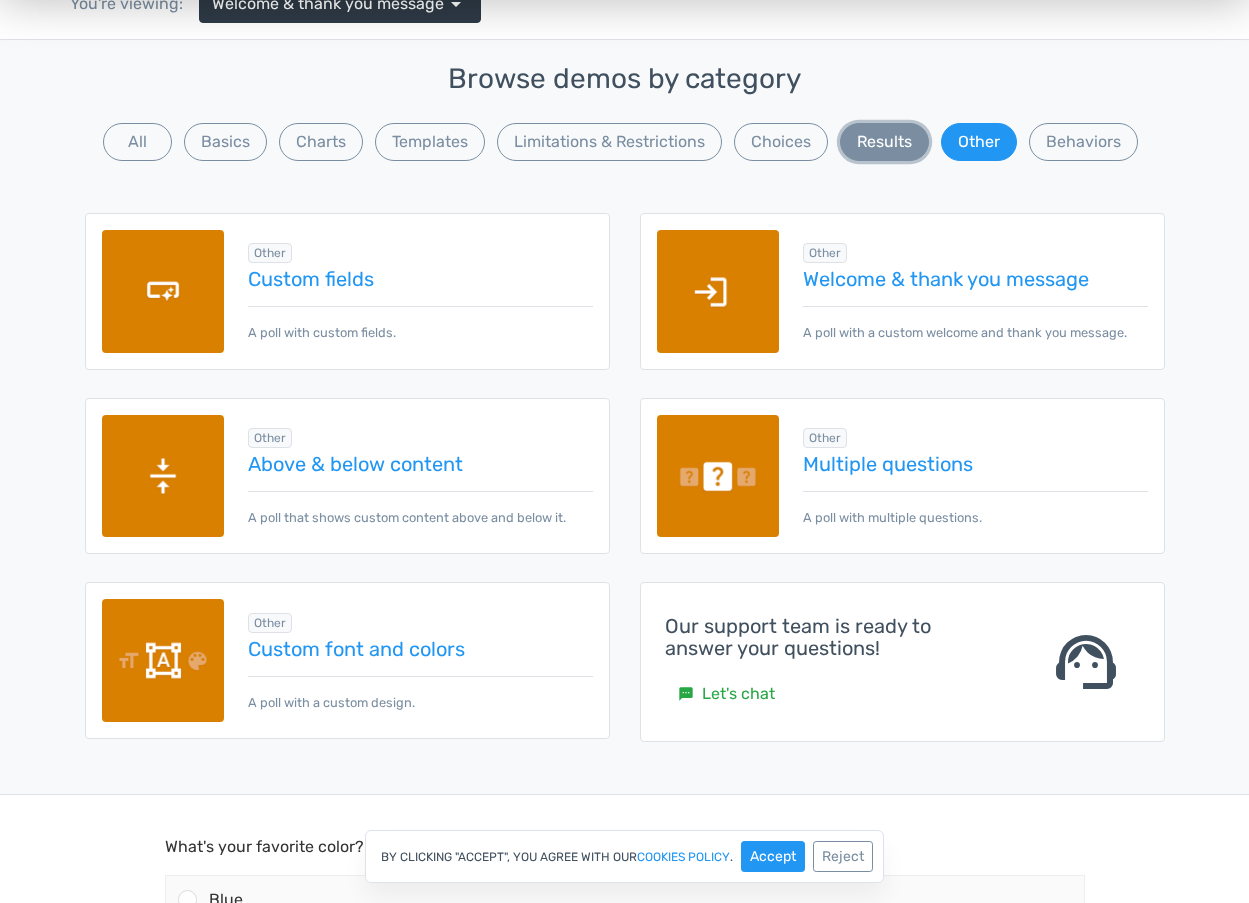 click on "Results" at bounding box center [884, 142] 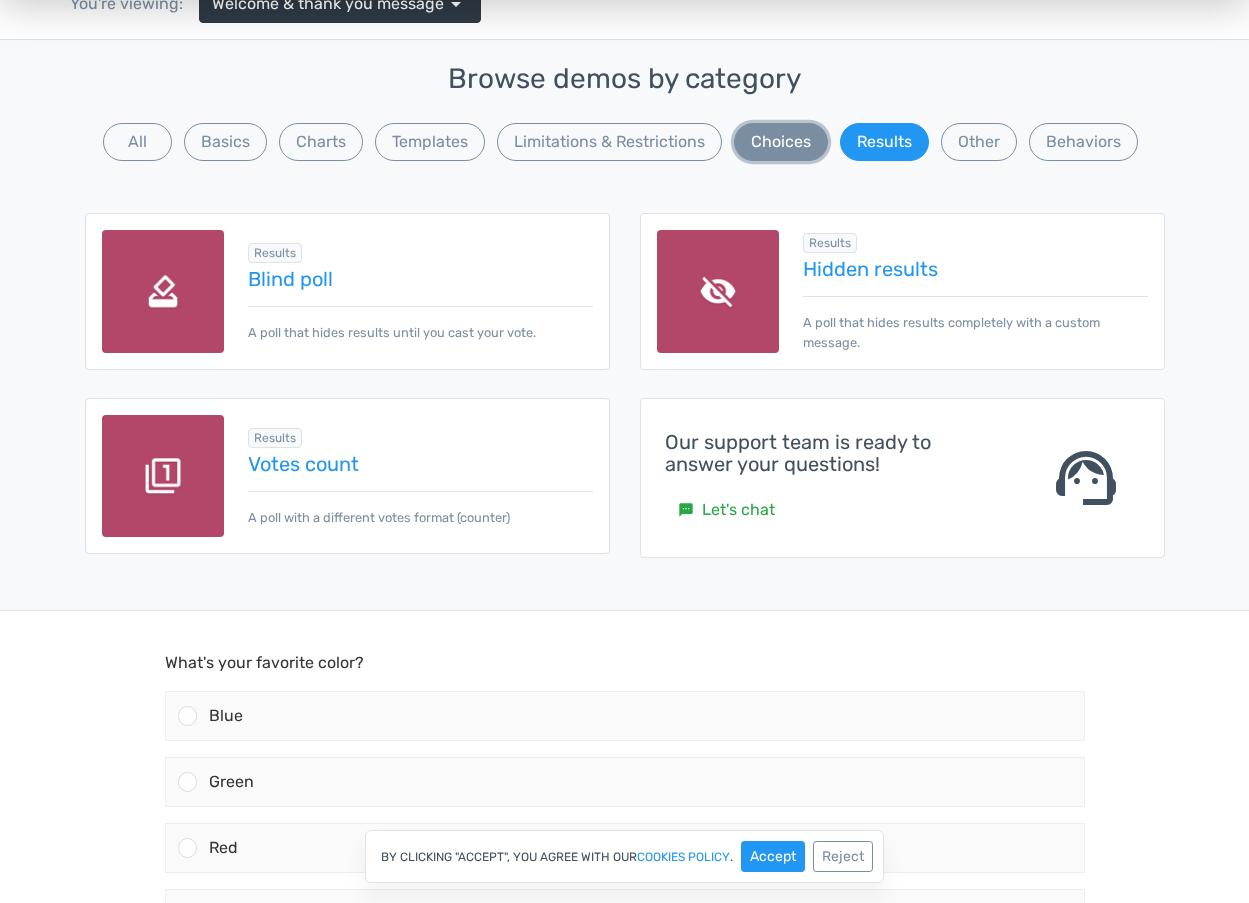 click on "Choices" at bounding box center (781, 142) 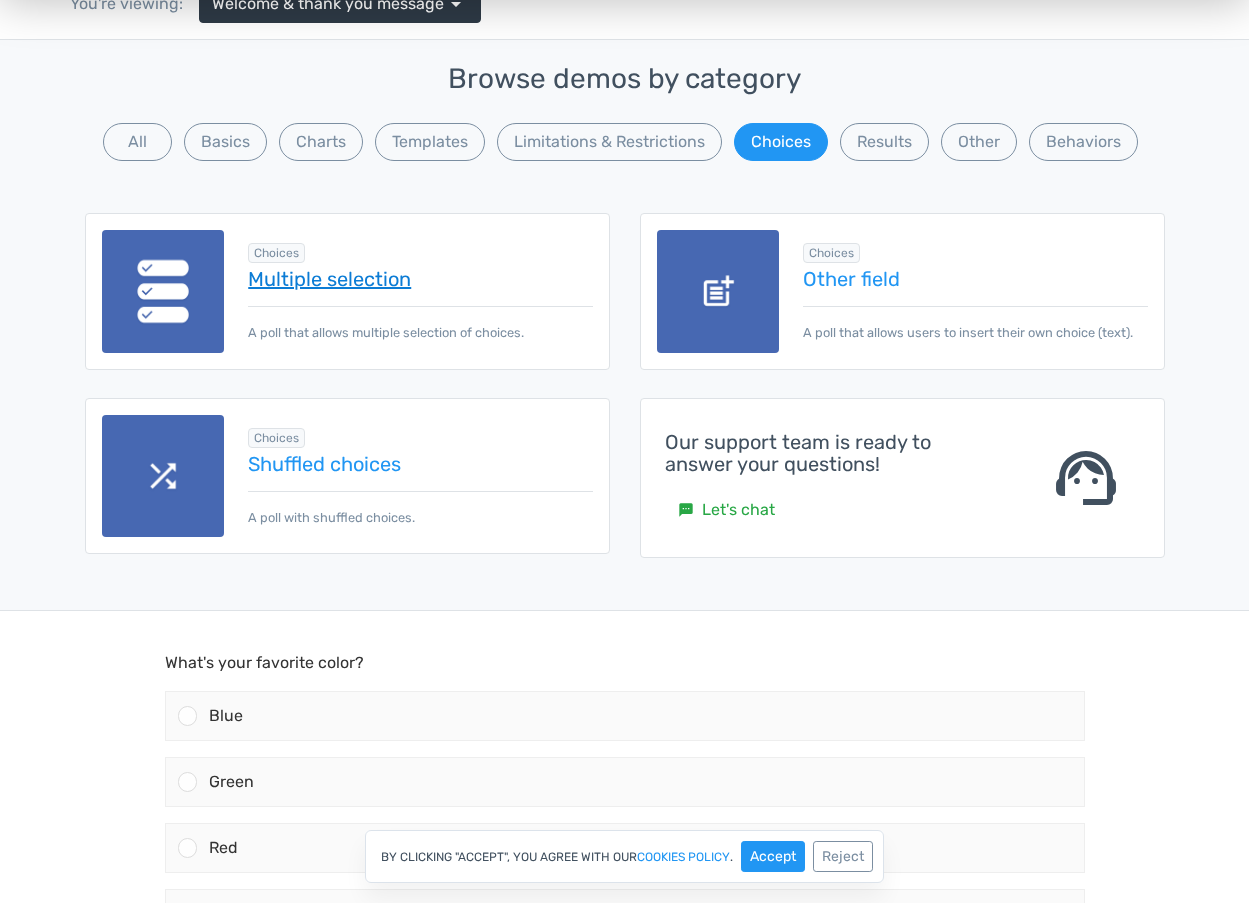 click on "Multiple selection" at bounding box center (420, 279) 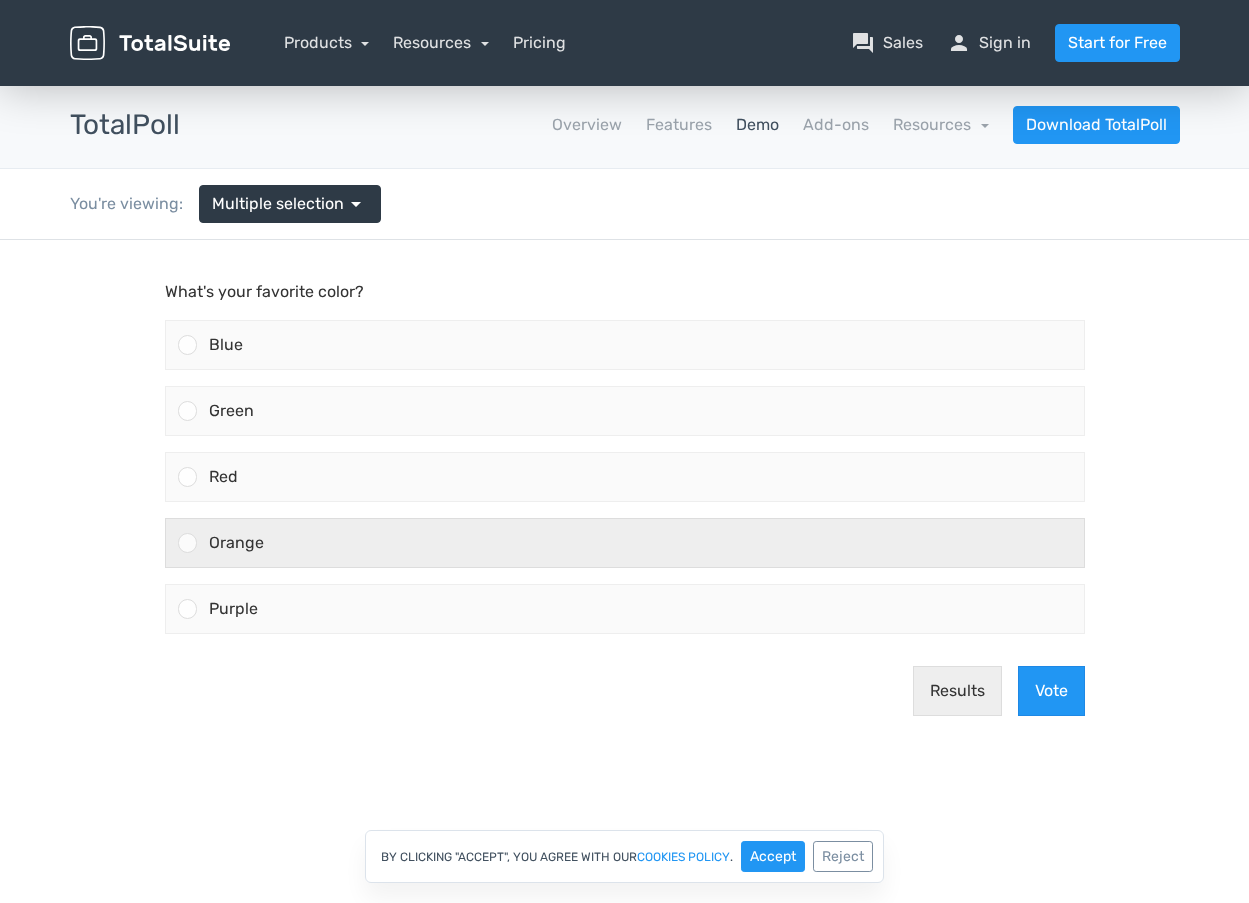 scroll, scrollTop: 0, scrollLeft: 0, axis: both 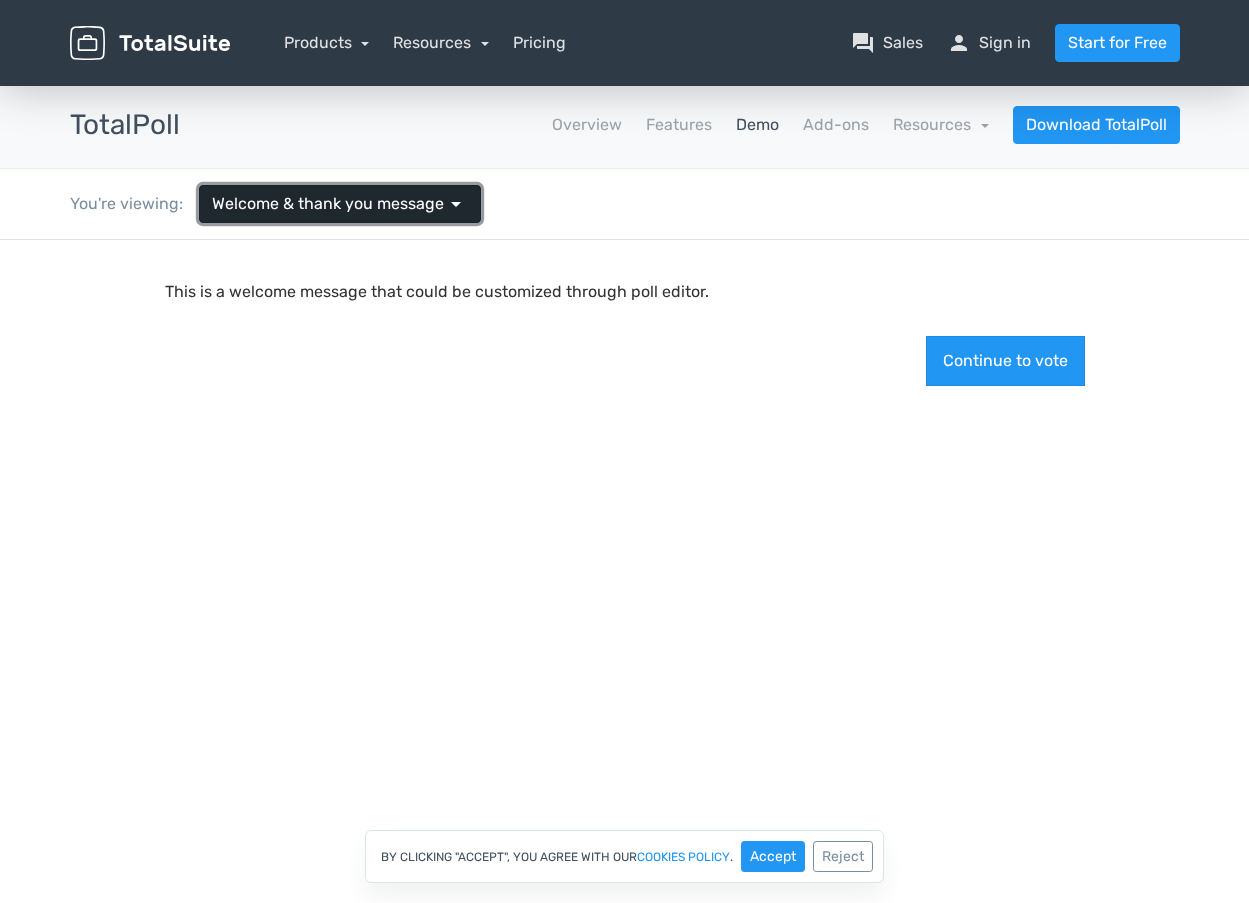 click on "Welcome & thank you message" at bounding box center [328, 204] 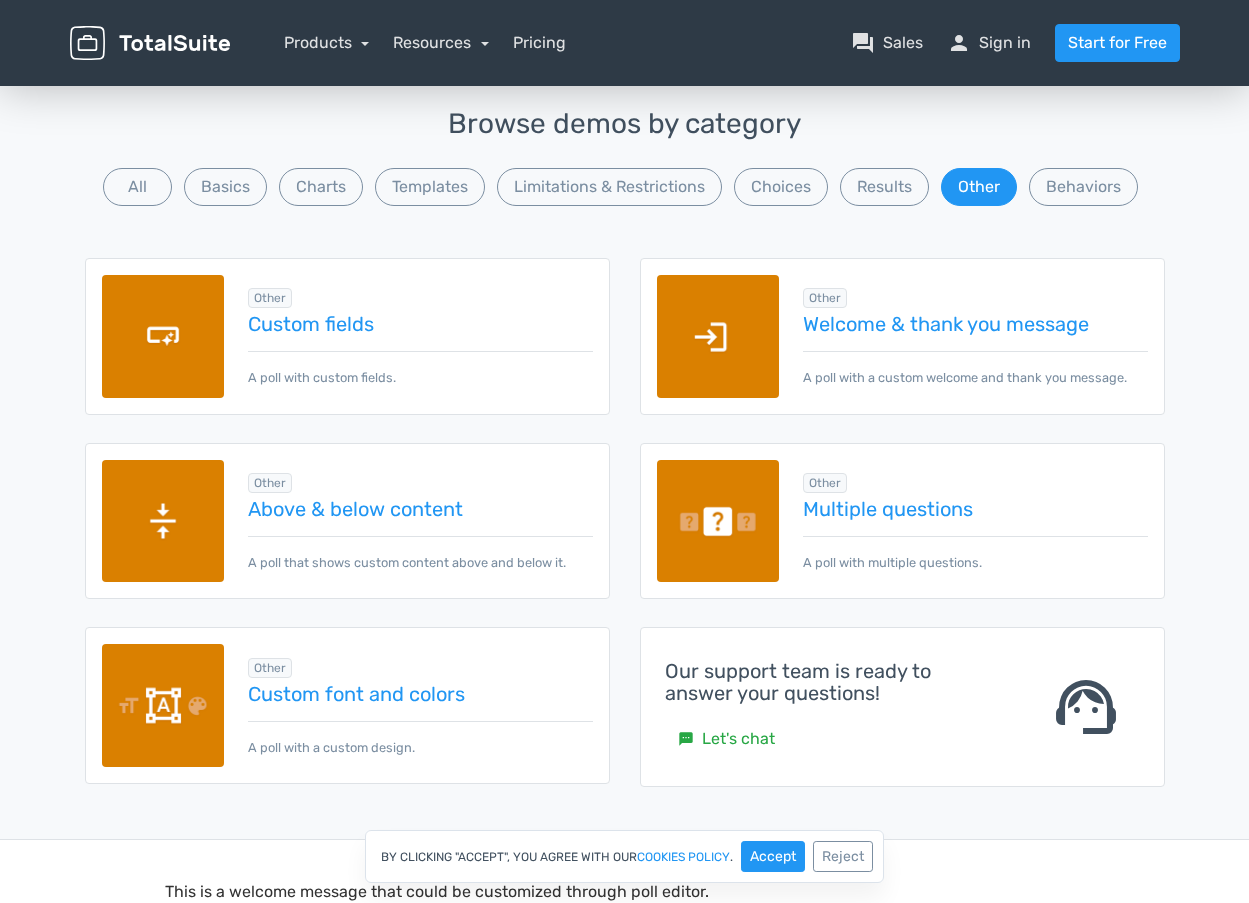 scroll, scrollTop: 200, scrollLeft: 0, axis: vertical 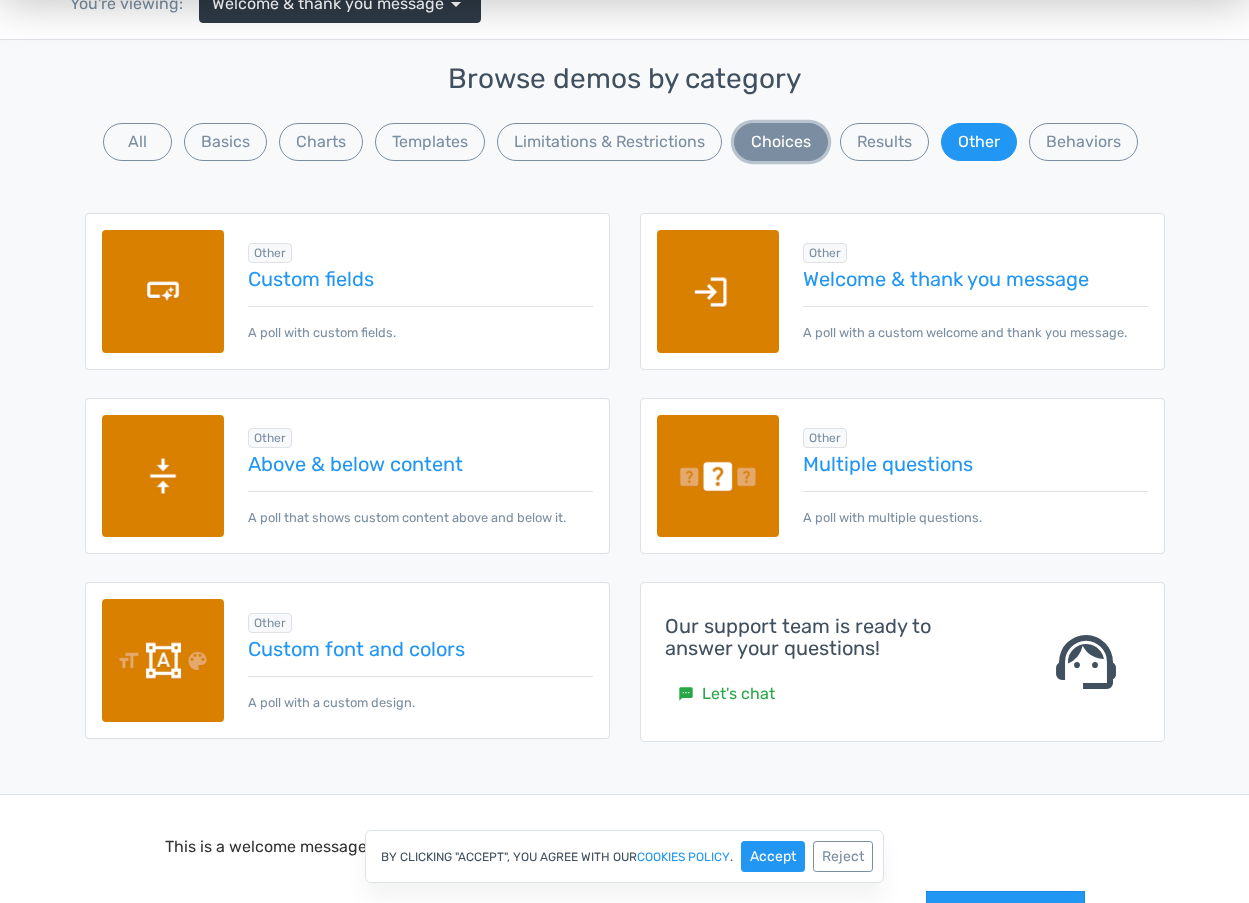 click on "Choices" at bounding box center (781, 142) 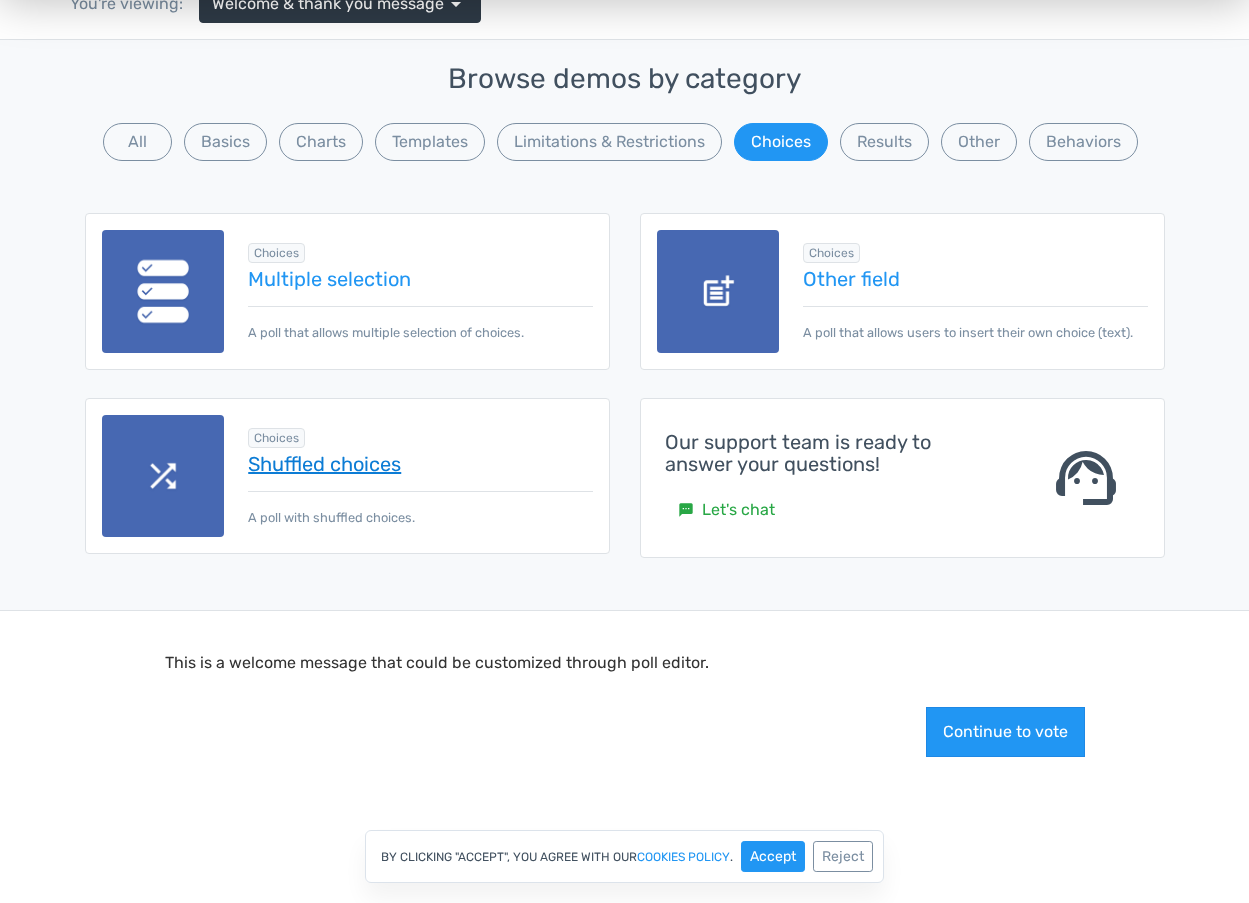 click on "Shuffled choices" at bounding box center [420, 464] 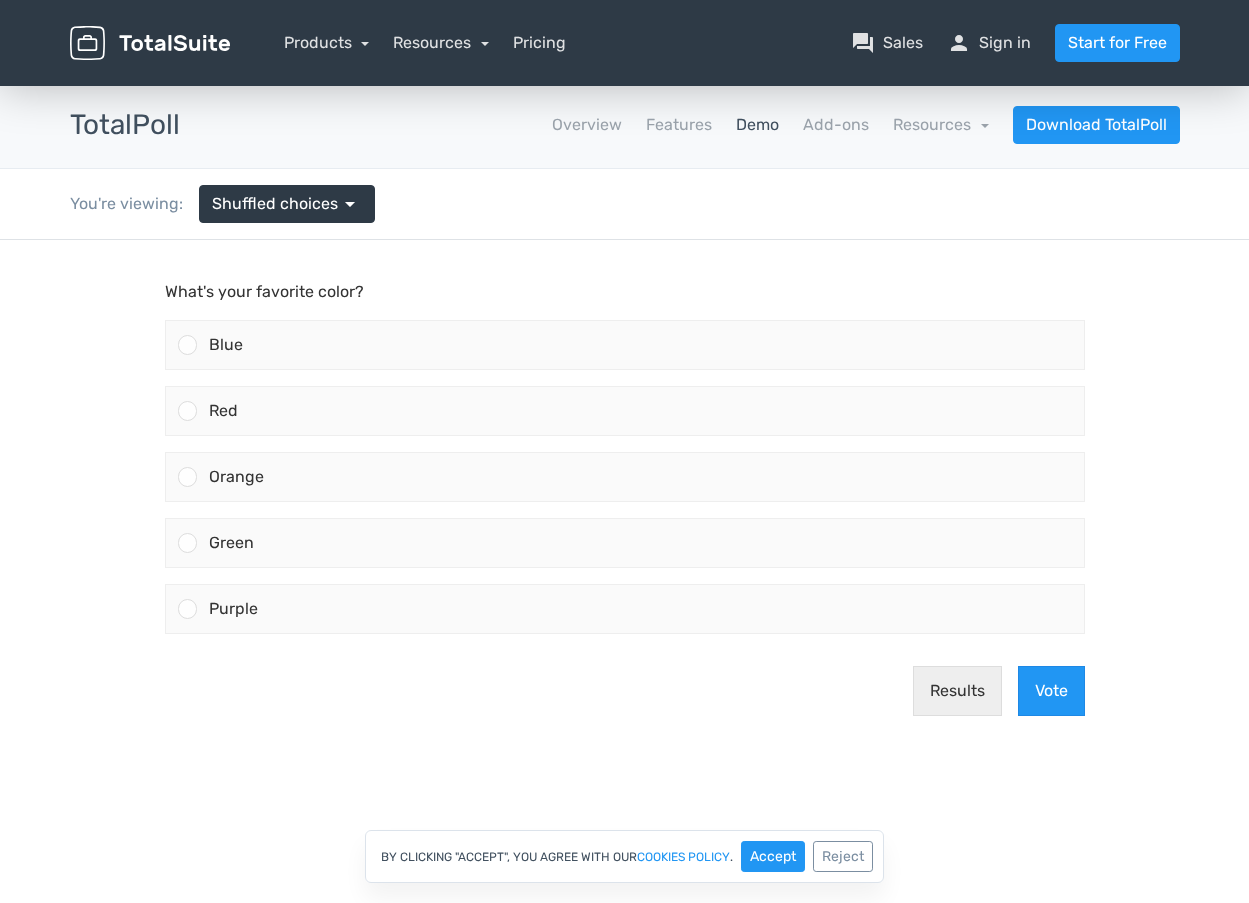 scroll, scrollTop: 0, scrollLeft: 0, axis: both 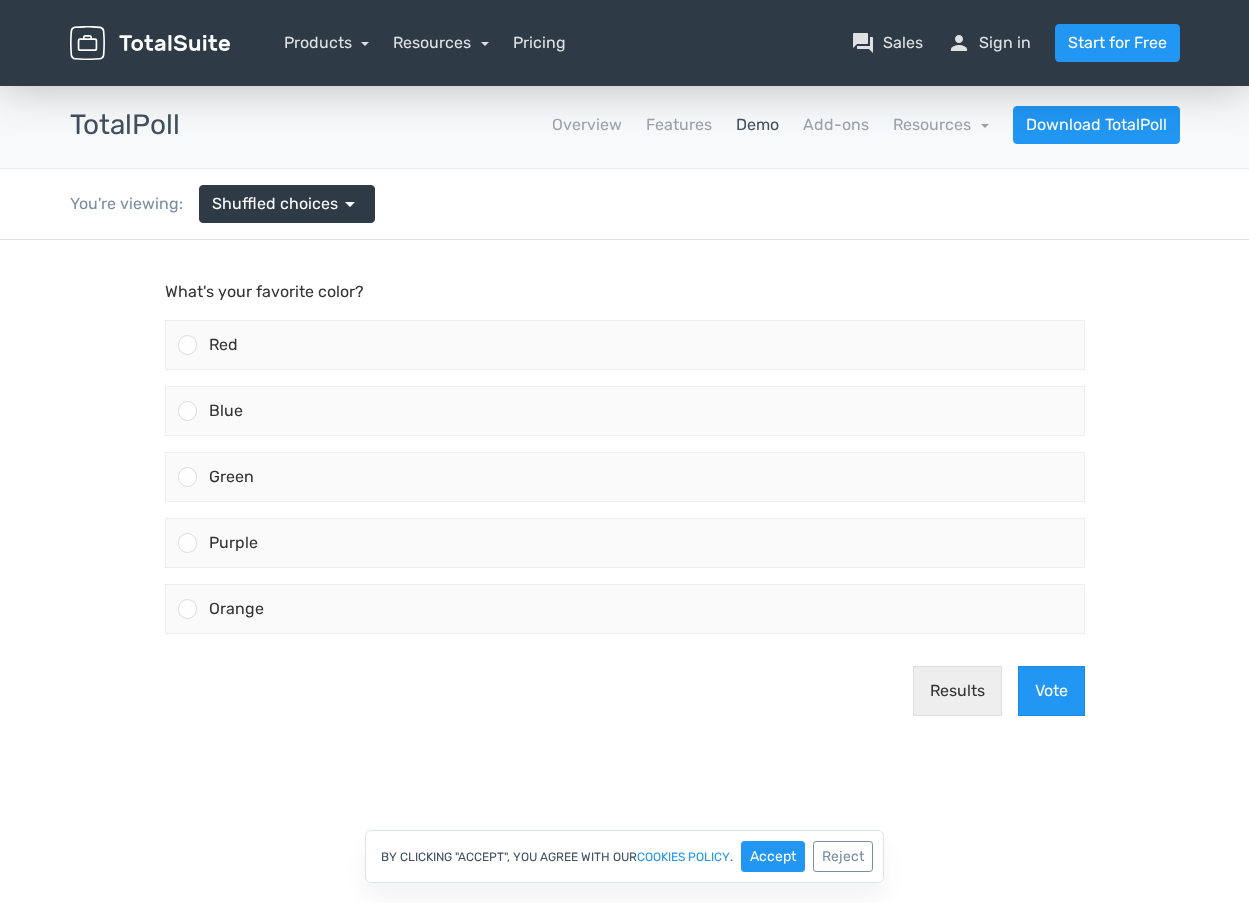 click on "You're viewing:   Shuffled choices   arrow_drop_down" at bounding box center (222, 204) 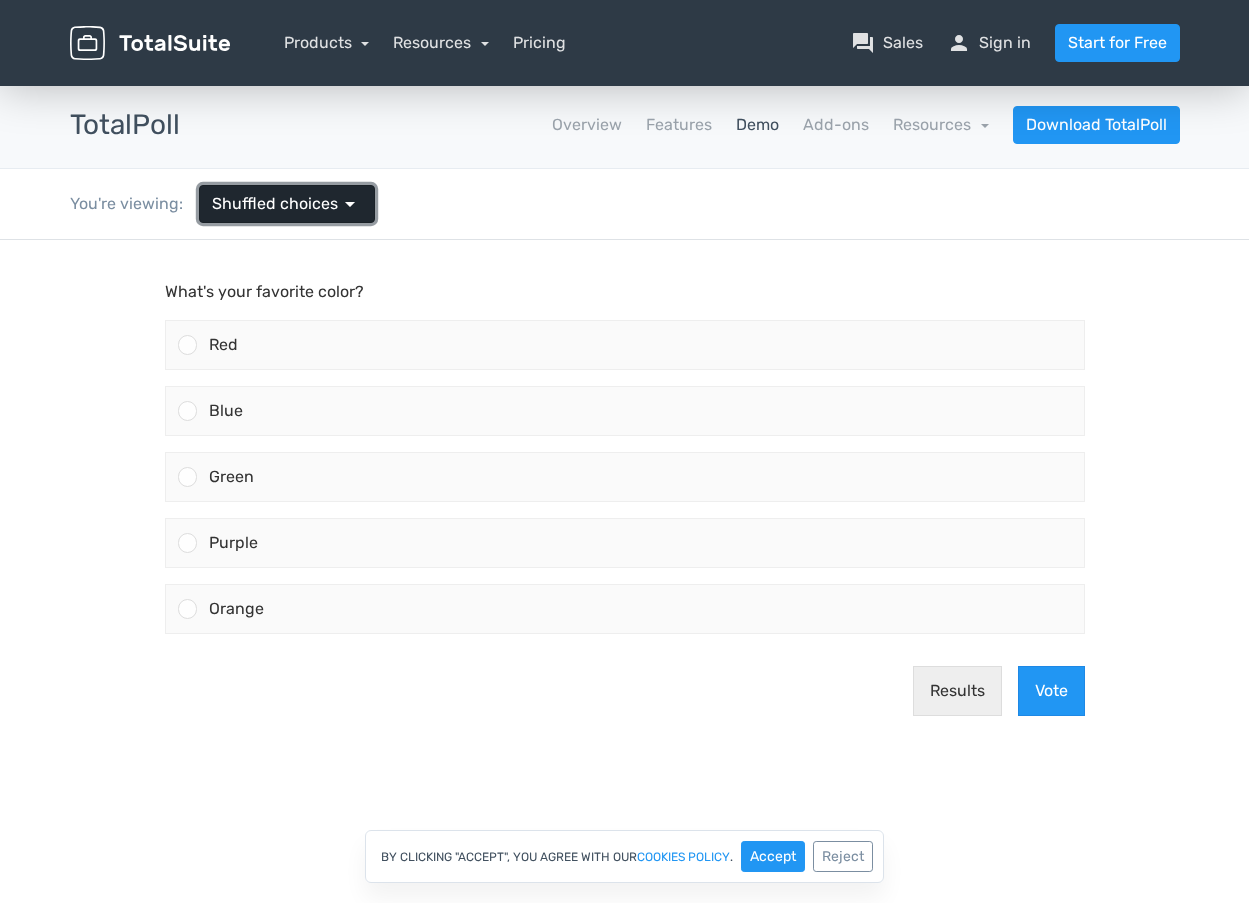 click on "Shuffled choices" at bounding box center [275, 204] 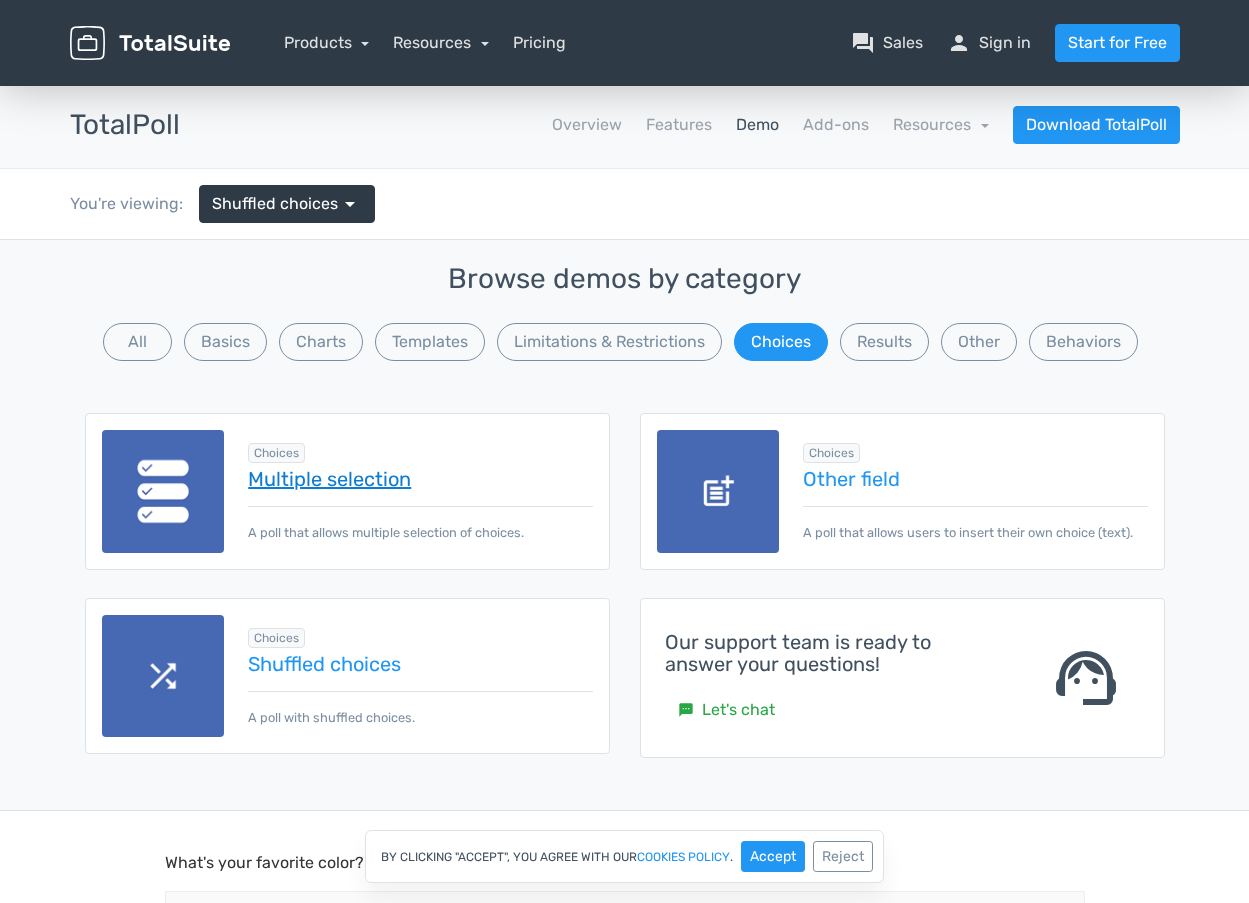 click on "Multiple selection" at bounding box center [420, 479] 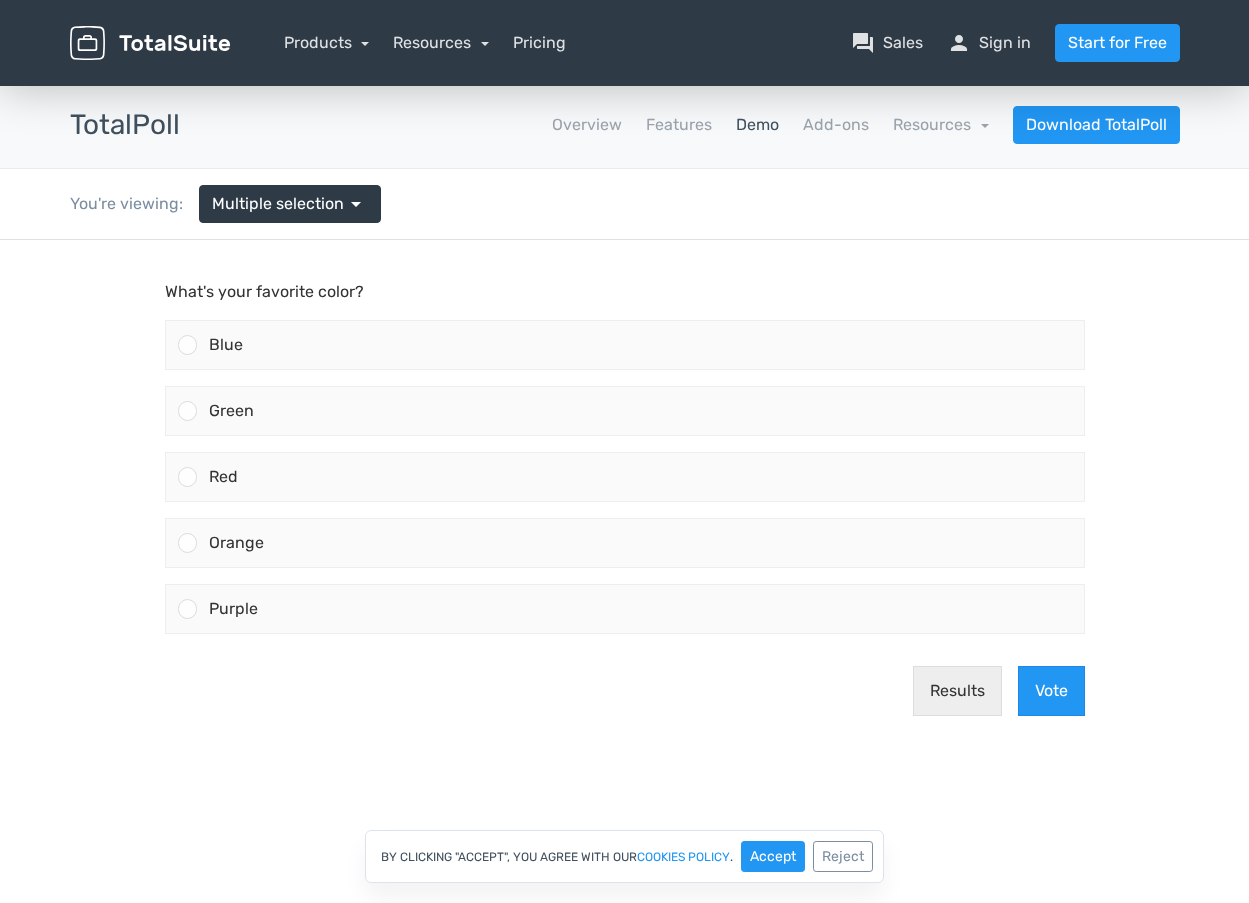 scroll, scrollTop: 0, scrollLeft: 0, axis: both 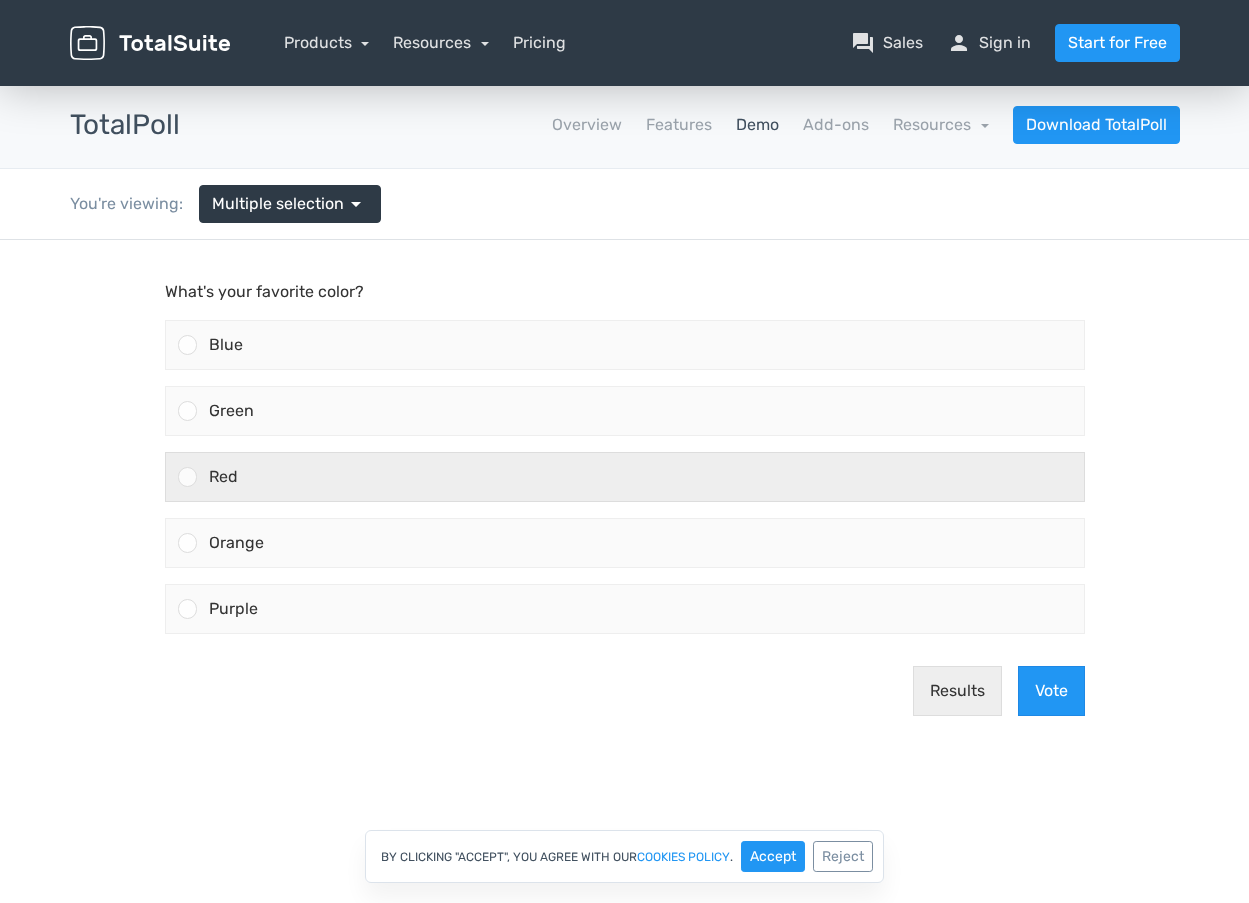 click on "Red" at bounding box center (640, 477) 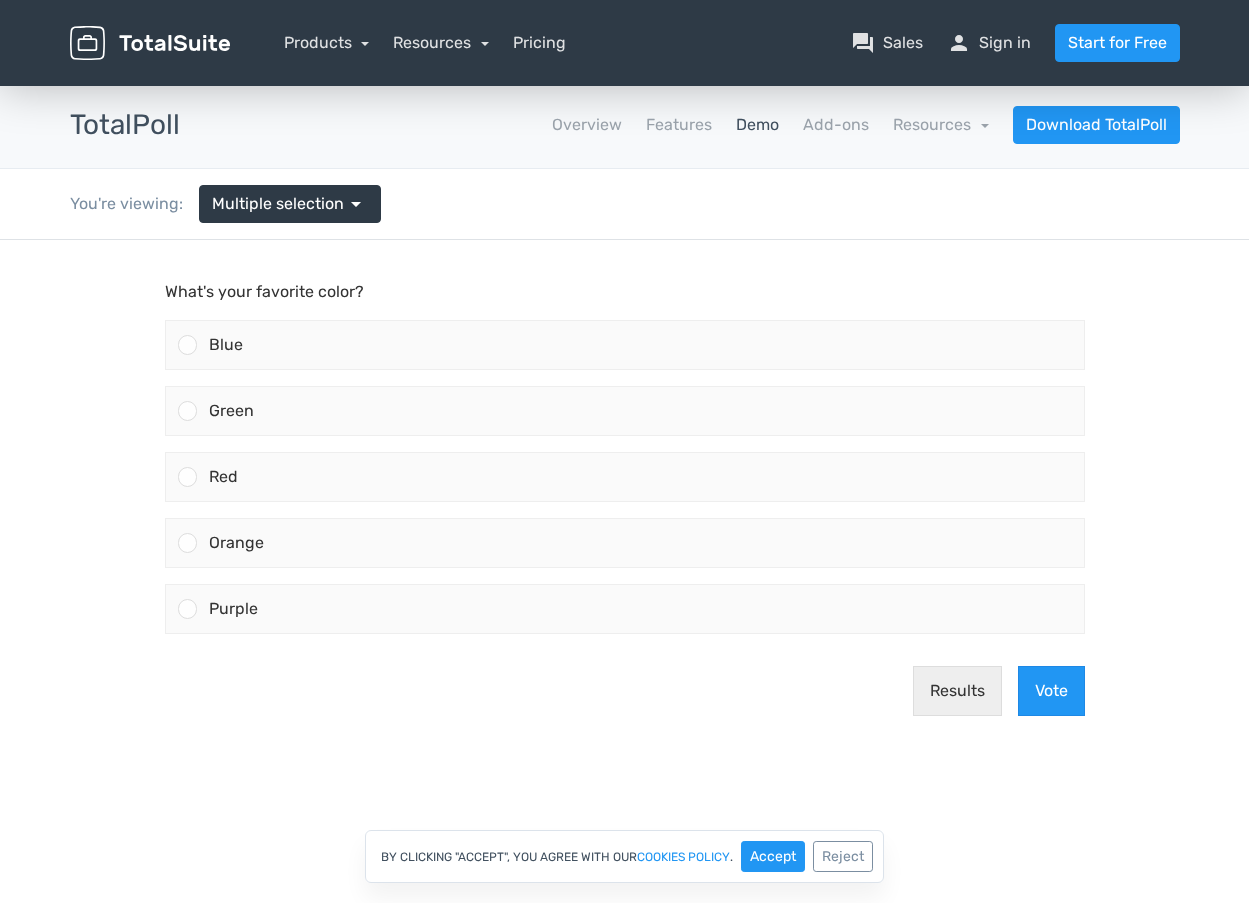 click on "Red" at bounding box center (187, 477) 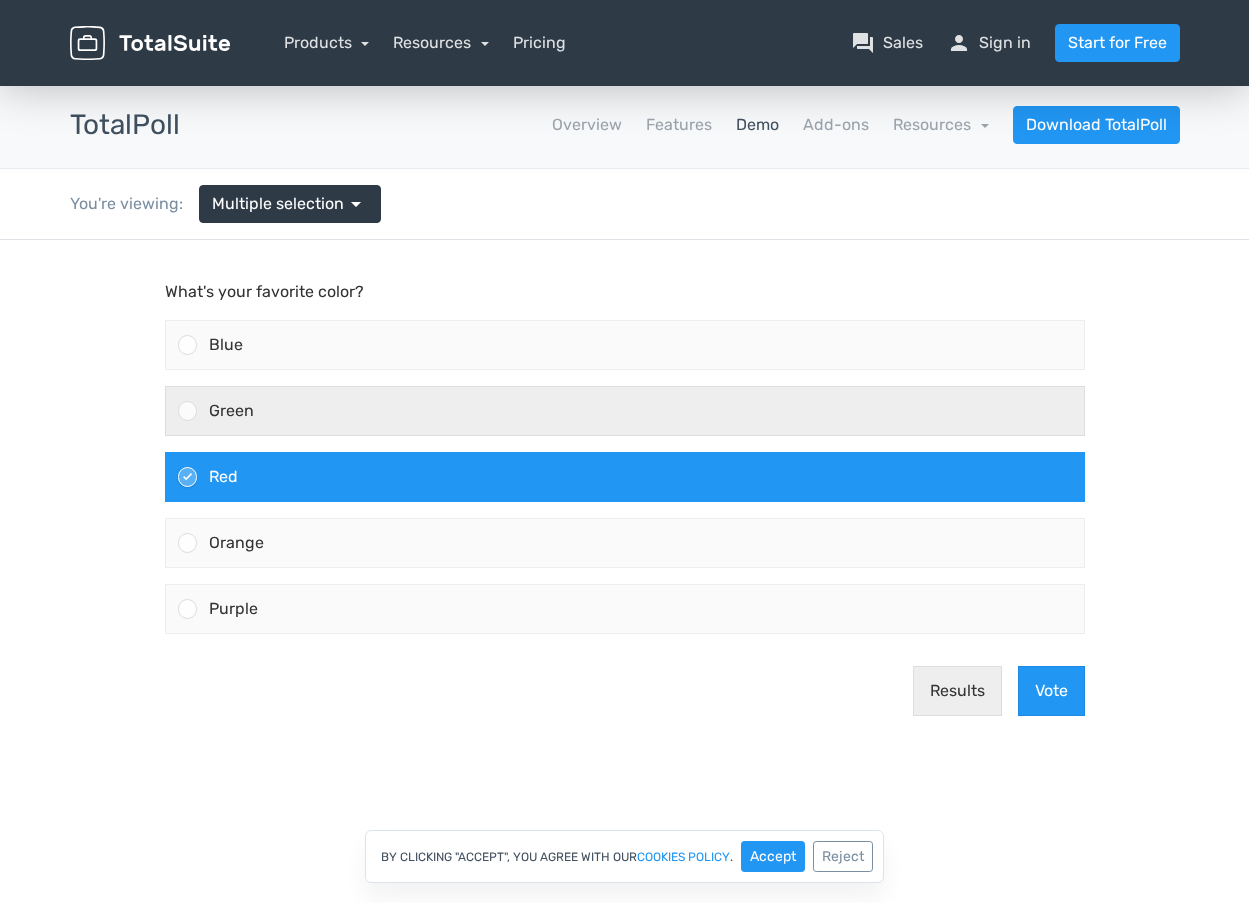 click on "Green" at bounding box center [640, 411] 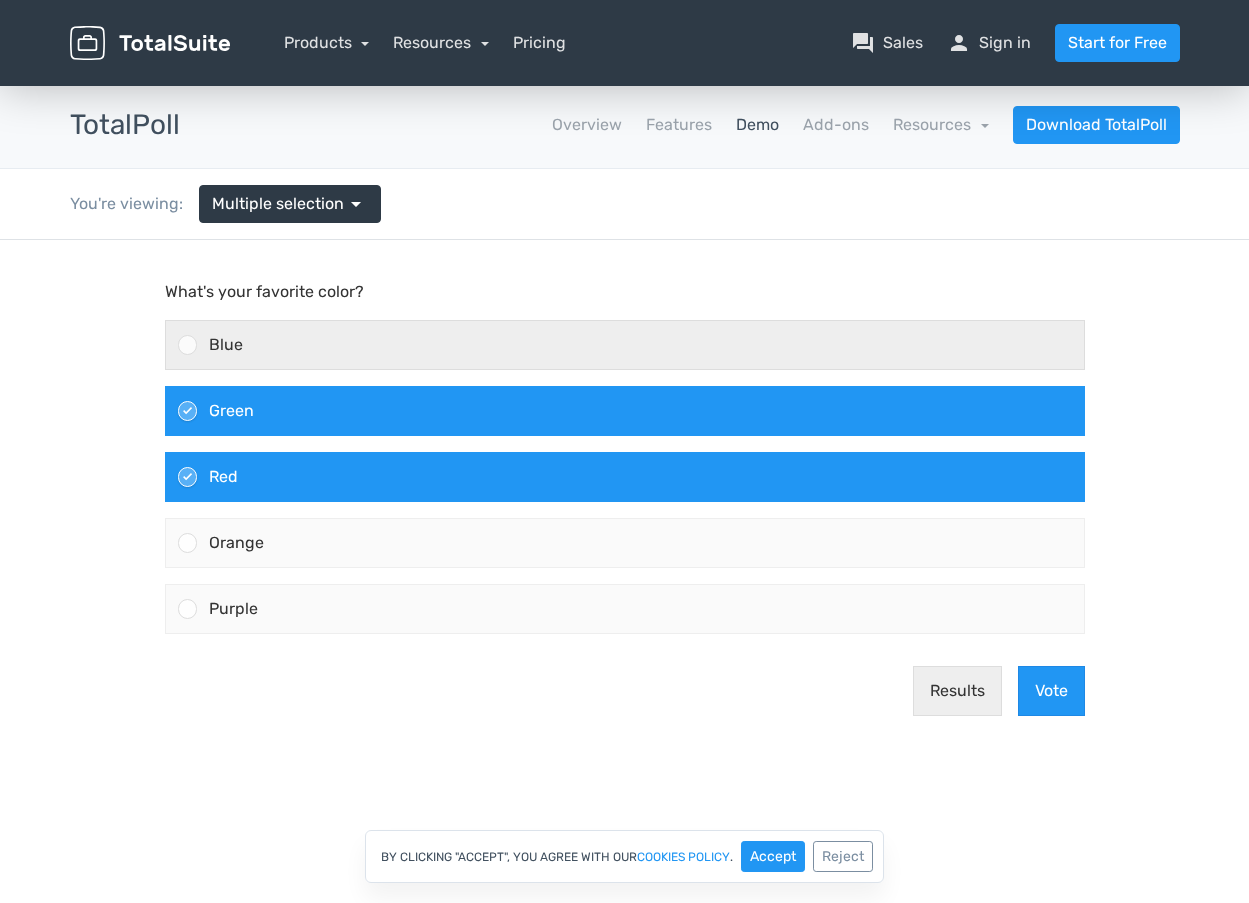 click on "Blue" at bounding box center (640, 345) 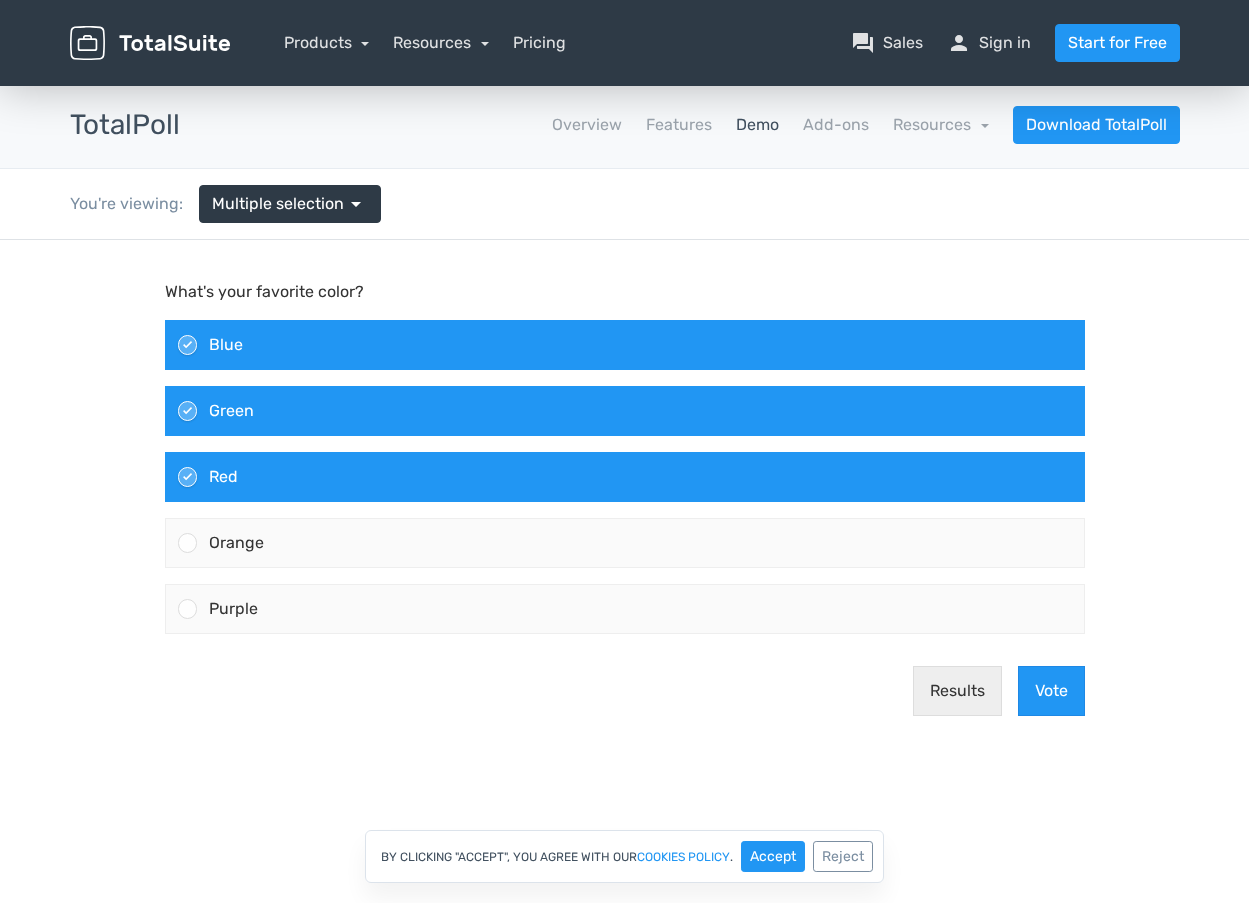 click on "You're viewing:   Multiple selection   arrow_drop_down" at bounding box center (225, 204) 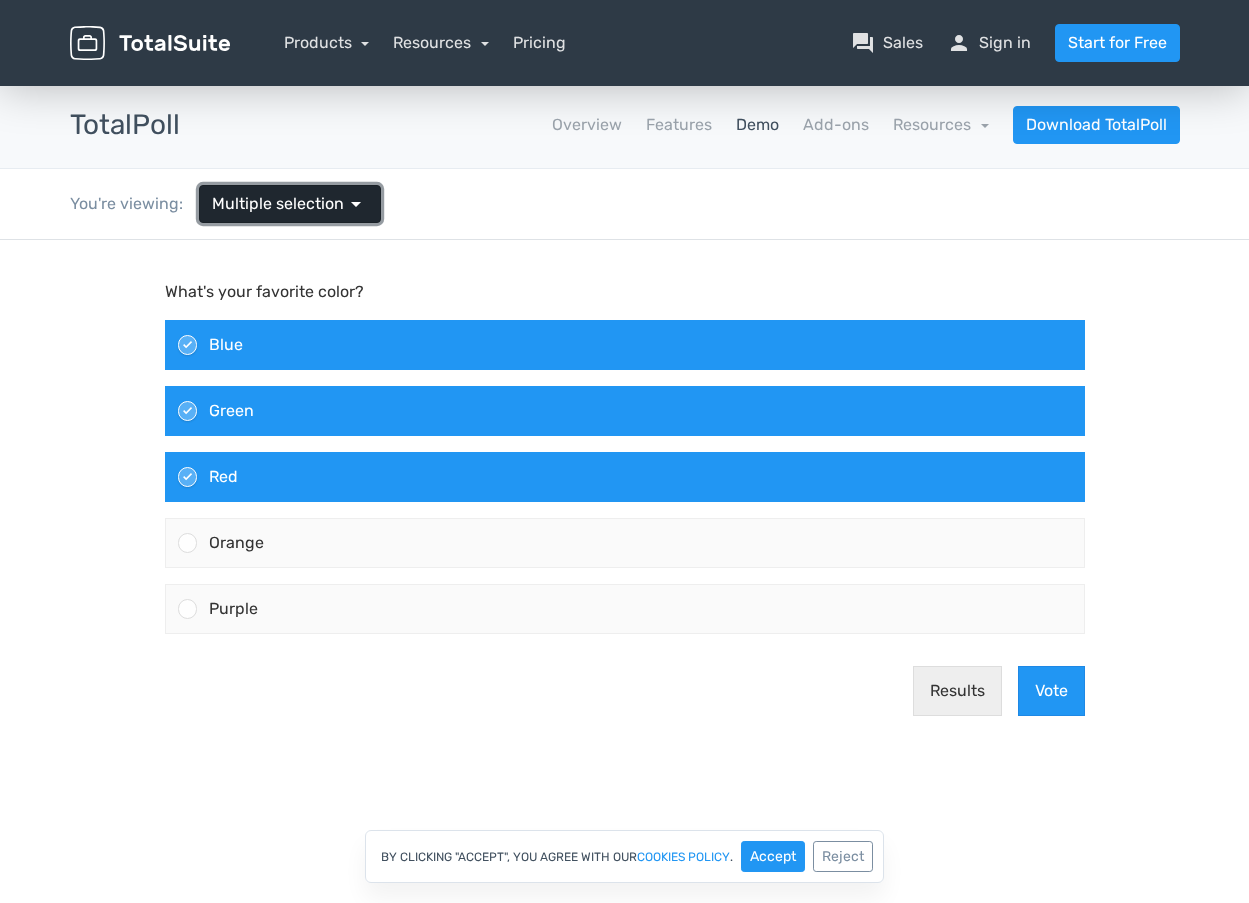 click on "Multiple selection" at bounding box center (278, 204) 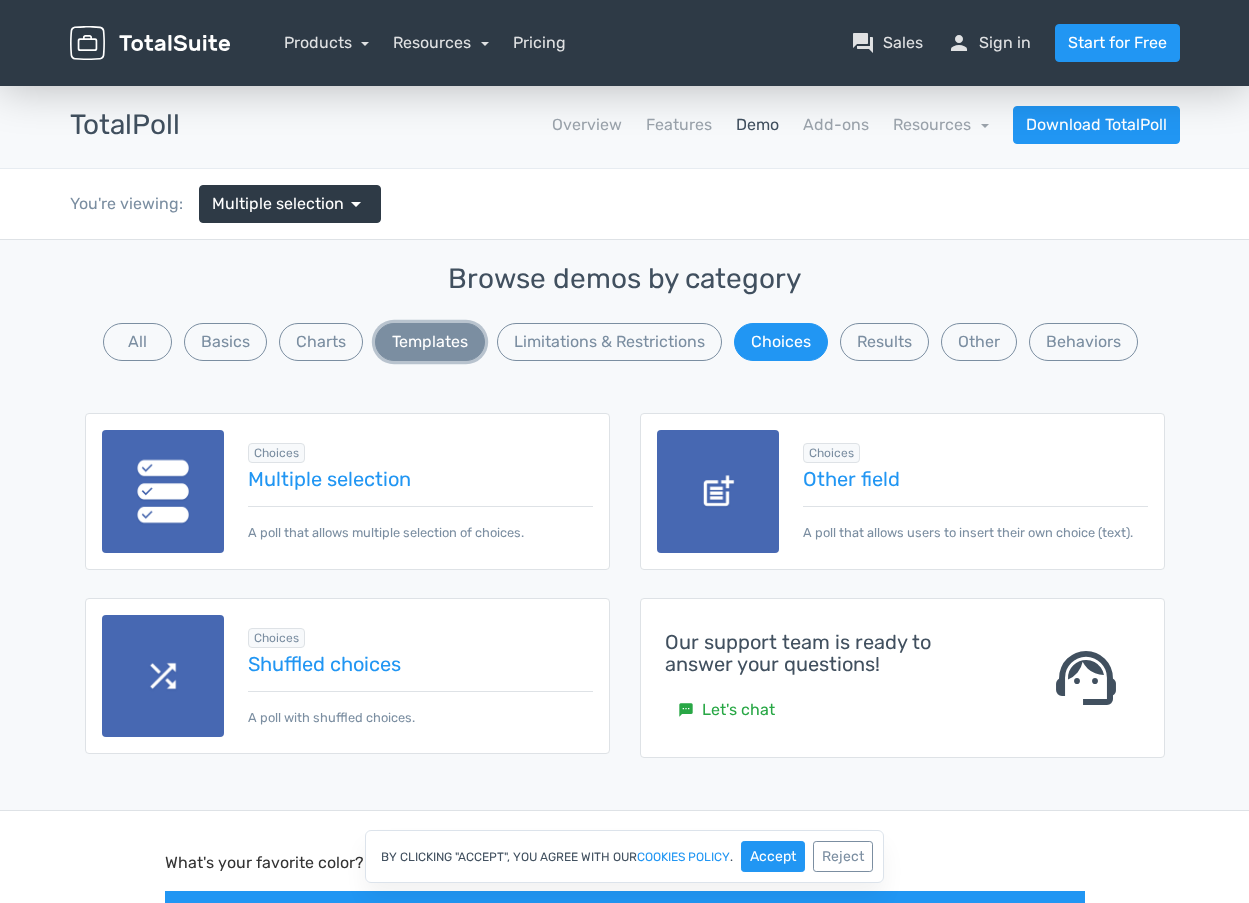 click on "Templates" at bounding box center (430, 342) 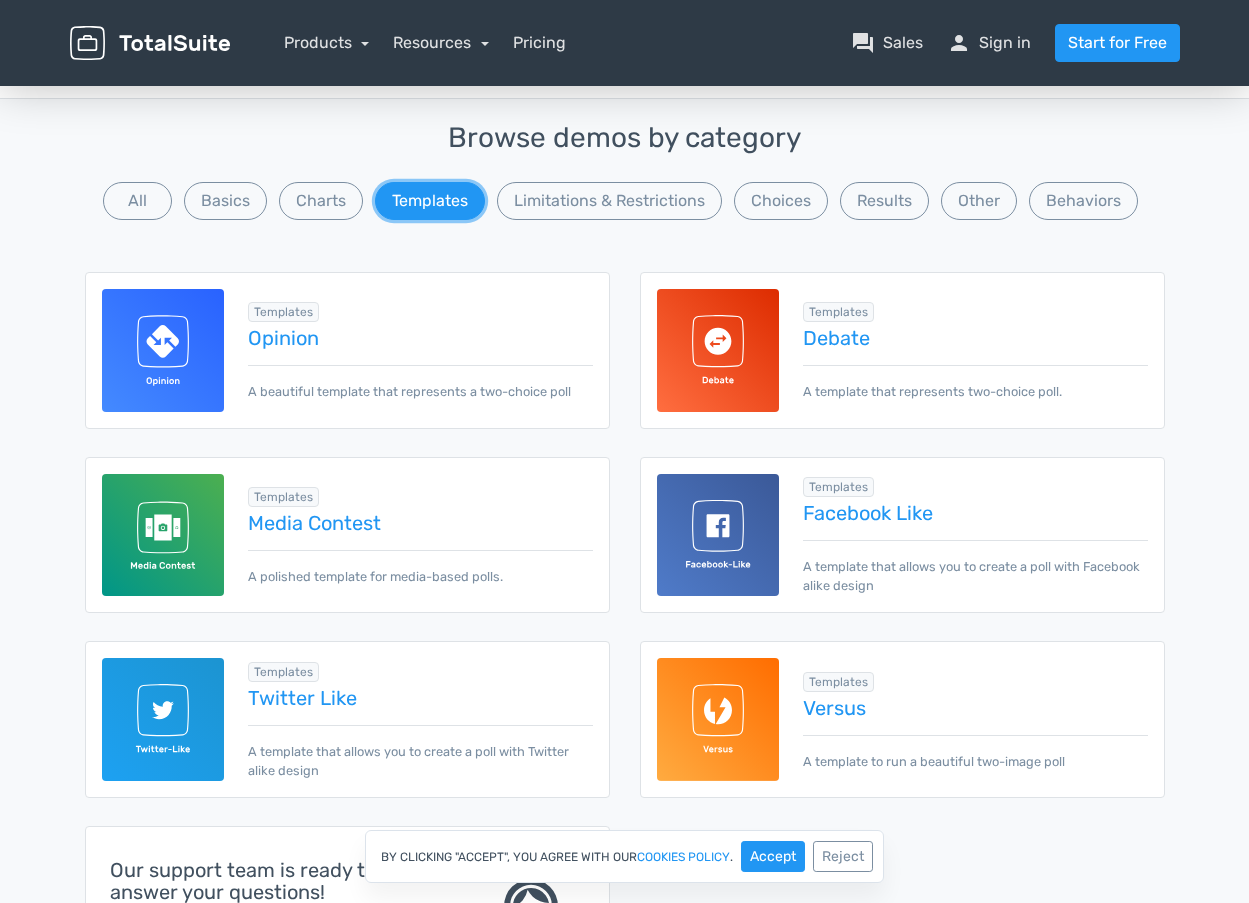 scroll, scrollTop: 200, scrollLeft: 0, axis: vertical 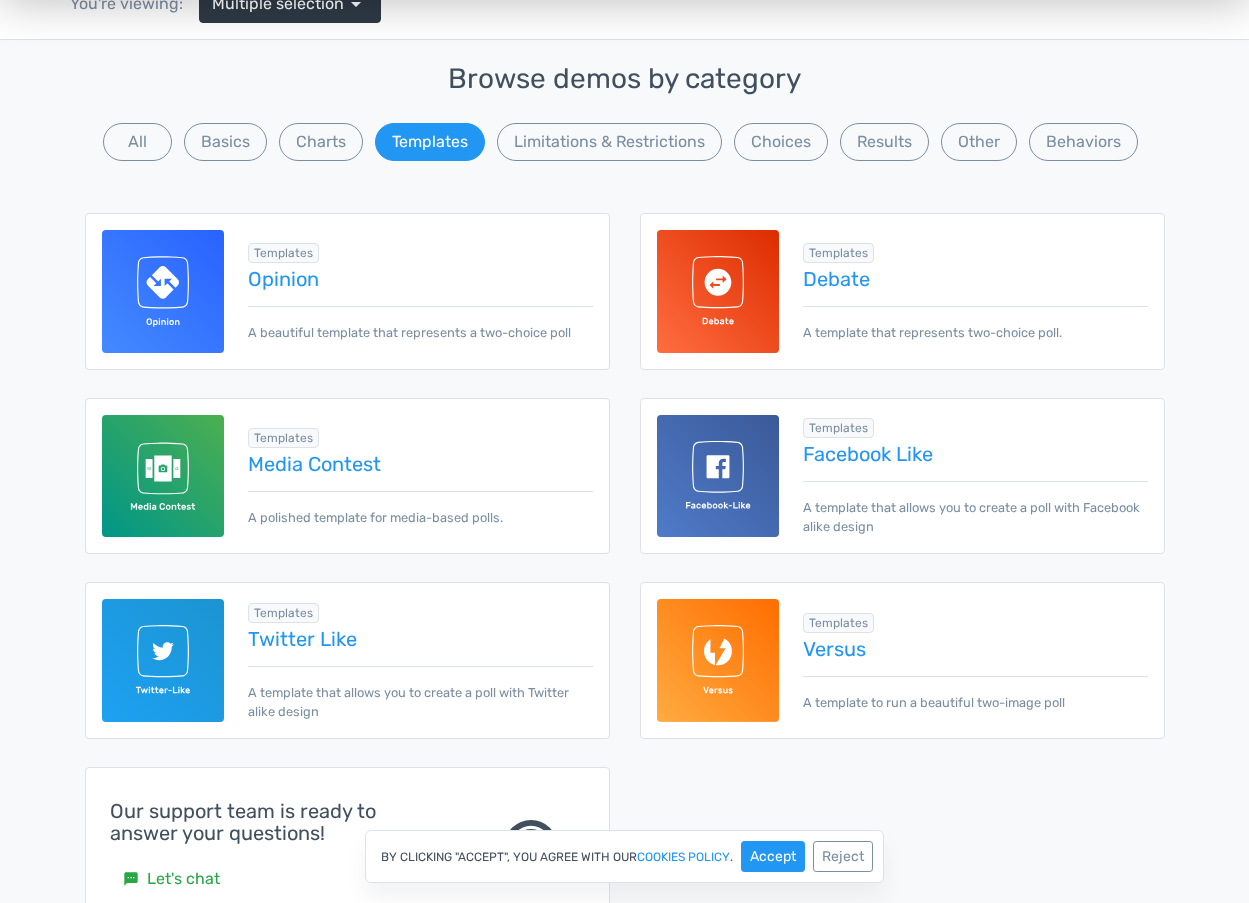 click at bounding box center [718, 291] 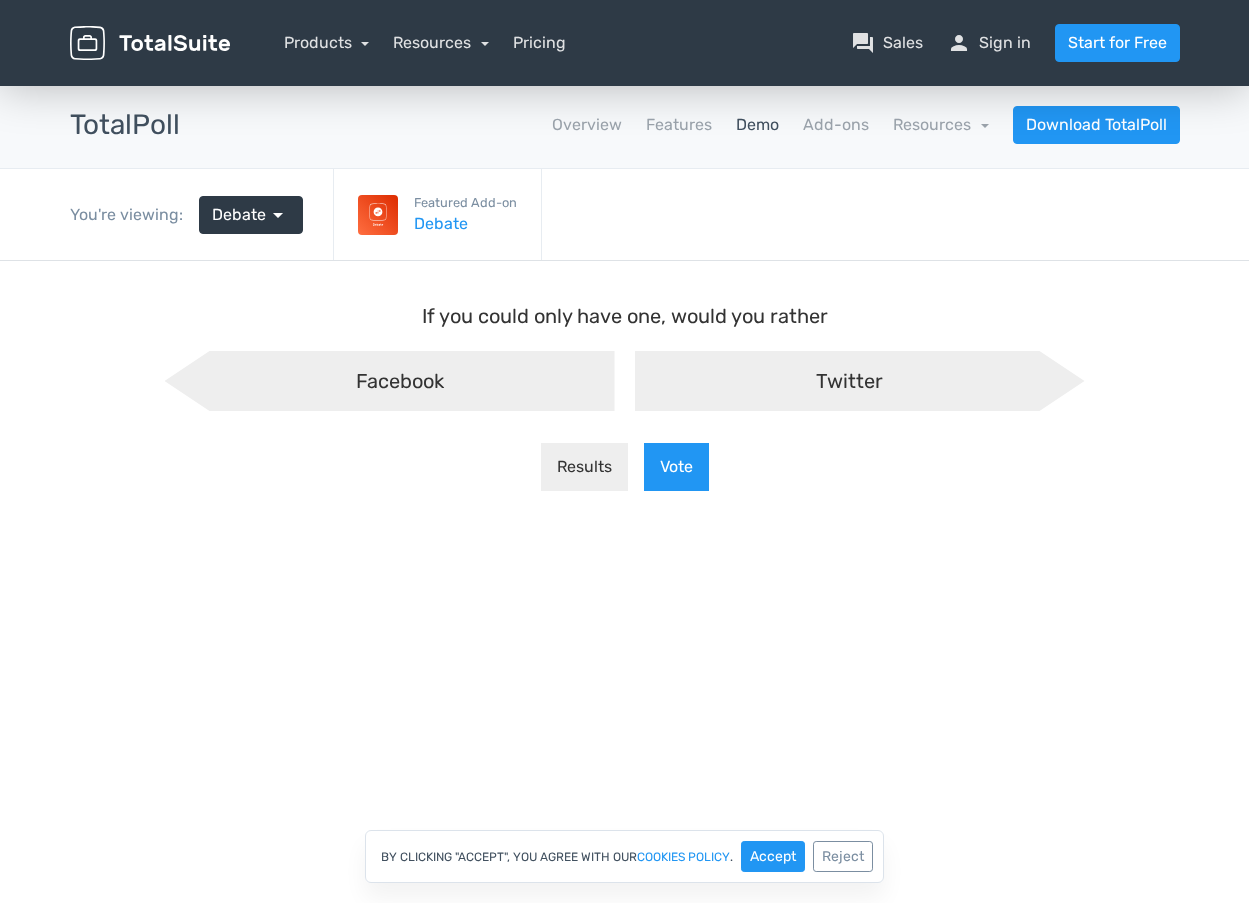 scroll, scrollTop: 0, scrollLeft: 0, axis: both 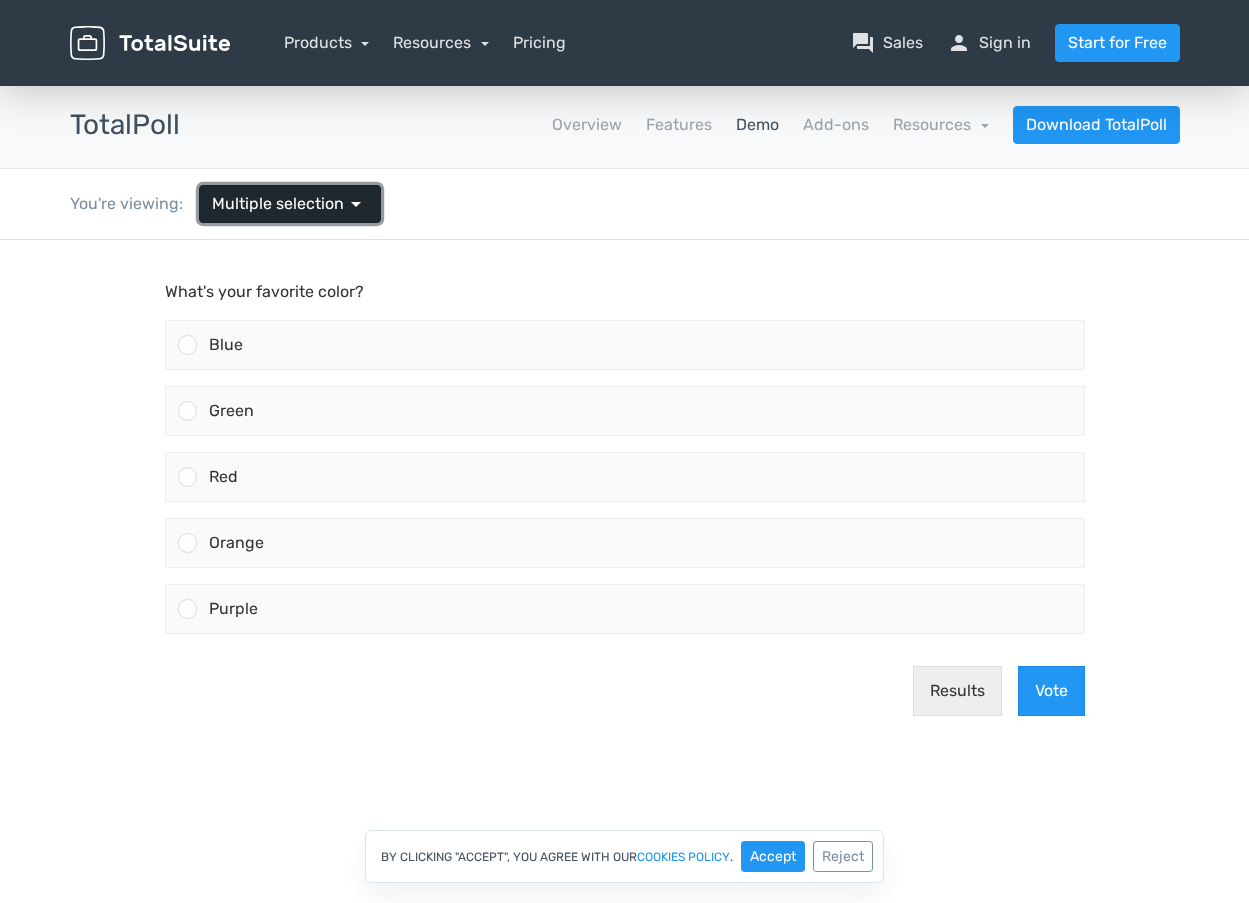 click on "Multiple selection   arrow_drop_down" at bounding box center (290, 204) 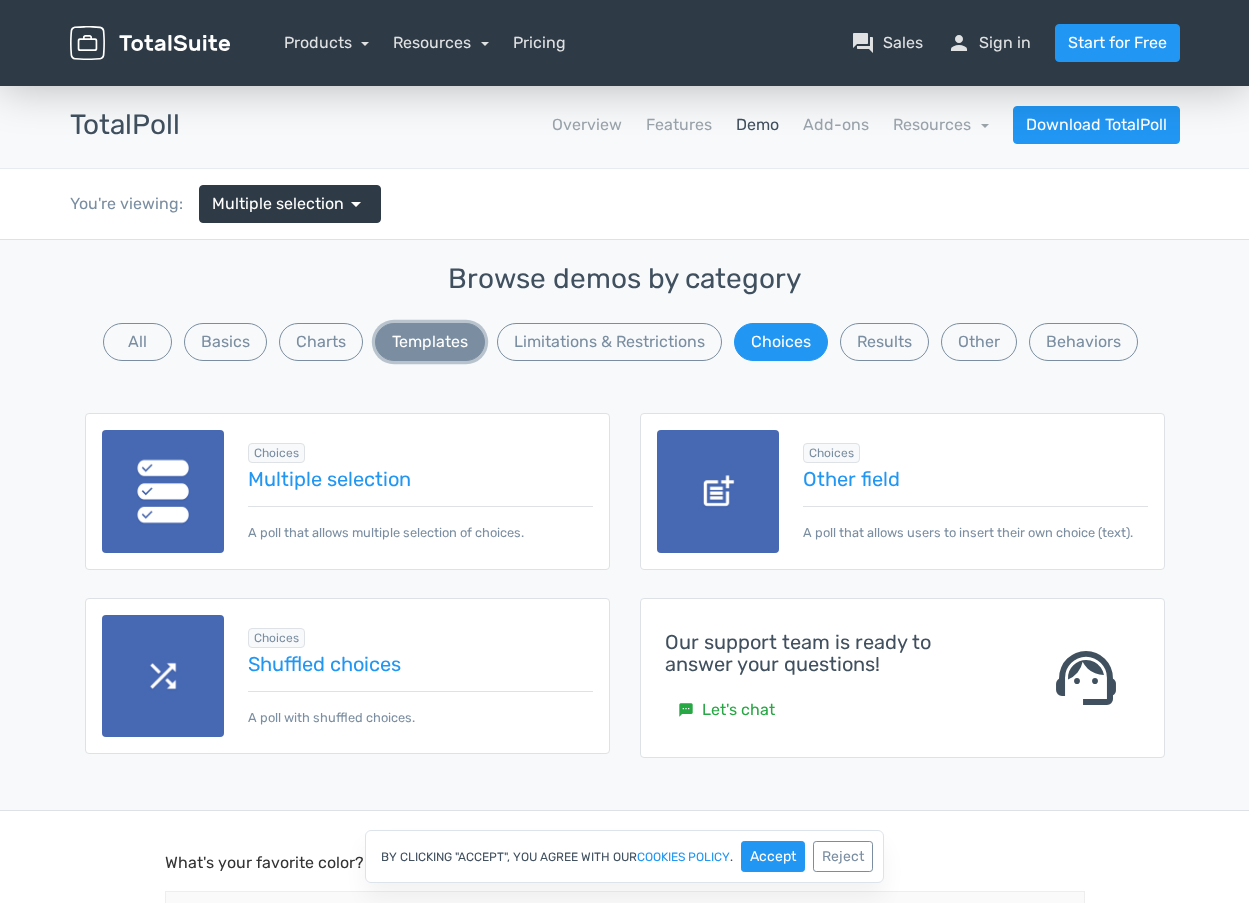 click on "Templates" at bounding box center [430, 342] 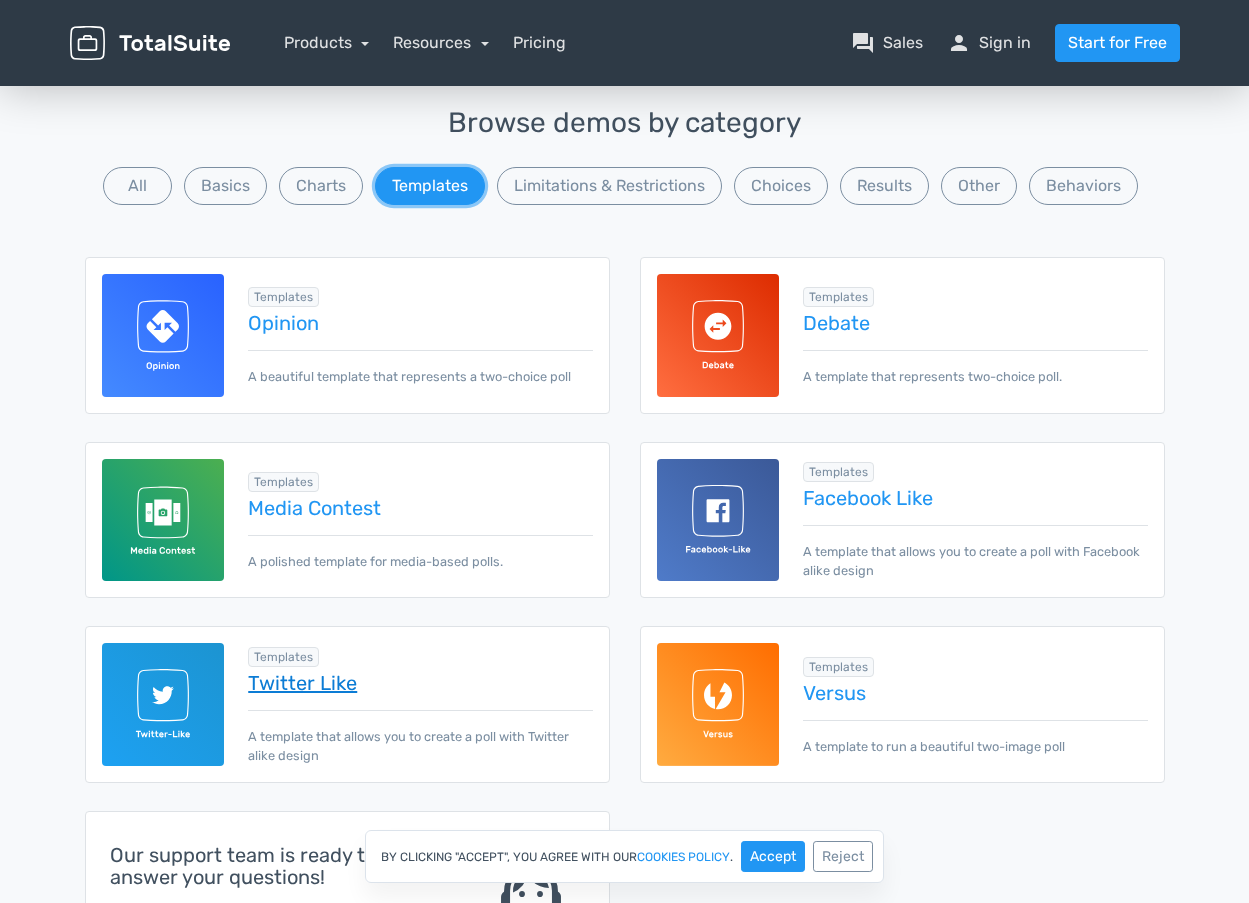 scroll, scrollTop: 200, scrollLeft: 0, axis: vertical 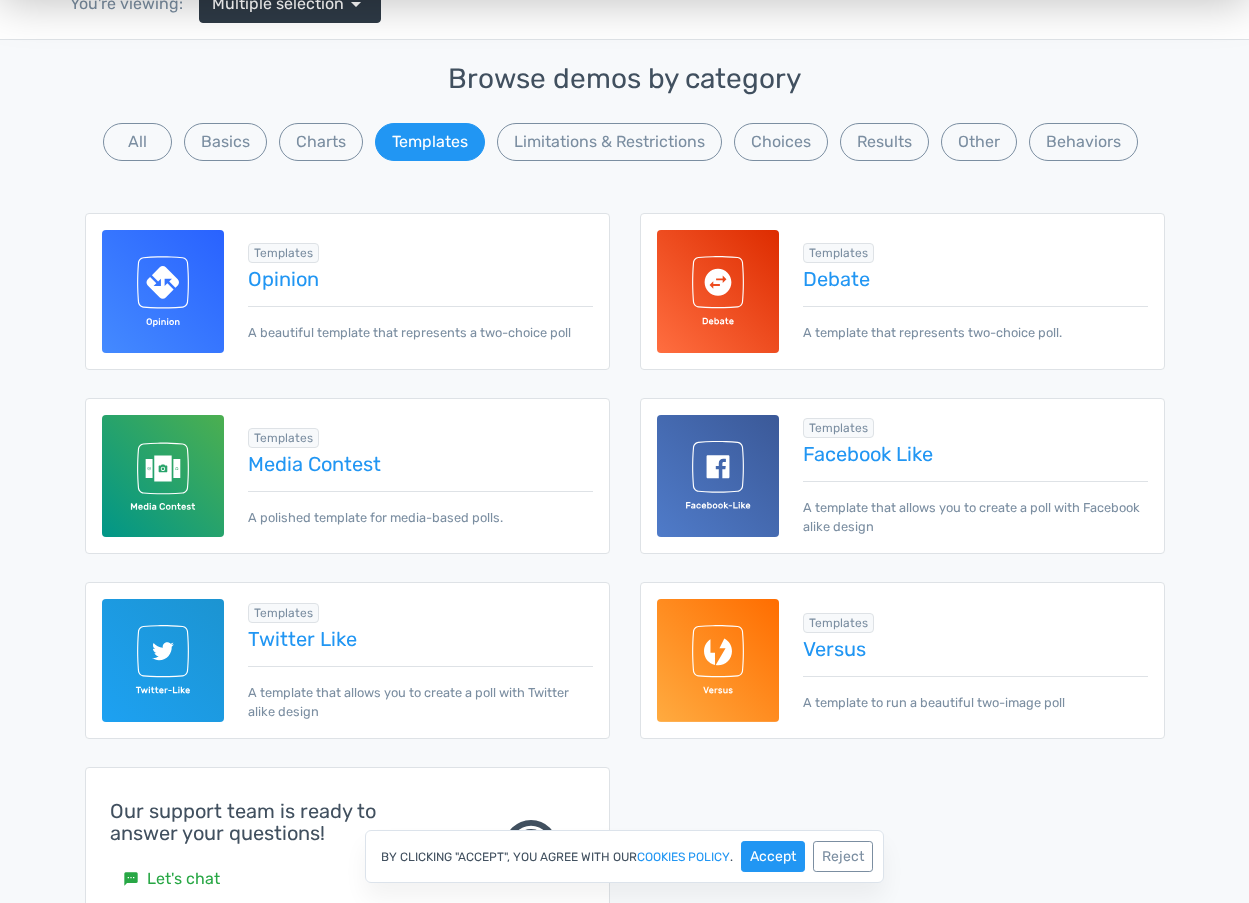 click on "Templates   info  Add-on Required   Media Contest   A polished template for media-based polls." at bounding box center [408, 476] 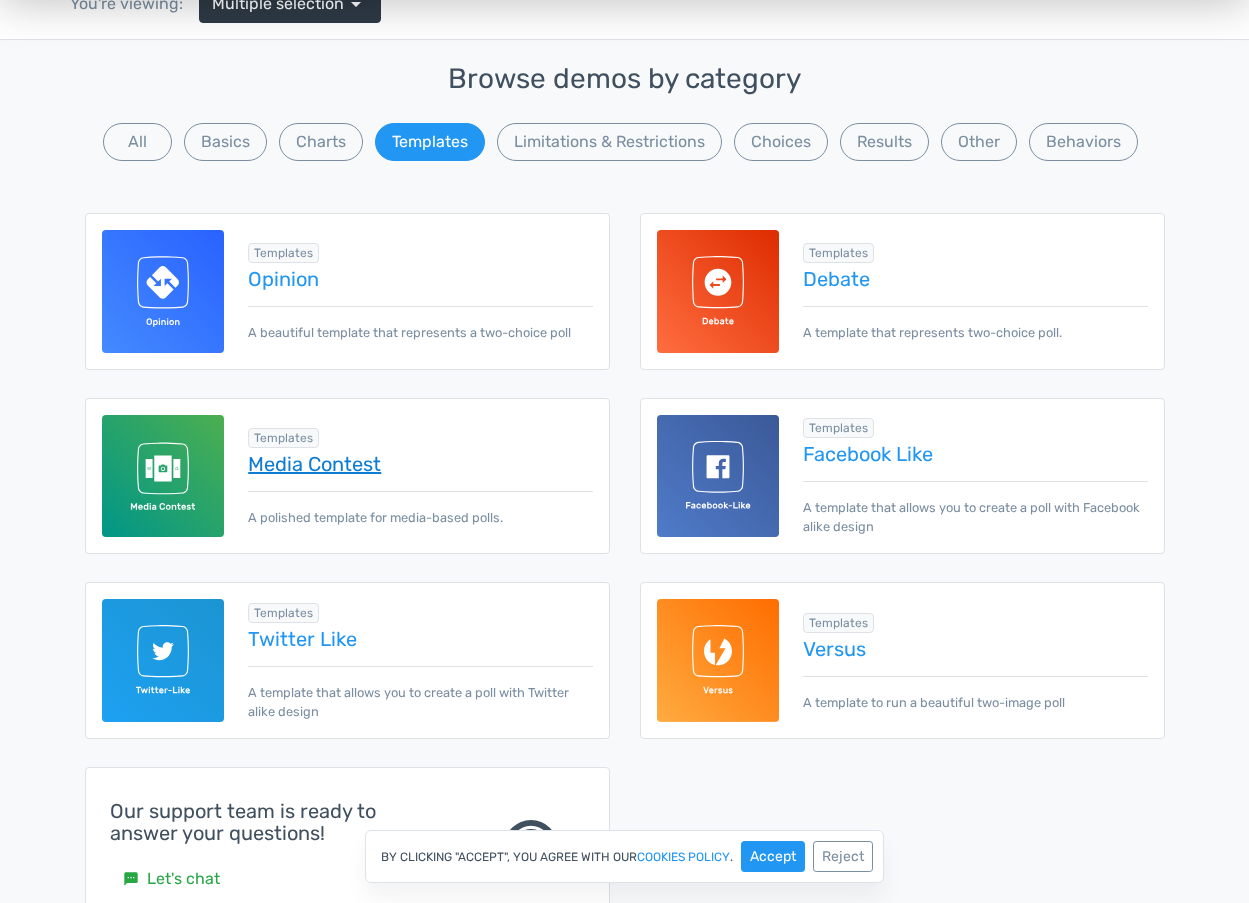 click on "Media Contest" at bounding box center (420, 464) 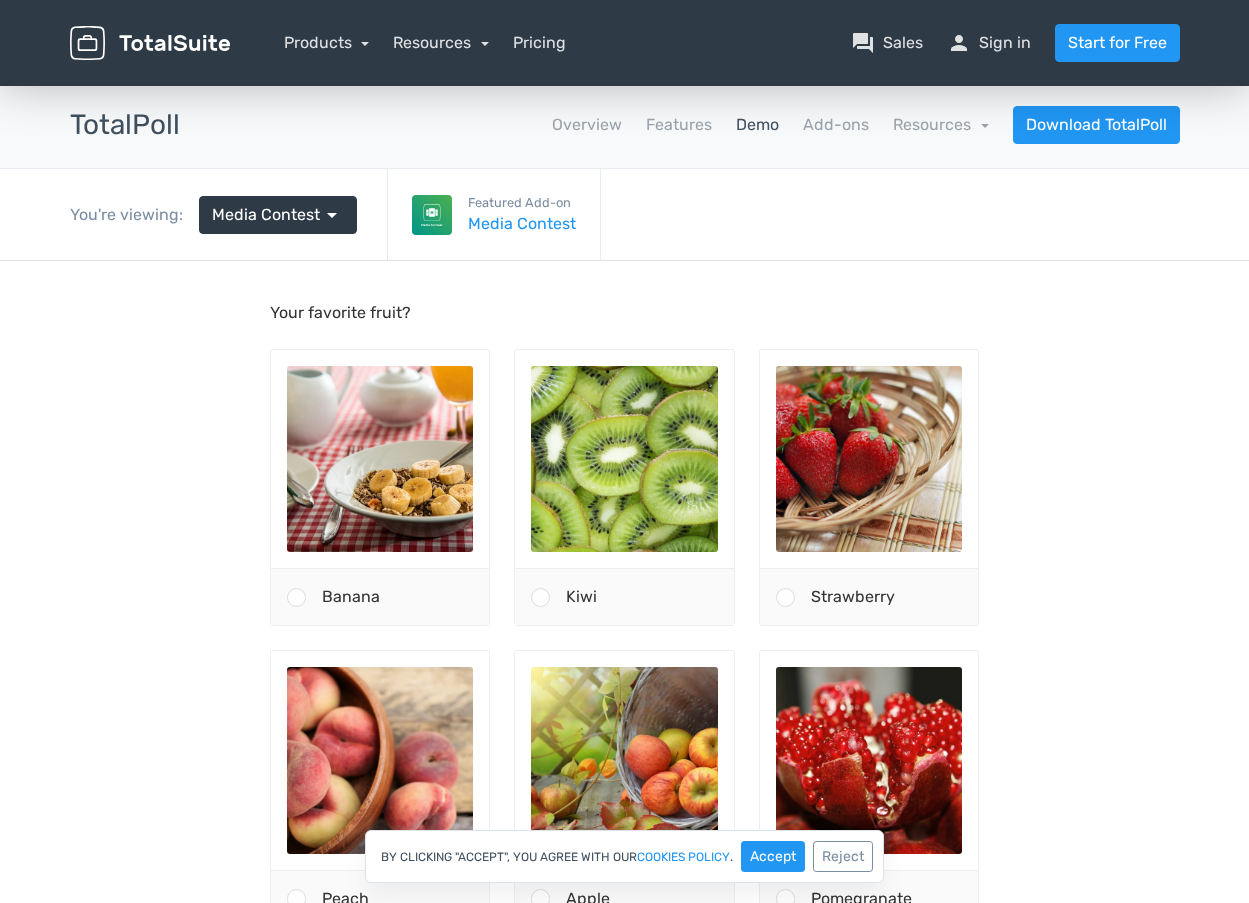scroll, scrollTop: 0, scrollLeft: 0, axis: both 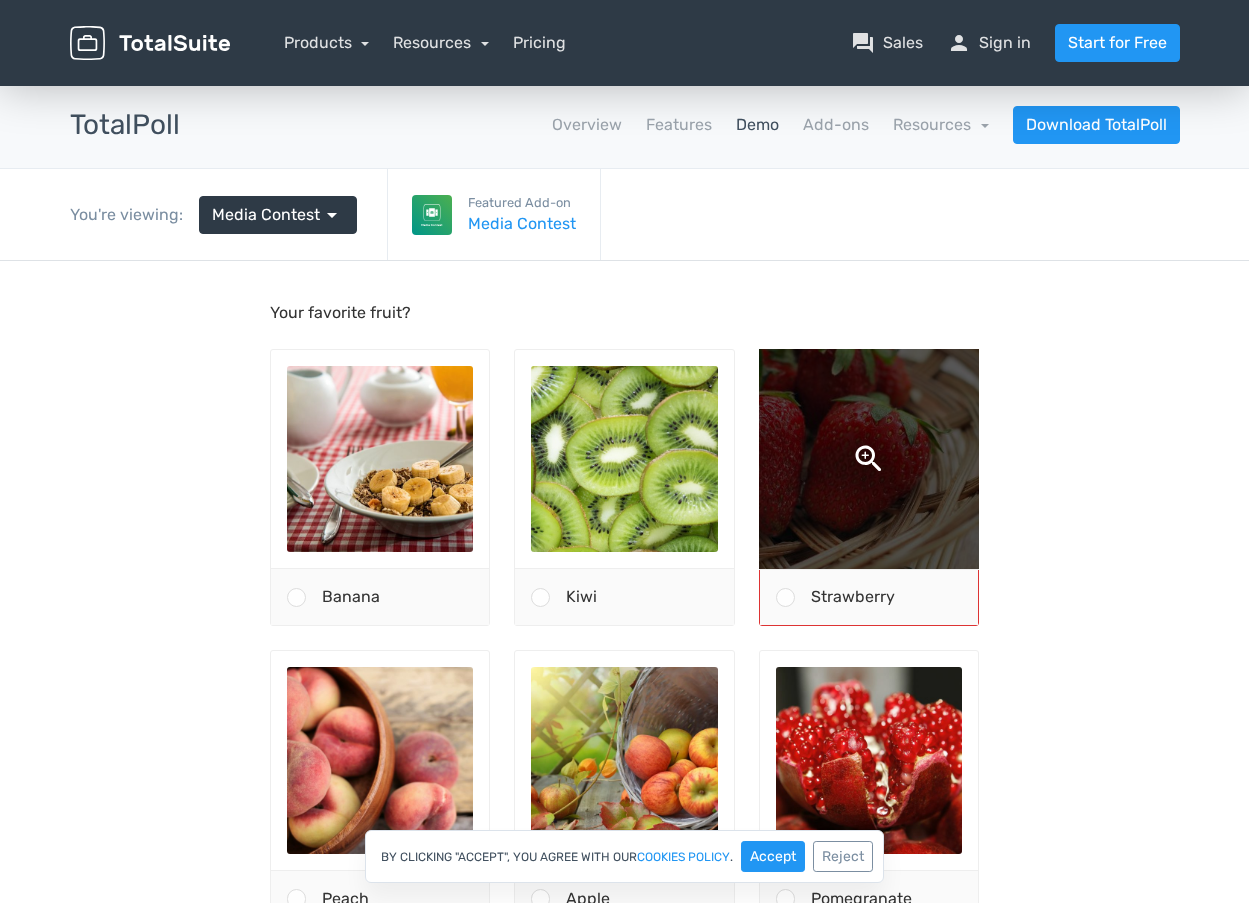 click at bounding box center (869, 459) 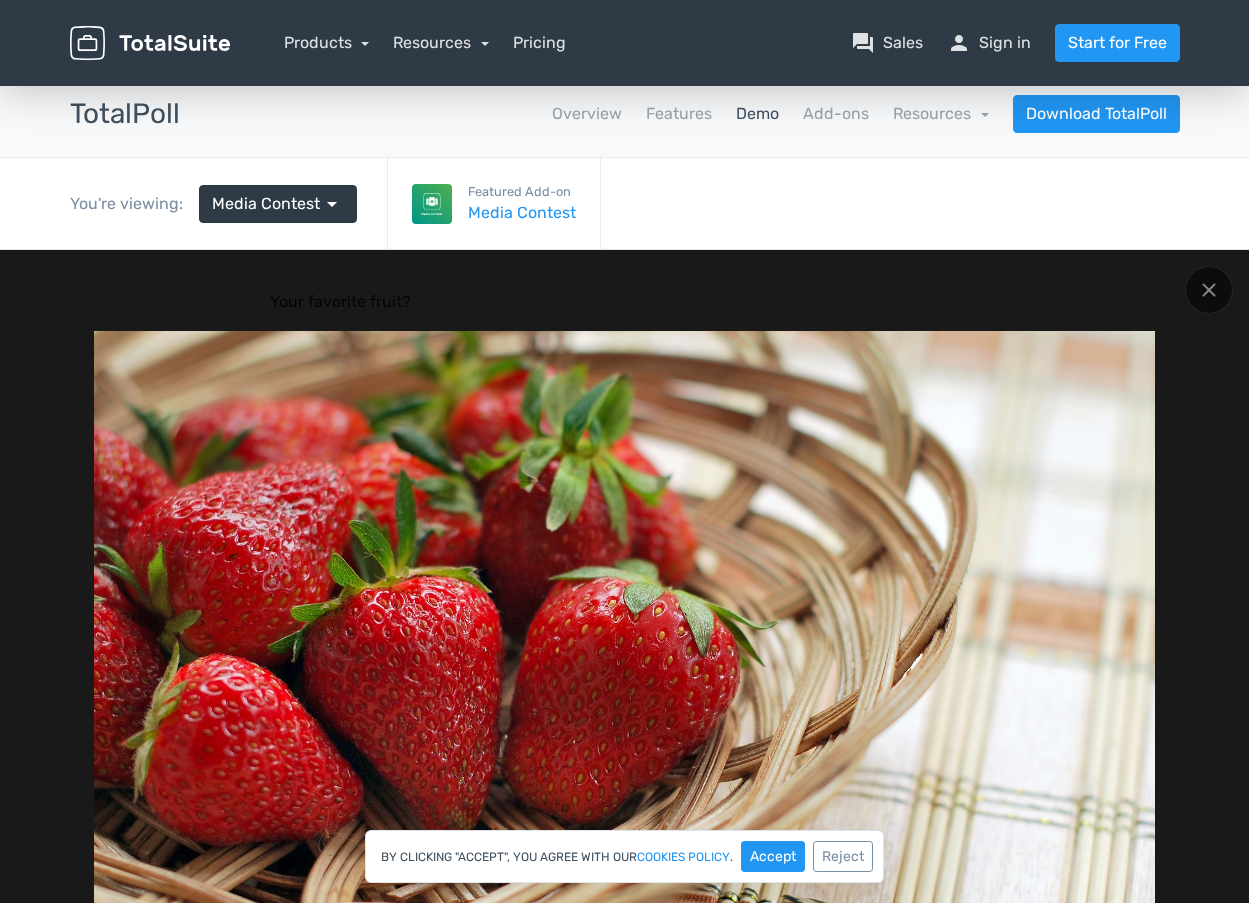 scroll, scrollTop: 0, scrollLeft: 0, axis: both 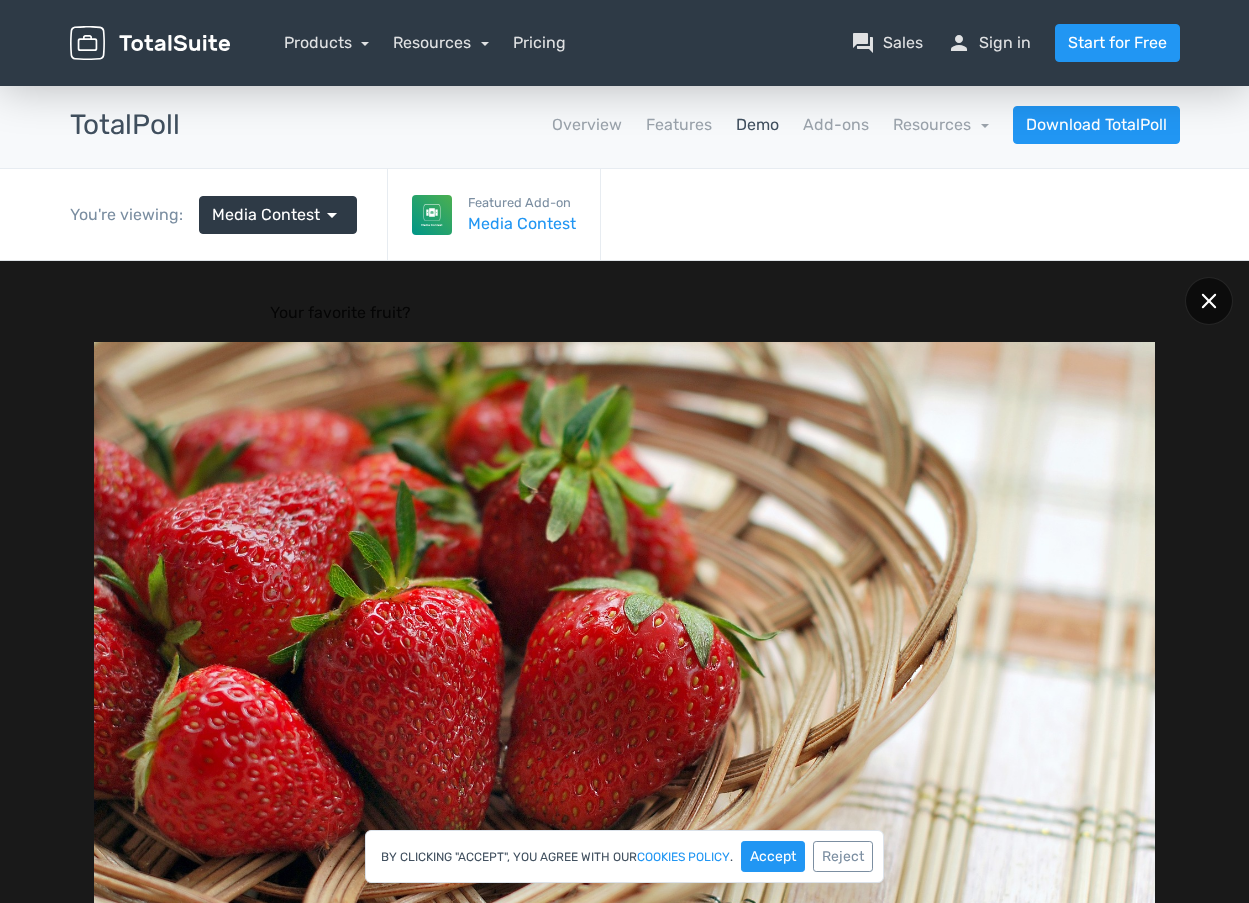 click at bounding box center (1209, 301) 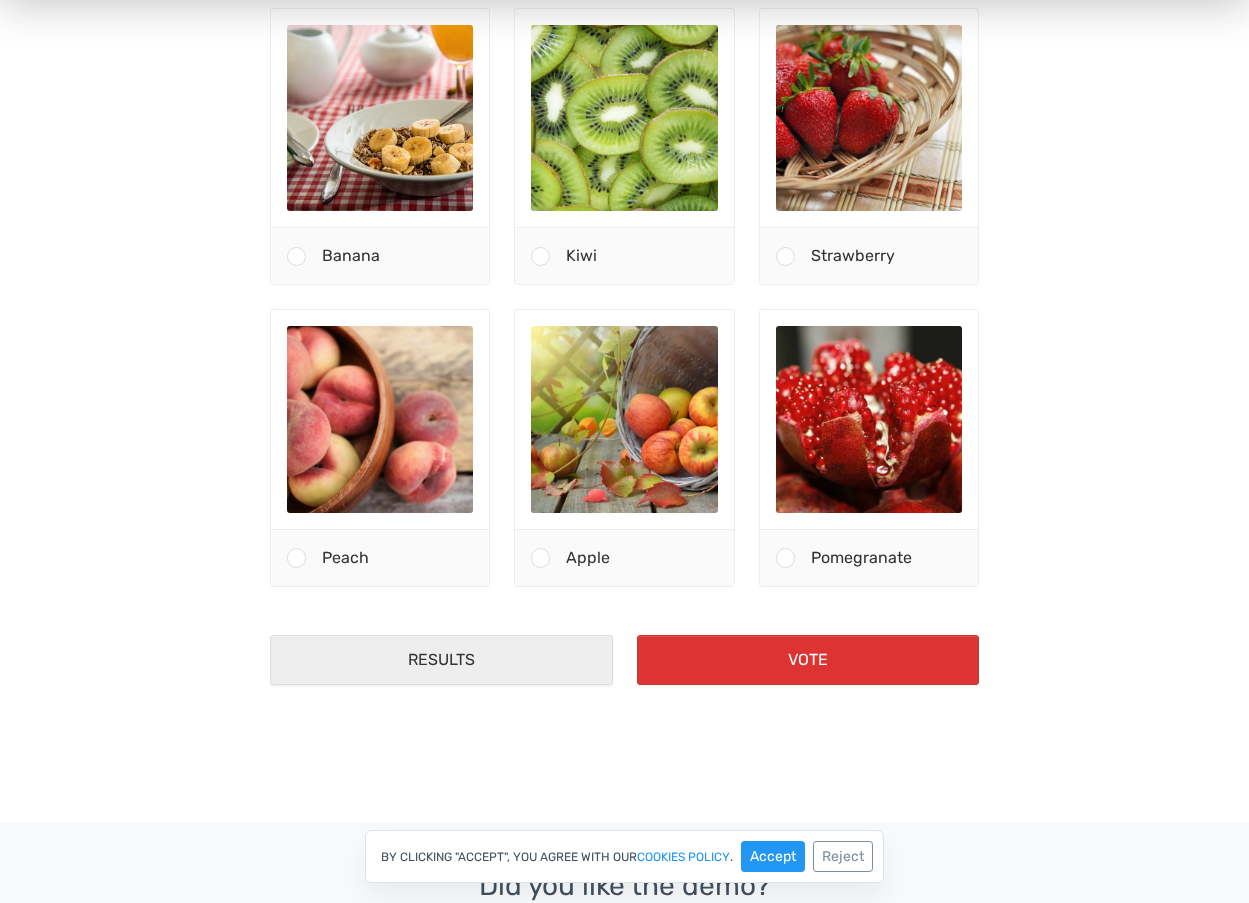 scroll, scrollTop: 400, scrollLeft: 0, axis: vertical 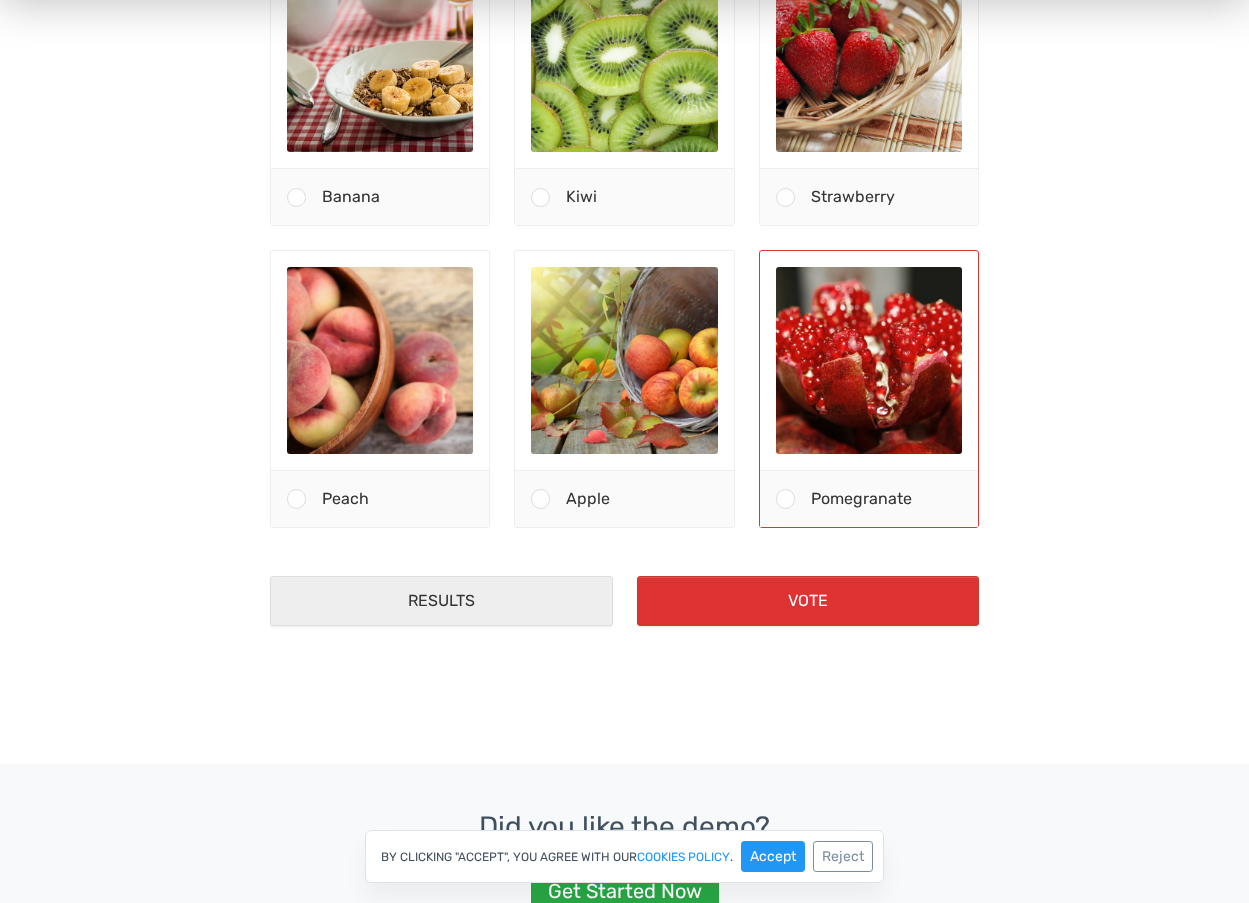 click at bounding box center (785, 499) 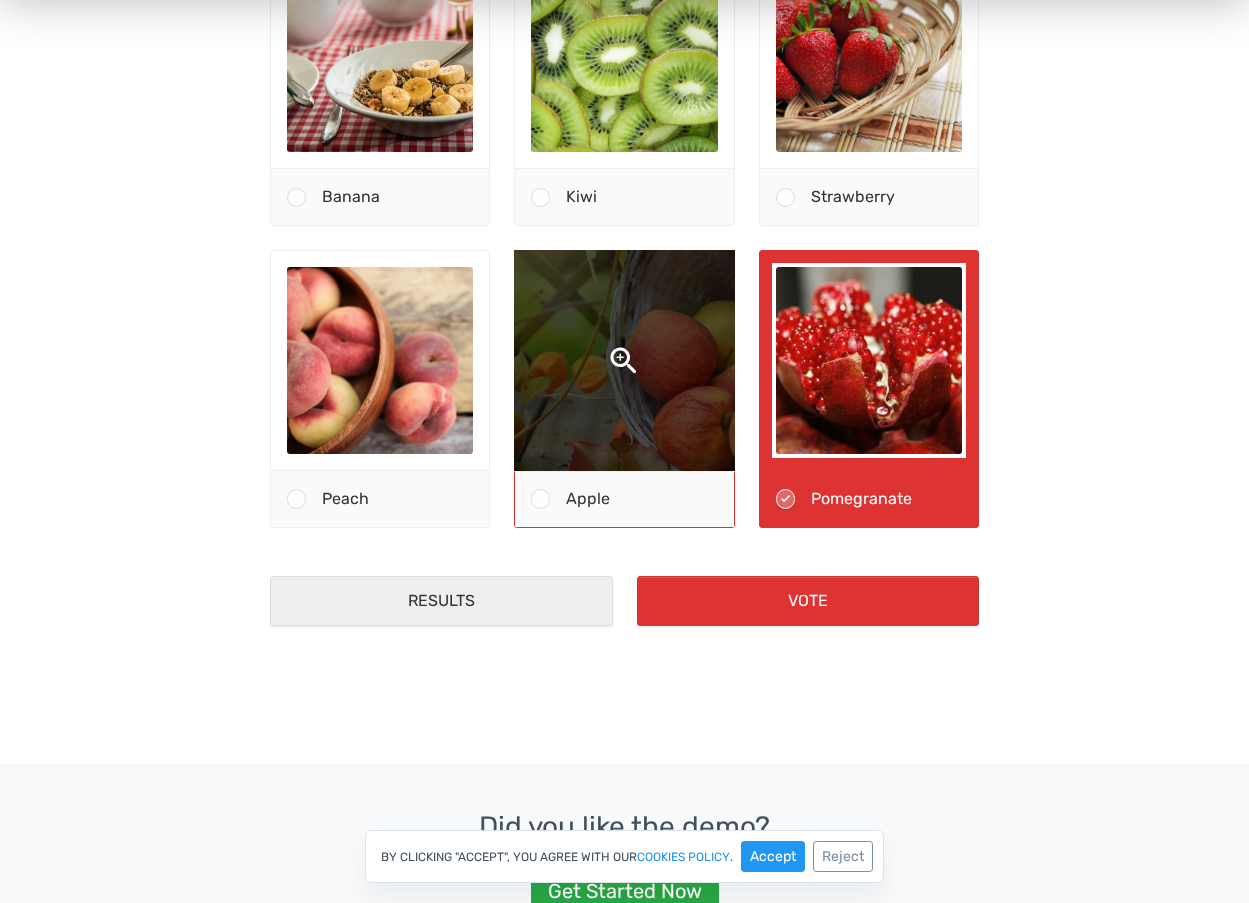 click at bounding box center (624, 362) 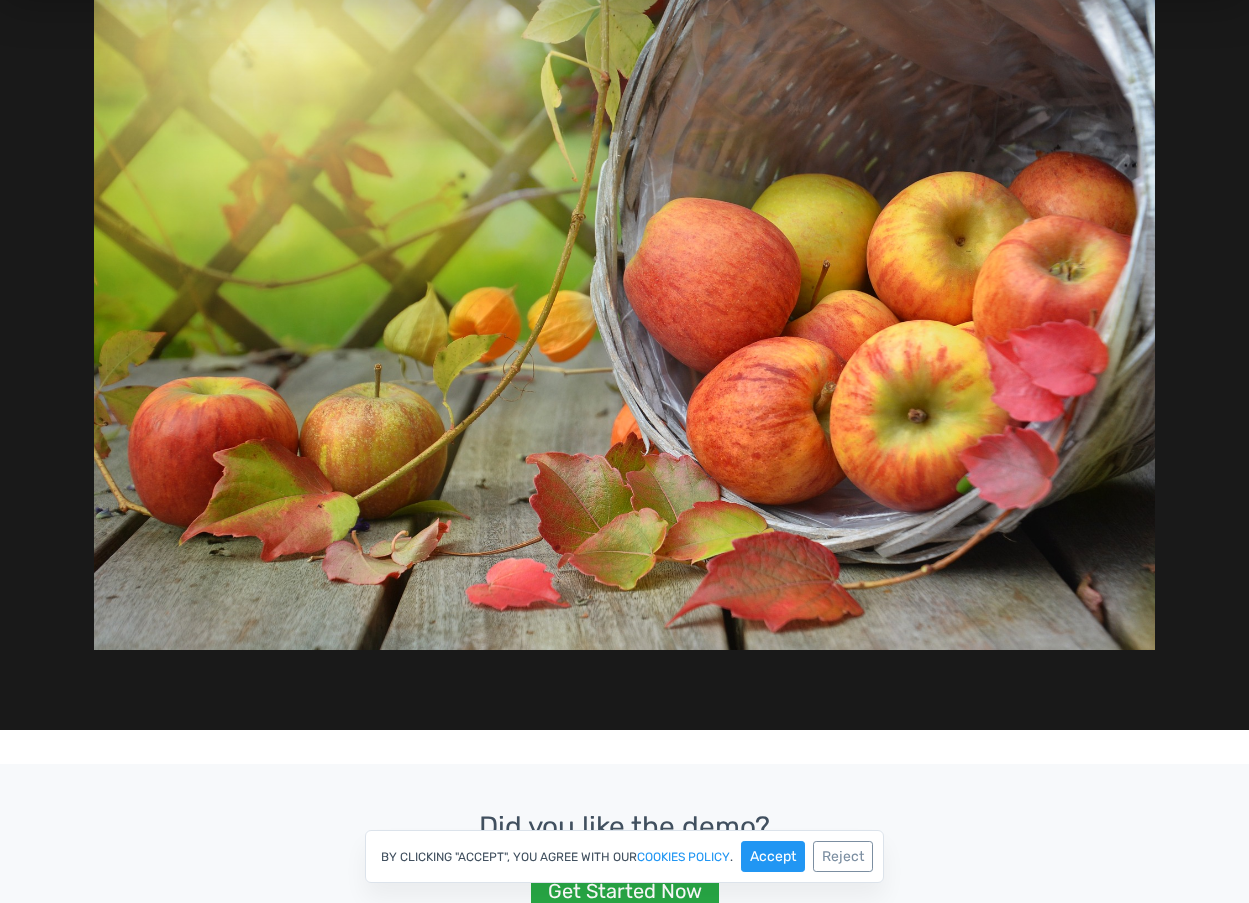 click at bounding box center (625, 296) 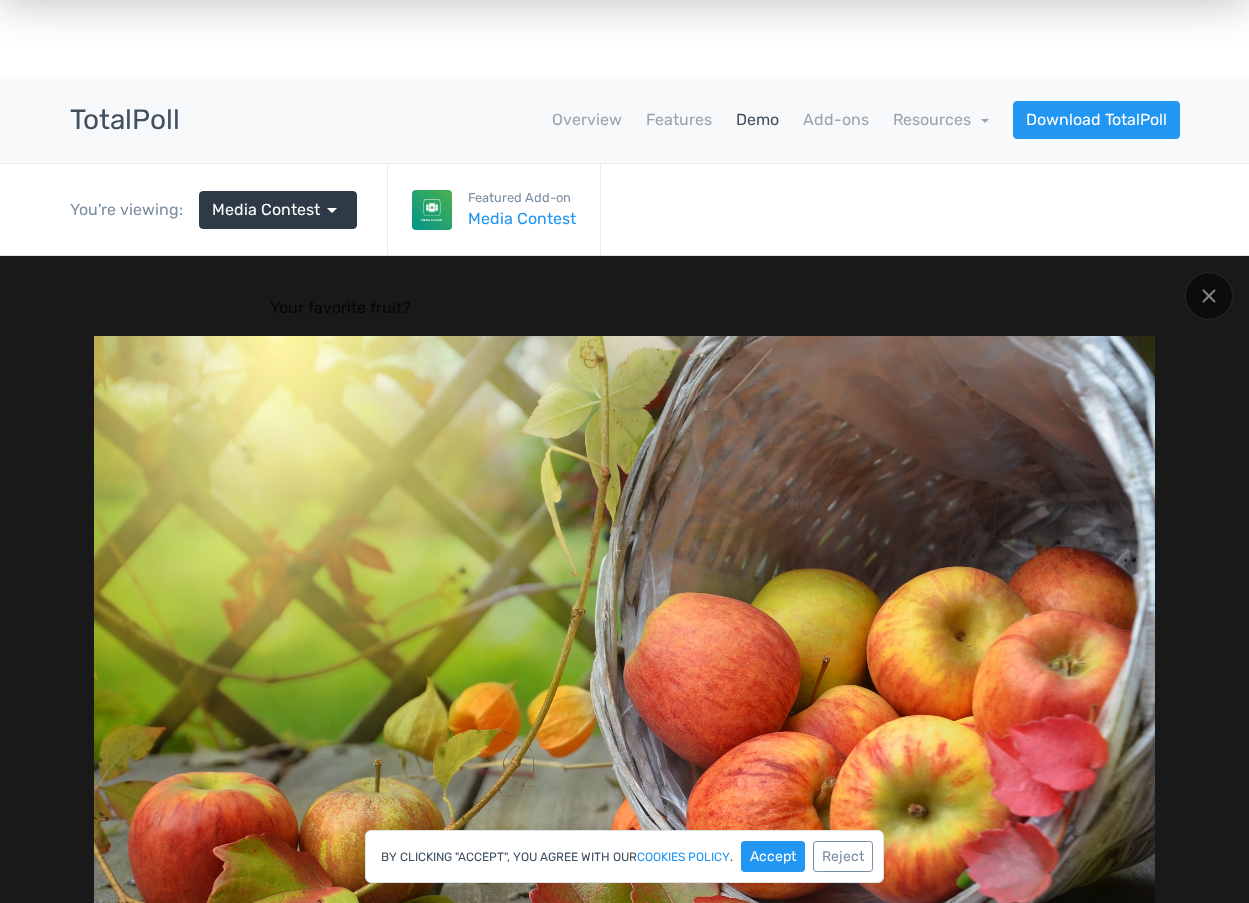 scroll, scrollTop: 0, scrollLeft: 0, axis: both 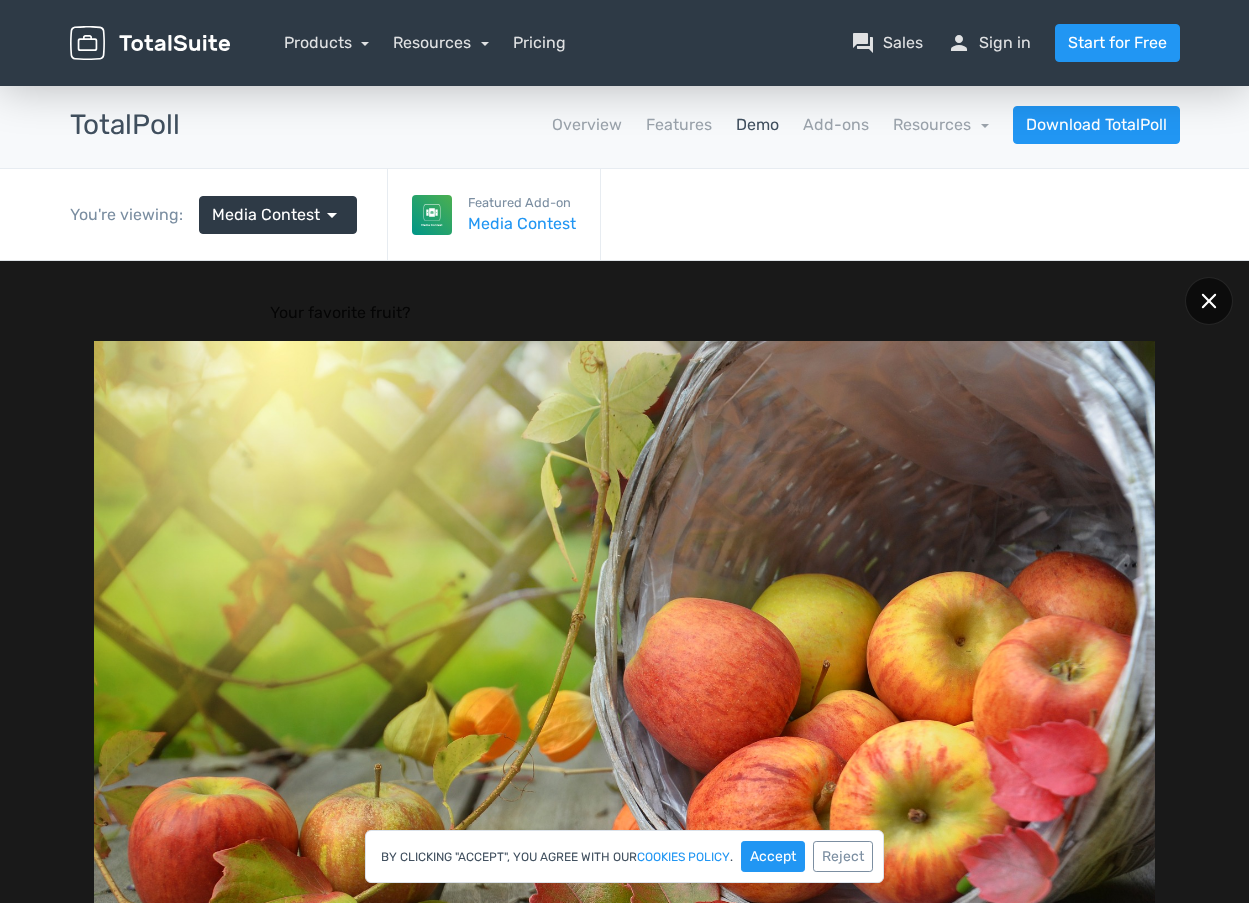 drag, startPoint x: 1213, startPoint y: 302, endPoint x: 1210, endPoint y: 313, distance: 11.401754 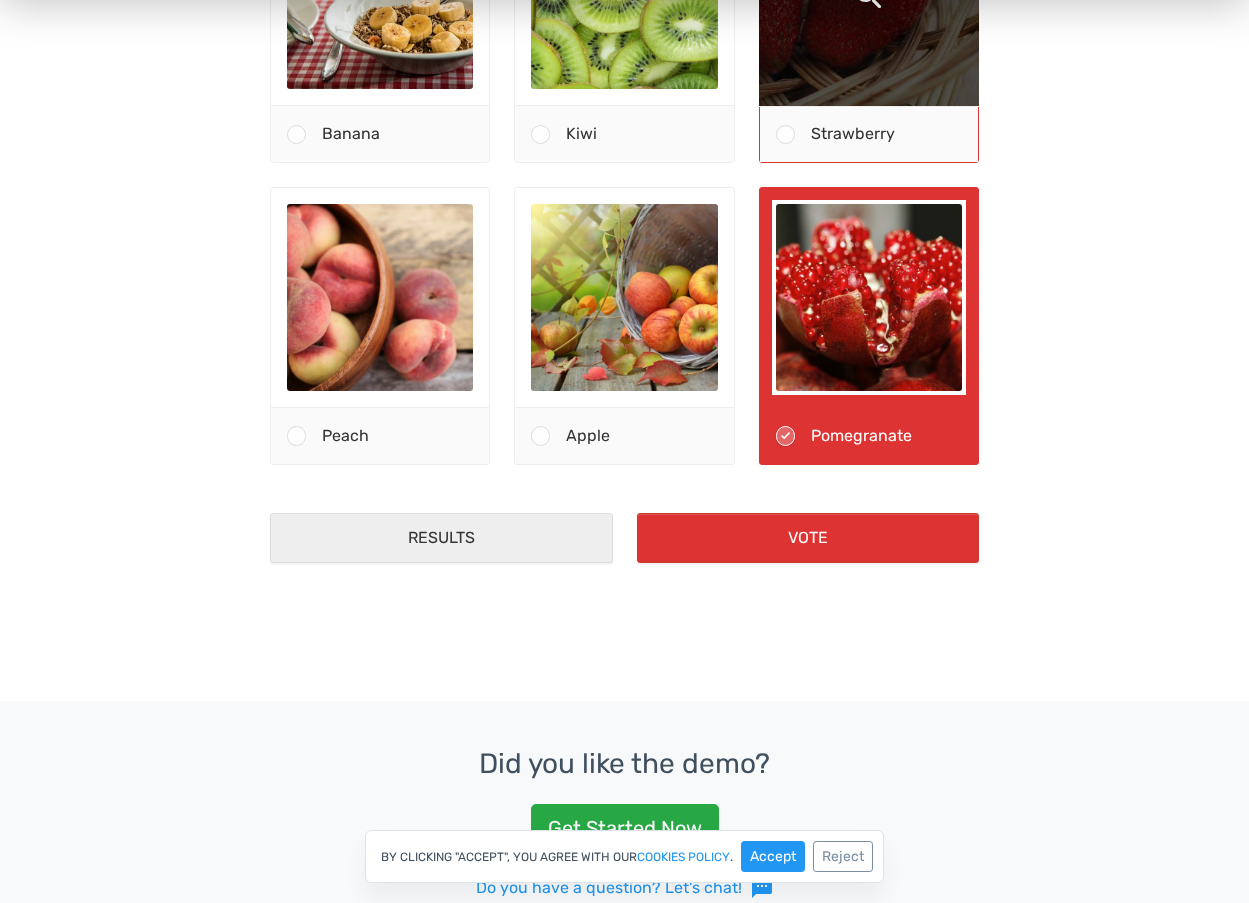 scroll, scrollTop: 500, scrollLeft: 0, axis: vertical 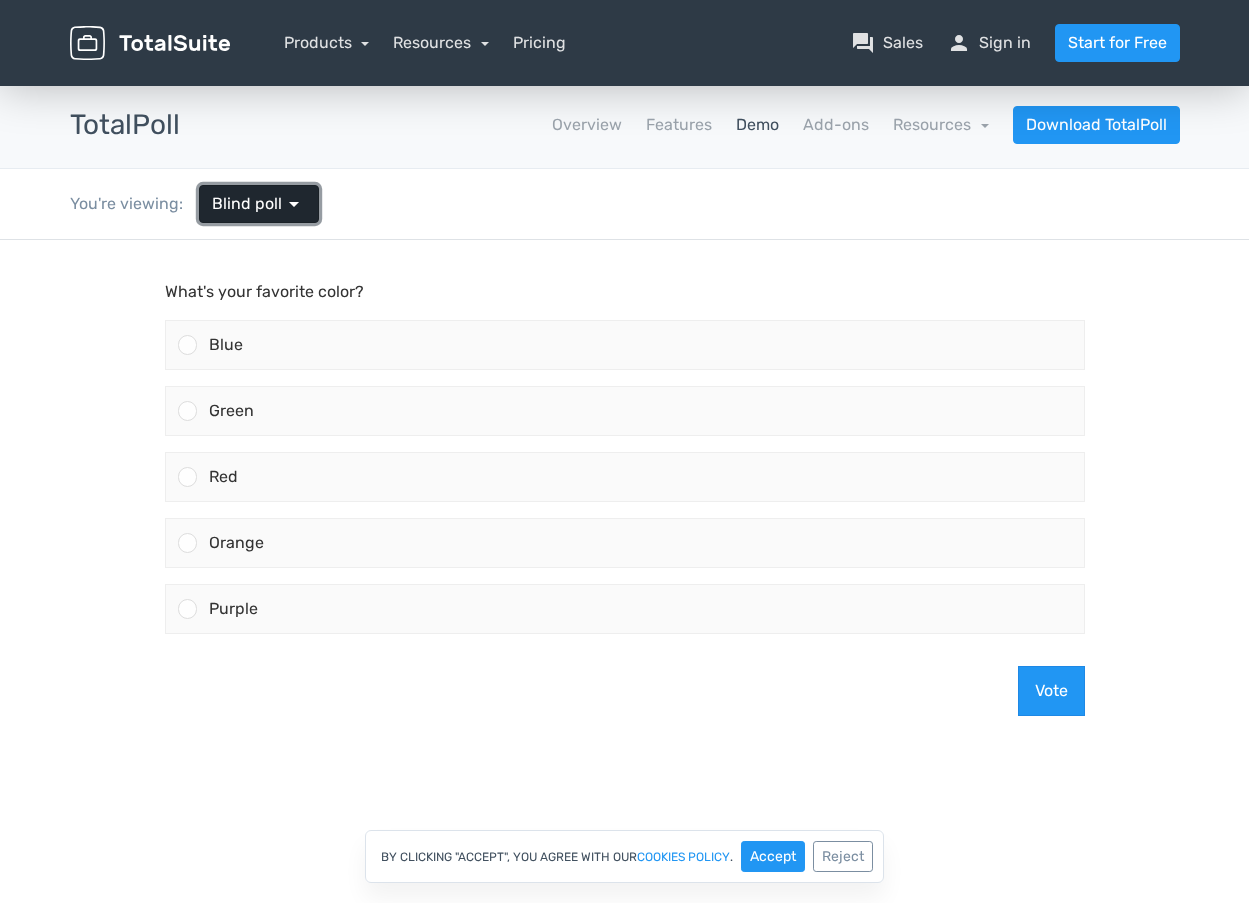 click on "Blind poll" at bounding box center (247, 204) 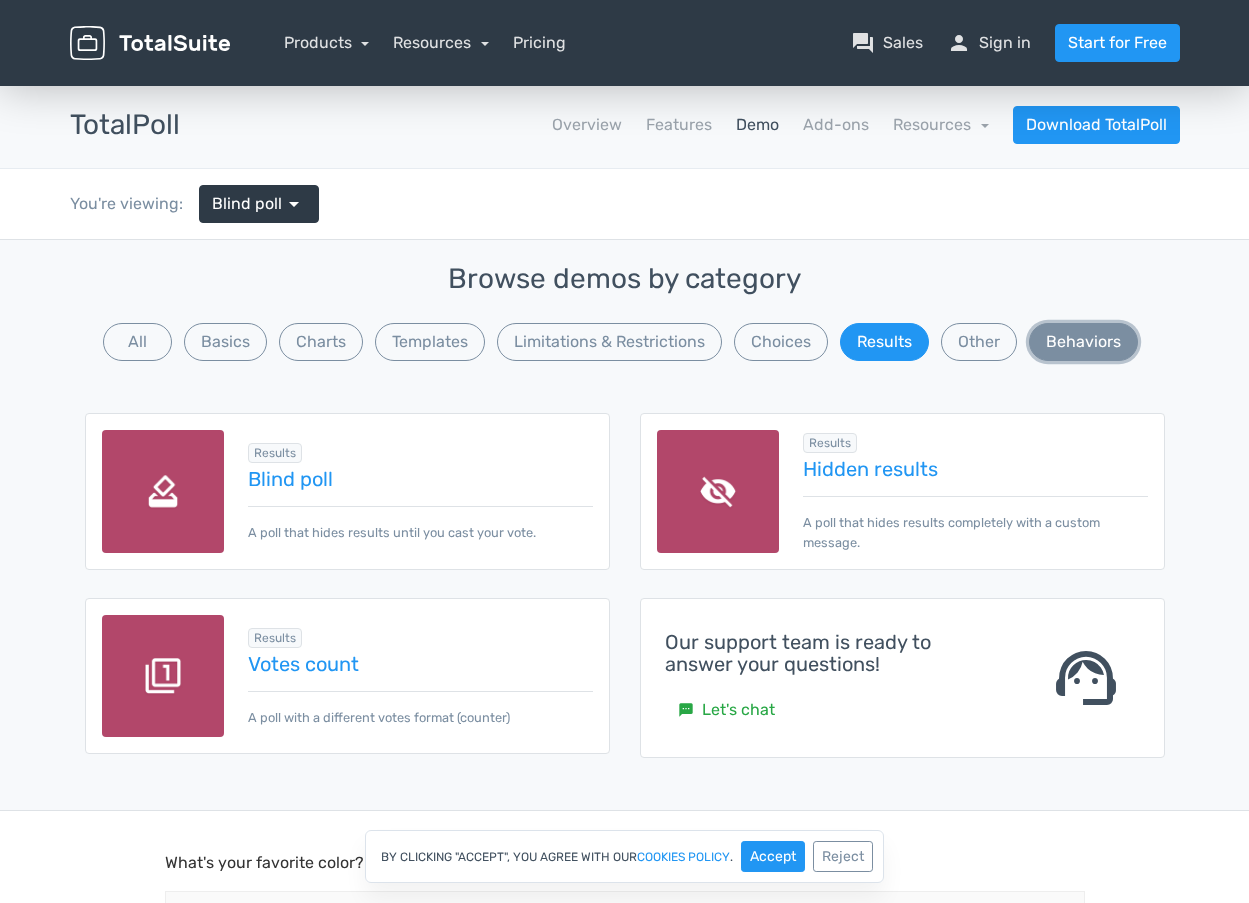 click on "Behaviors" at bounding box center (1083, 342) 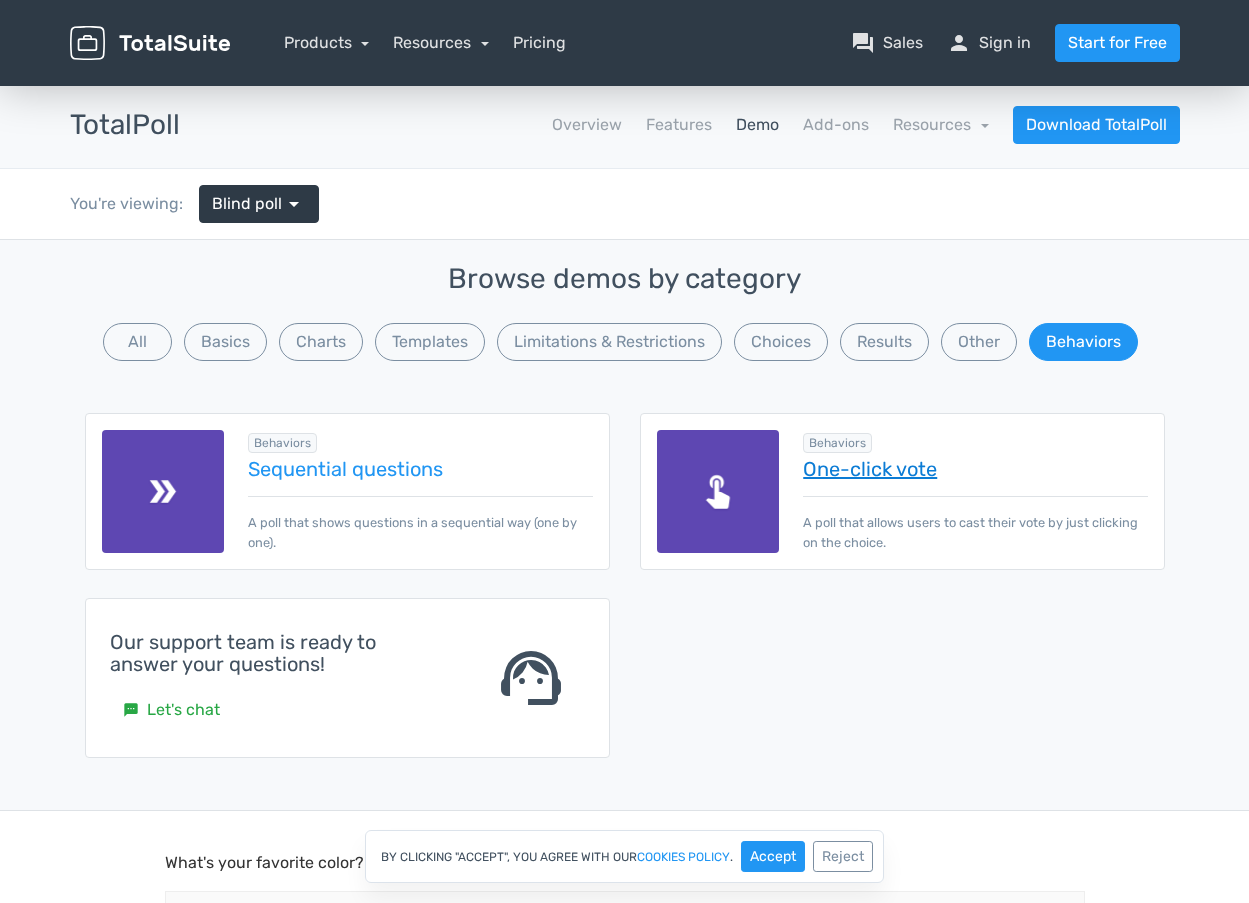 click on "One-click vote" at bounding box center (975, 469) 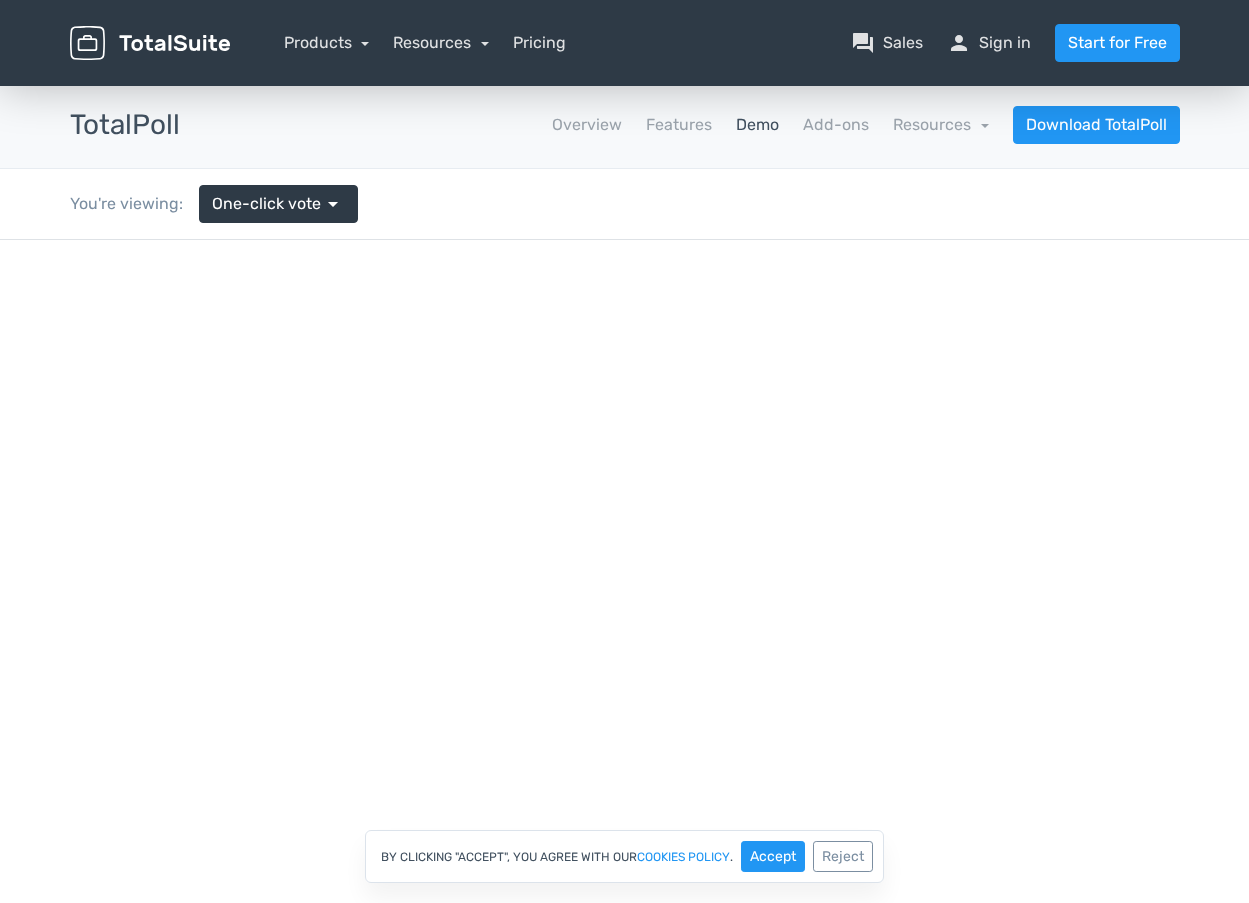 scroll, scrollTop: 0, scrollLeft: 0, axis: both 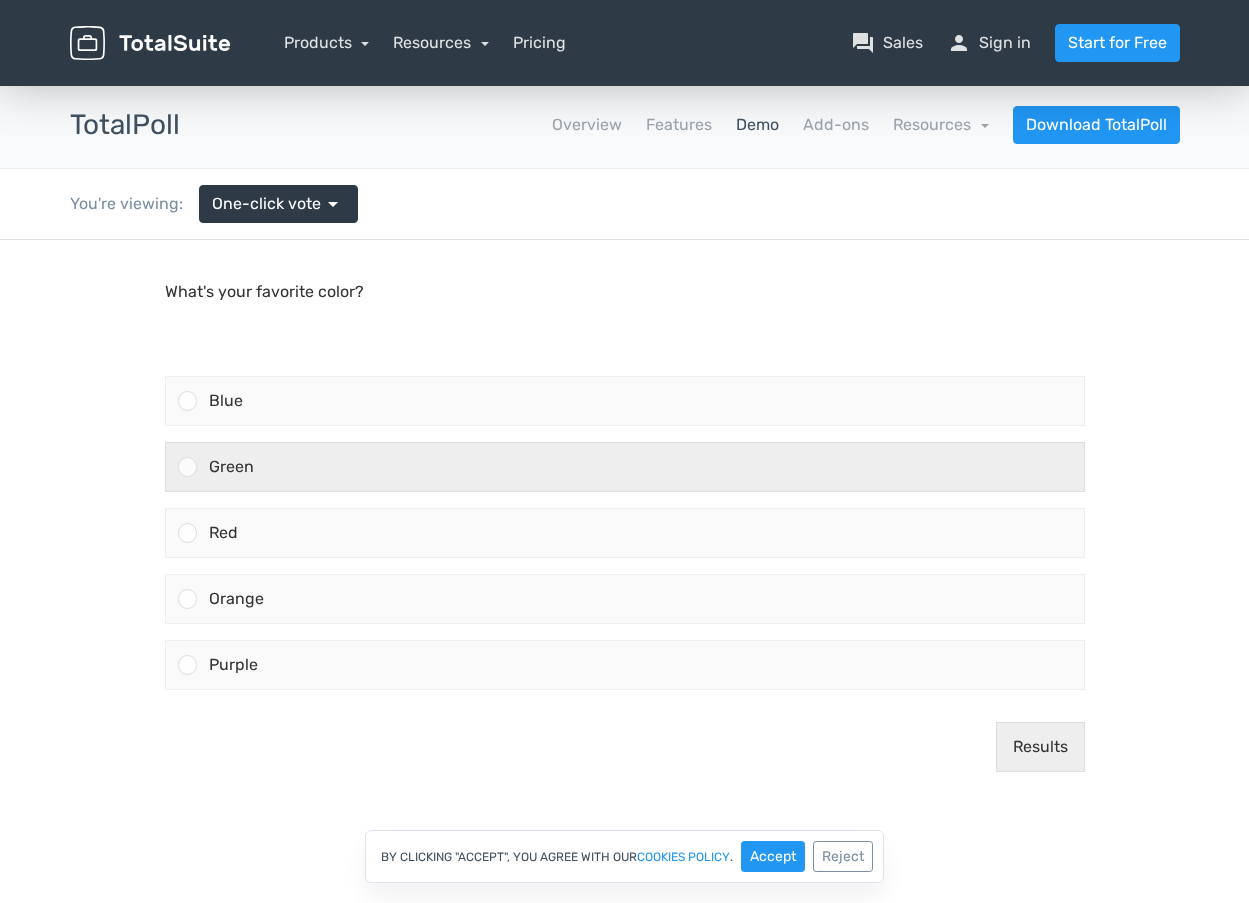 click on "Green" at bounding box center (625, 467) 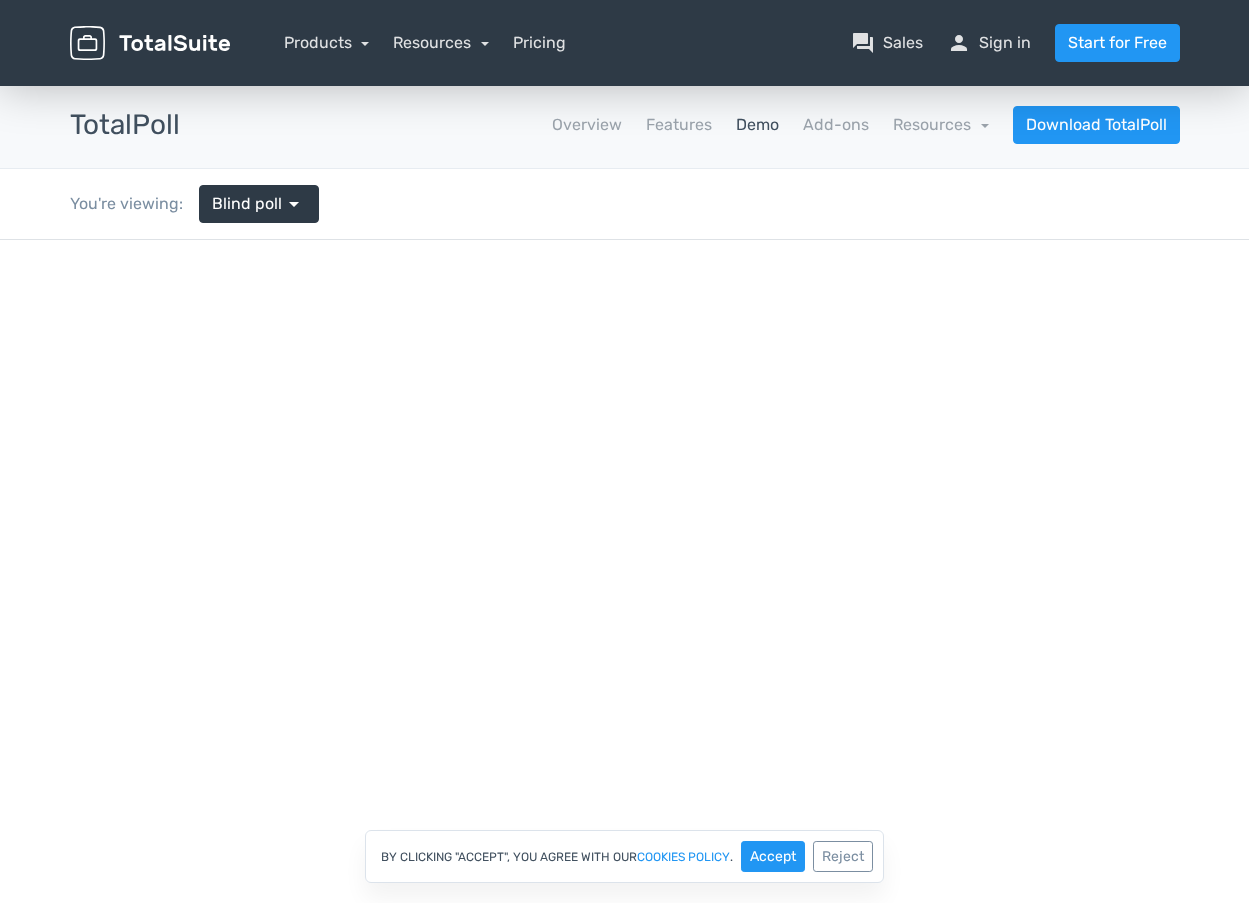 scroll, scrollTop: 0, scrollLeft: 0, axis: both 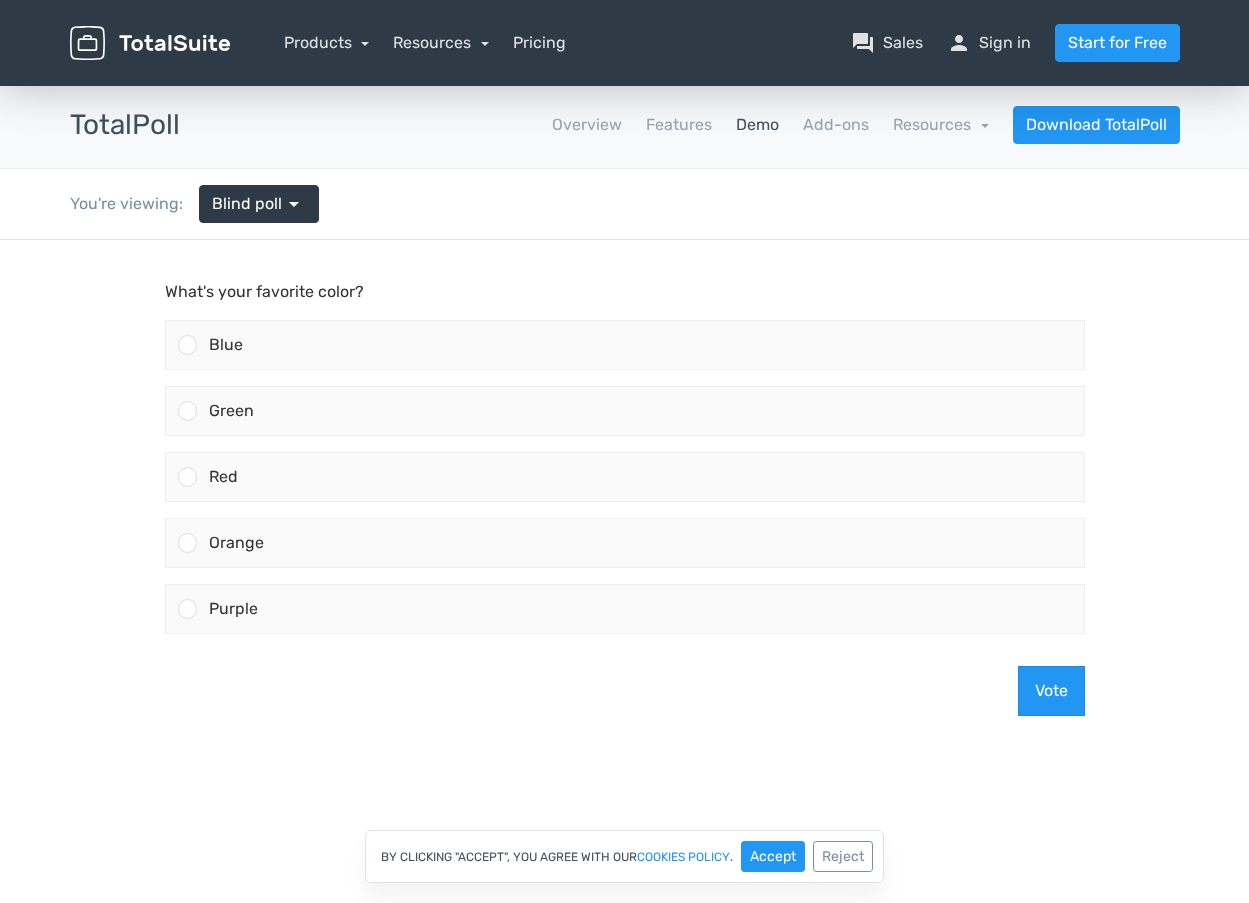 click on "Demo" at bounding box center (757, 125) 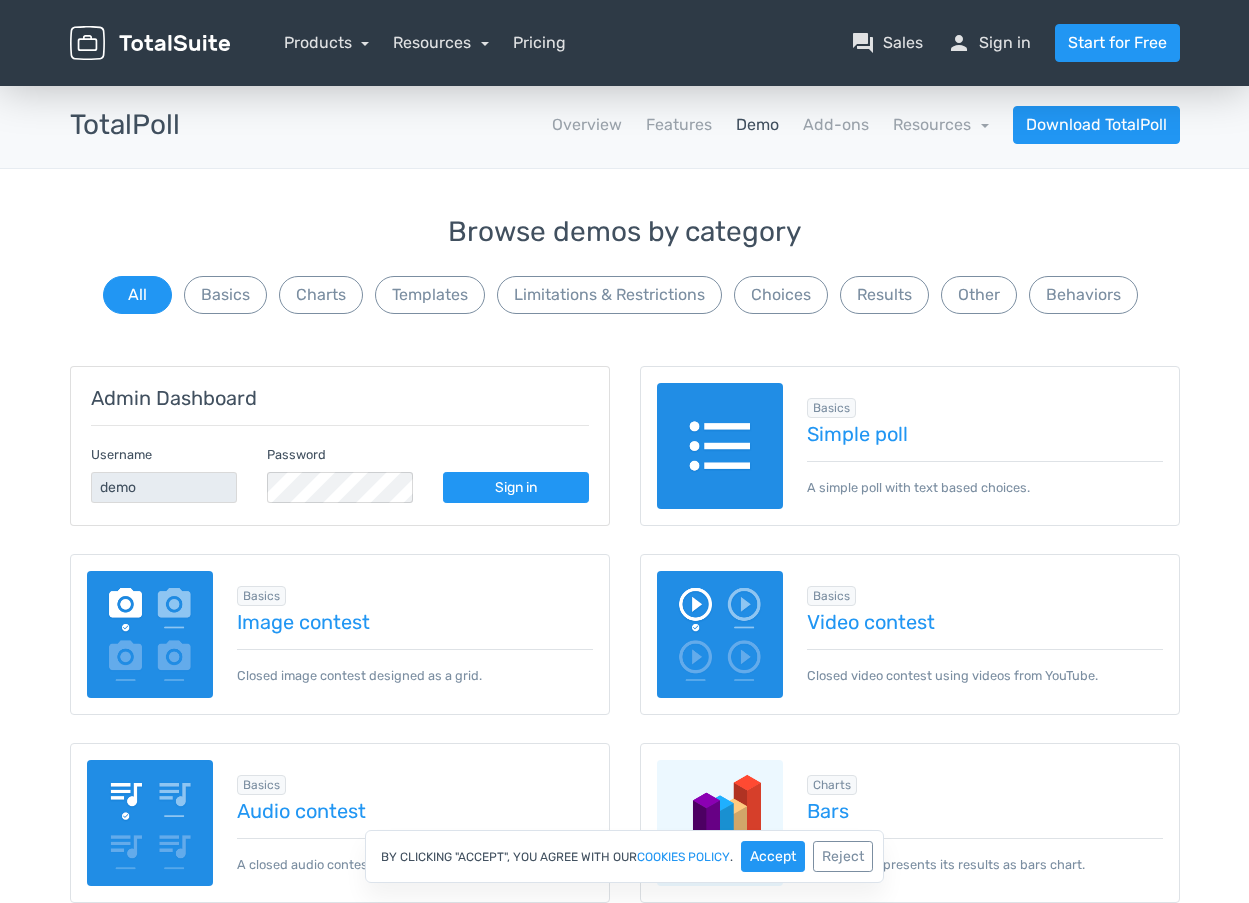scroll, scrollTop: 0, scrollLeft: 0, axis: both 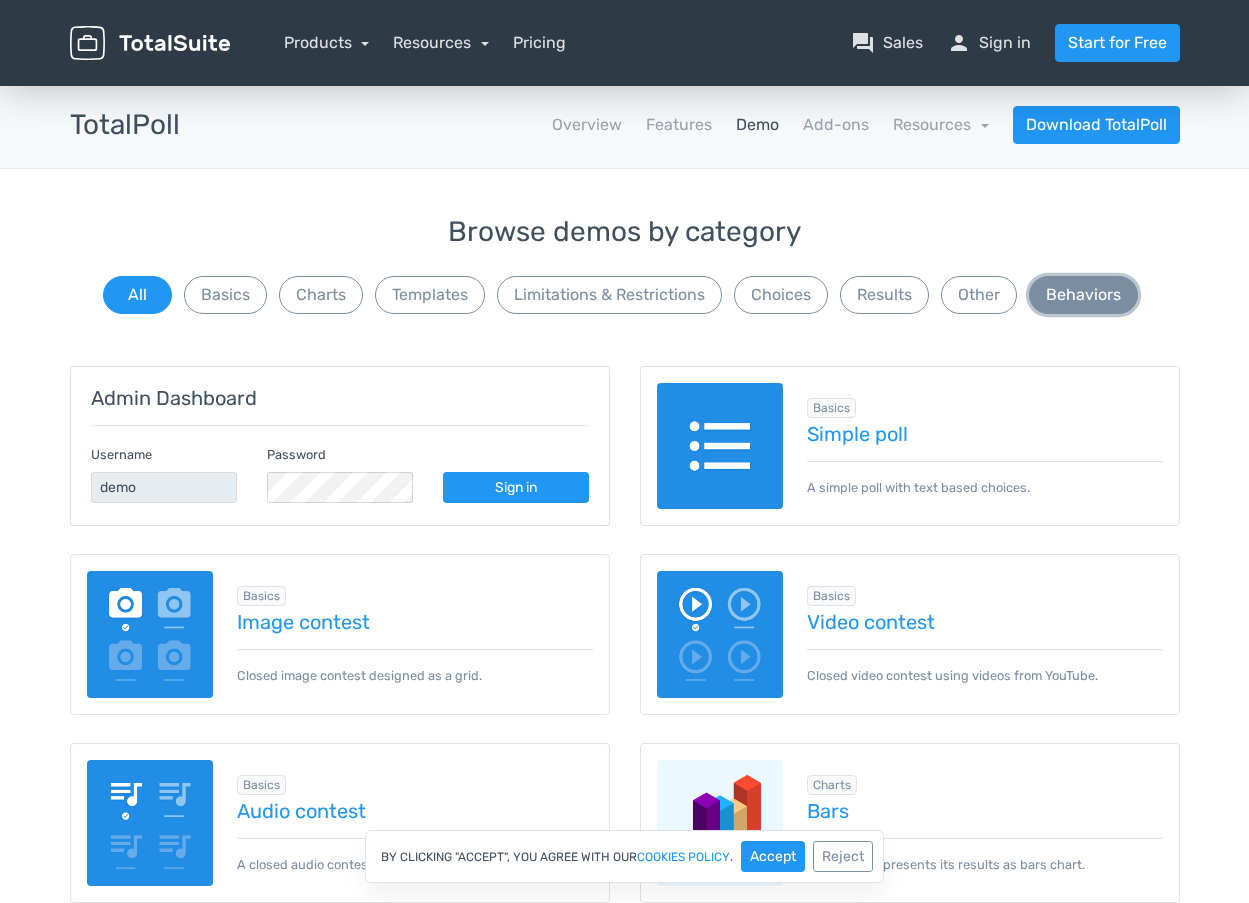 click on "Behaviors" at bounding box center (1083, 295) 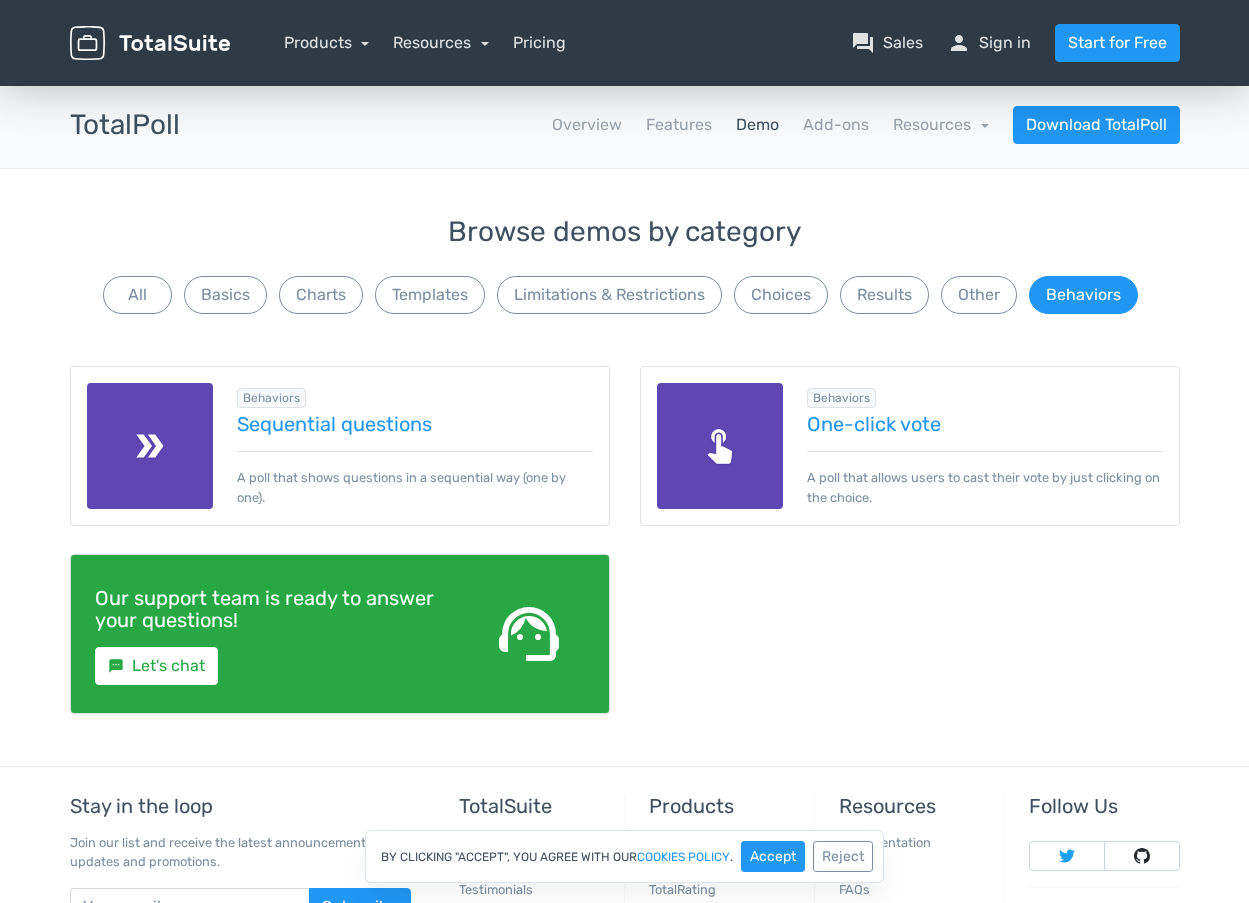 click on "Behaviors   Sequential questions   A poll that shows questions in a sequential way (one by one)." at bounding box center [403, 445] 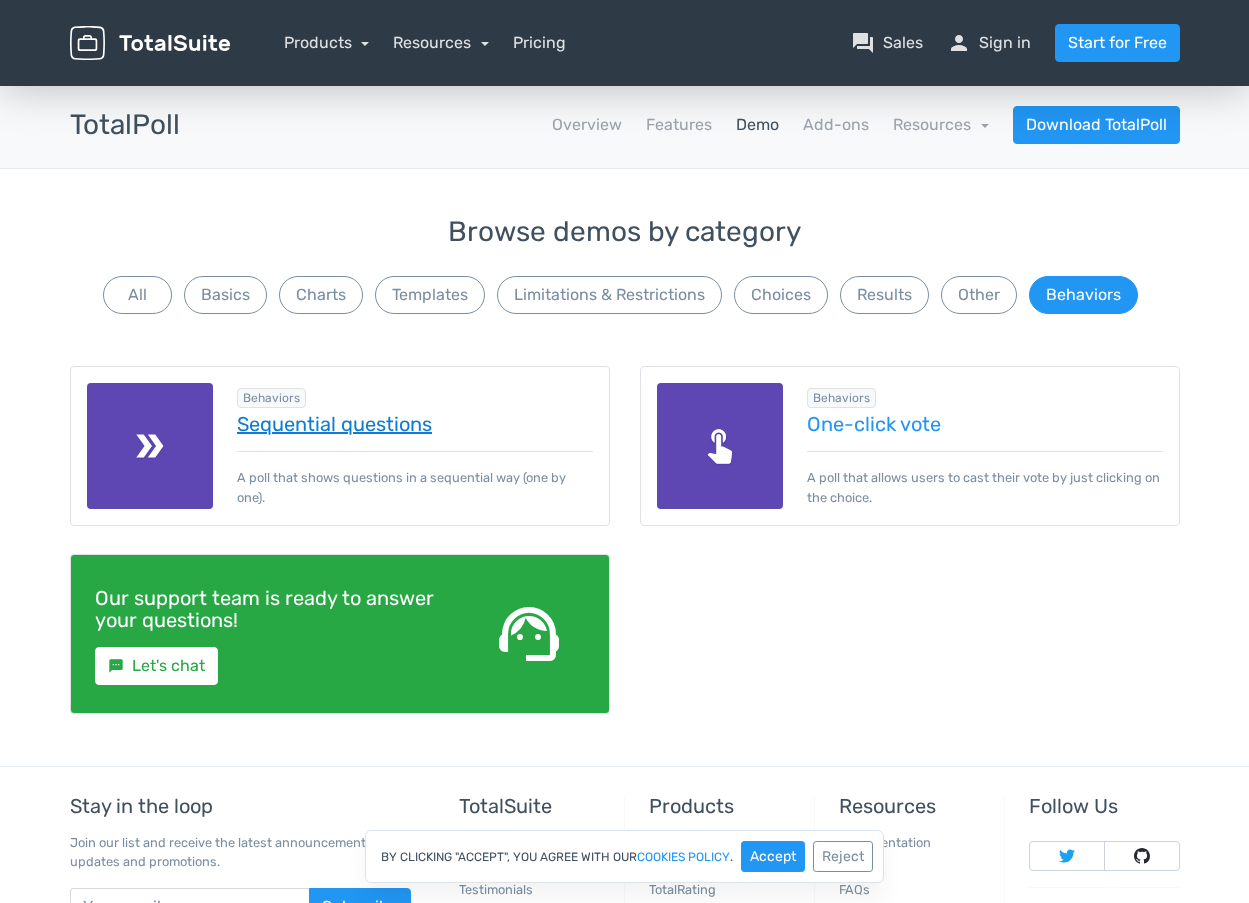 click on "Sequential questions" at bounding box center (415, 424) 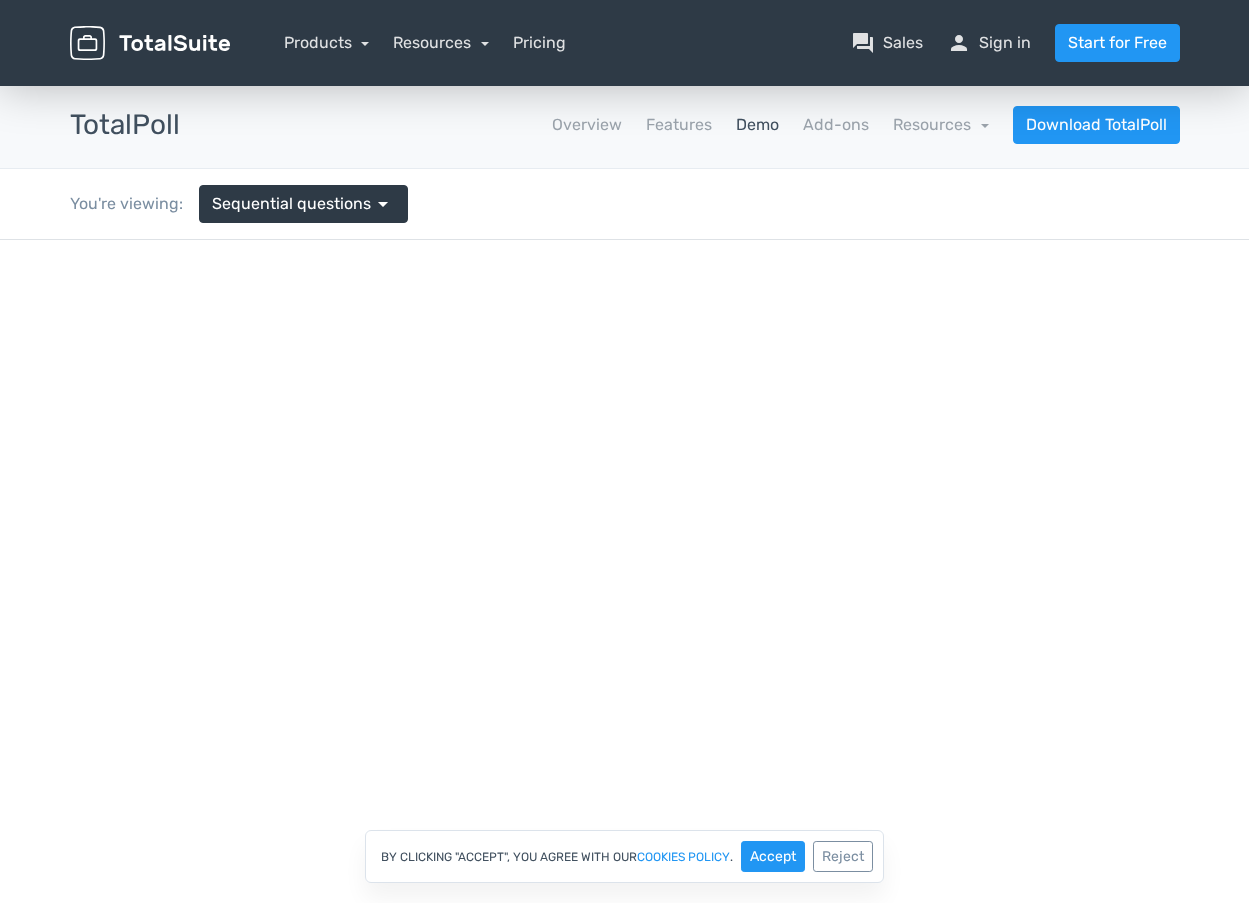 scroll, scrollTop: 0, scrollLeft: 0, axis: both 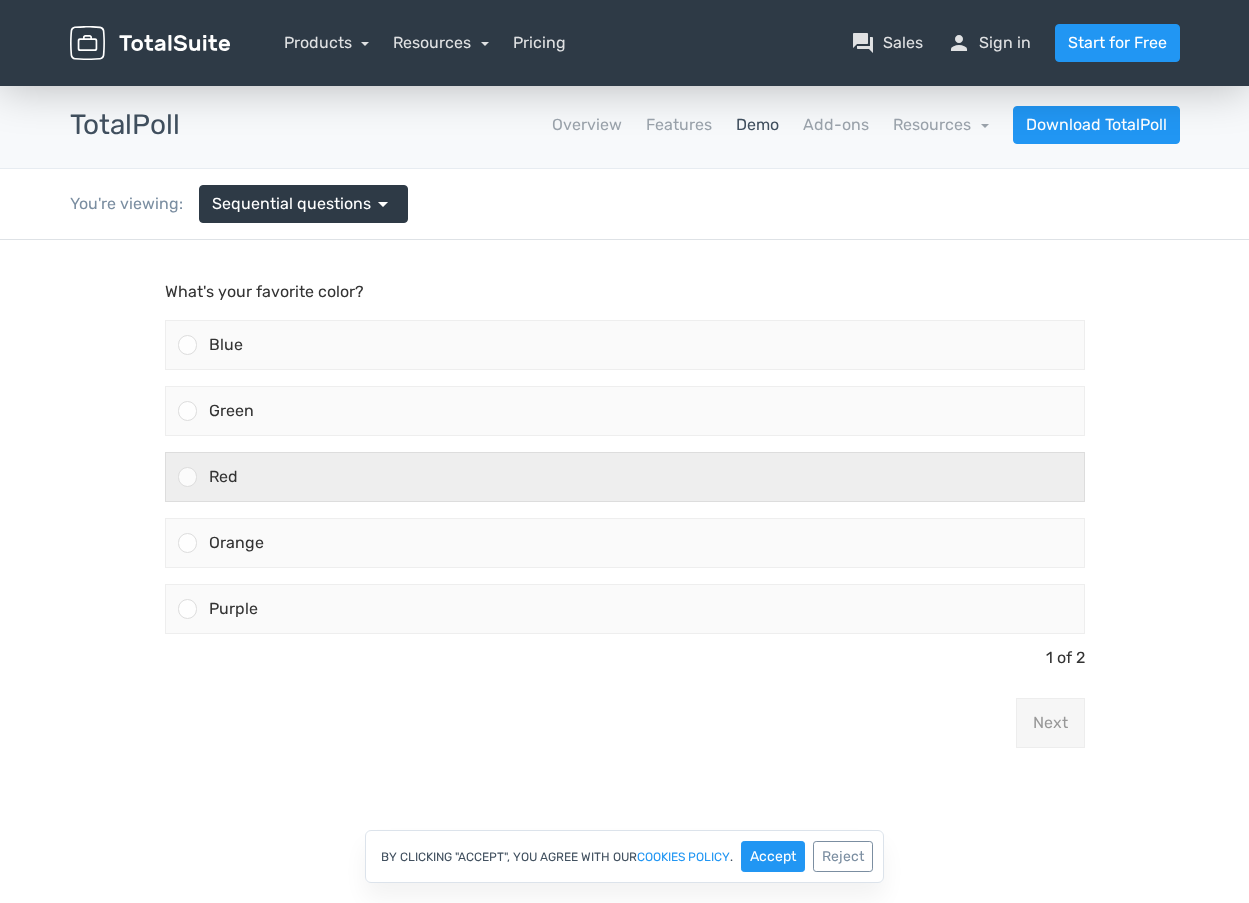 click on "Red" at bounding box center (640, 477) 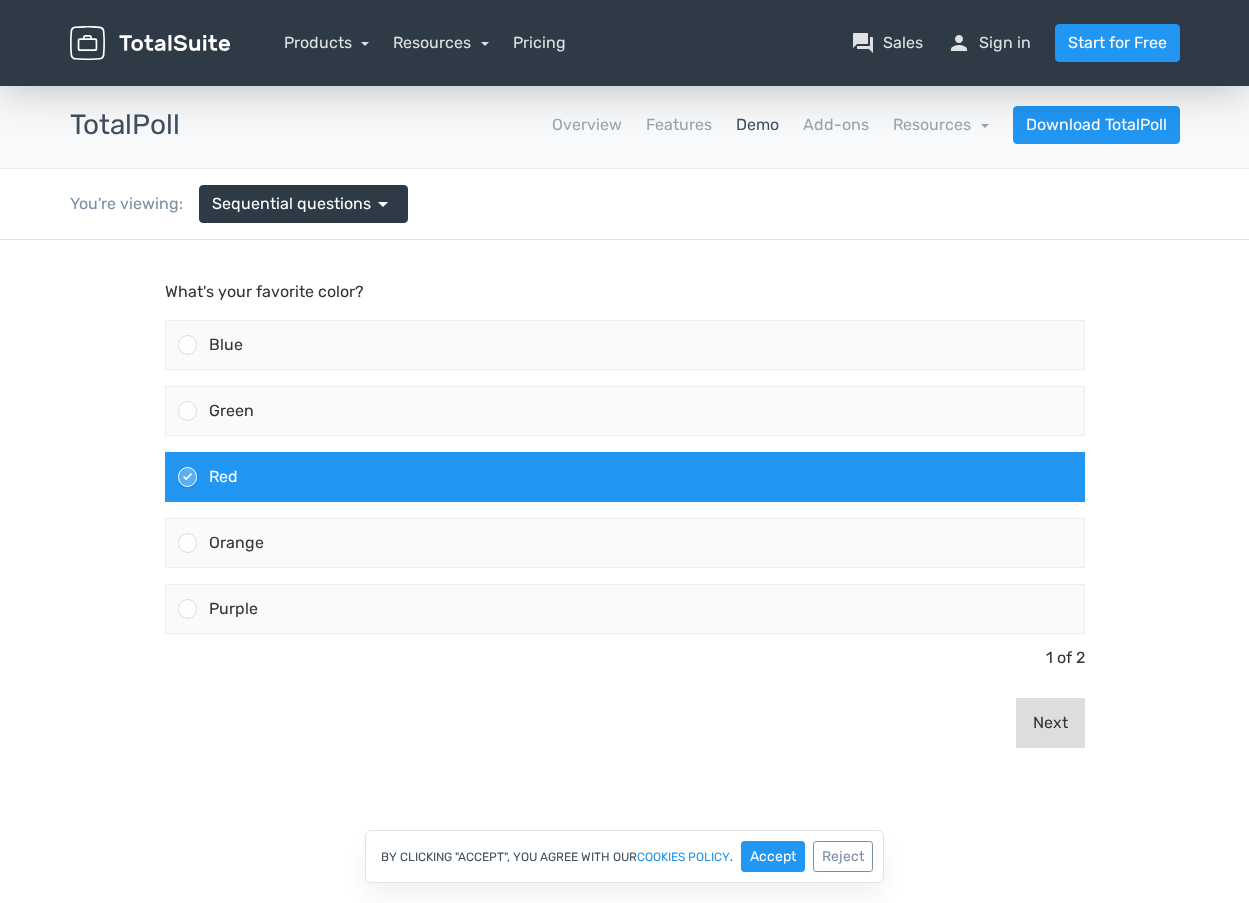click on "Next" at bounding box center [1050, 723] 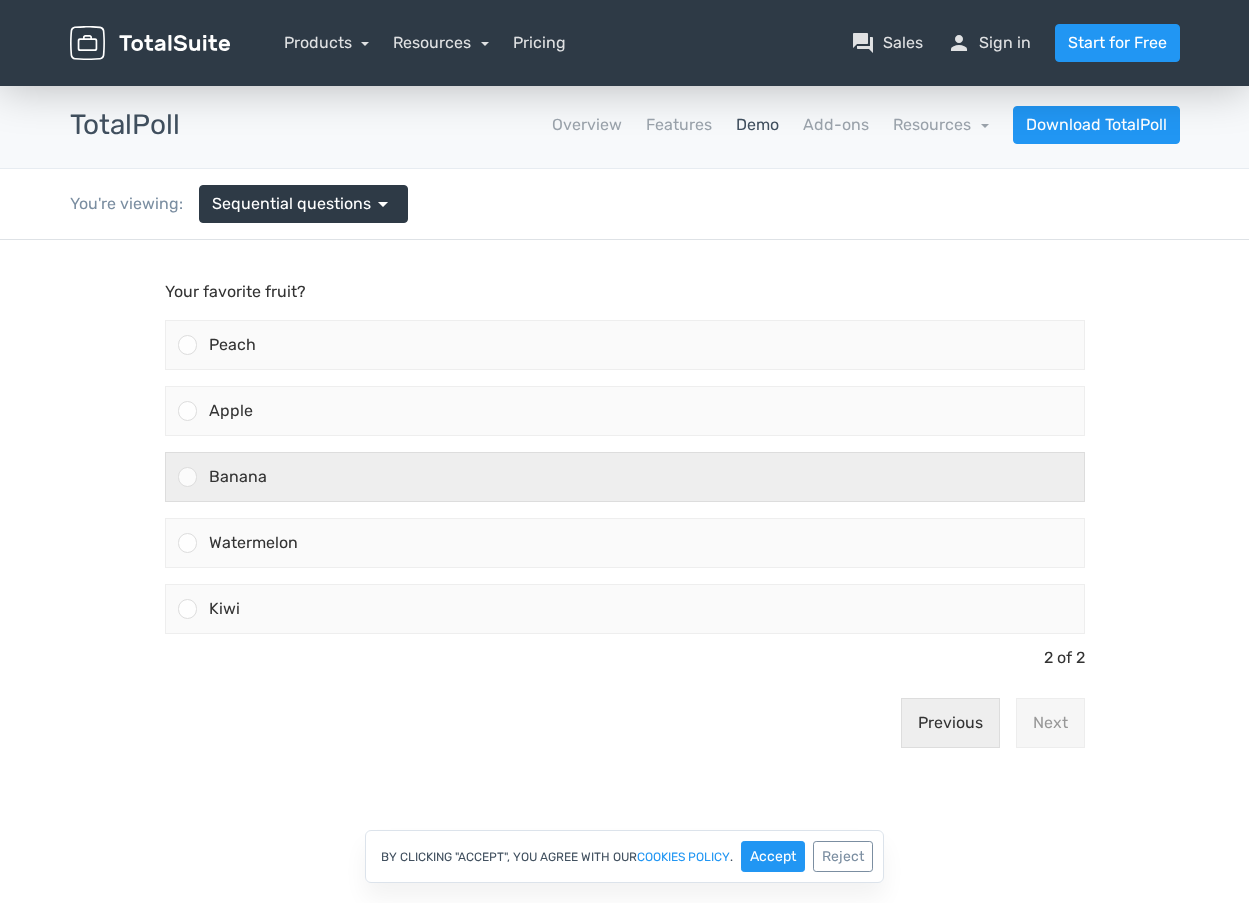 click on "Banana" at bounding box center (238, 476) 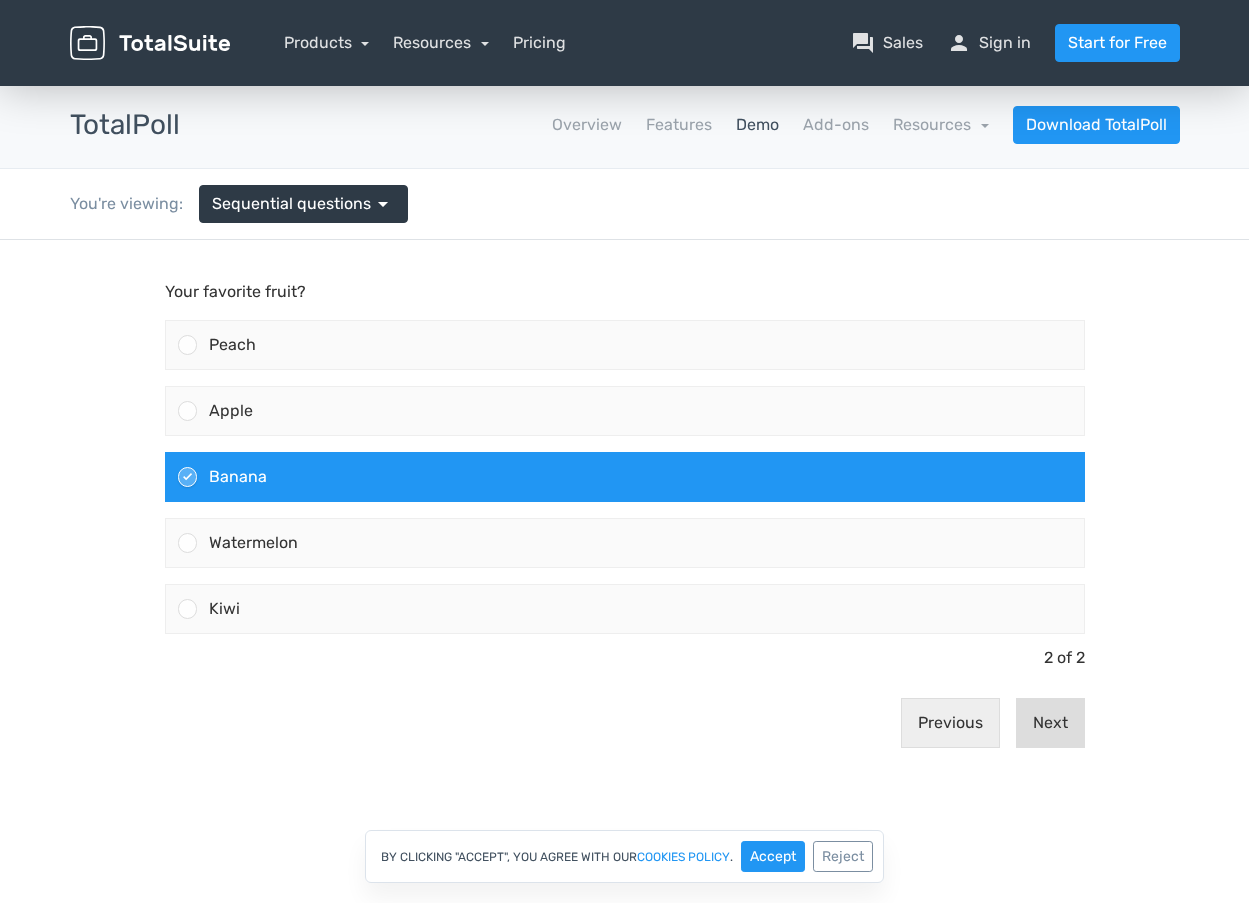 click on "Next" at bounding box center (1050, 723) 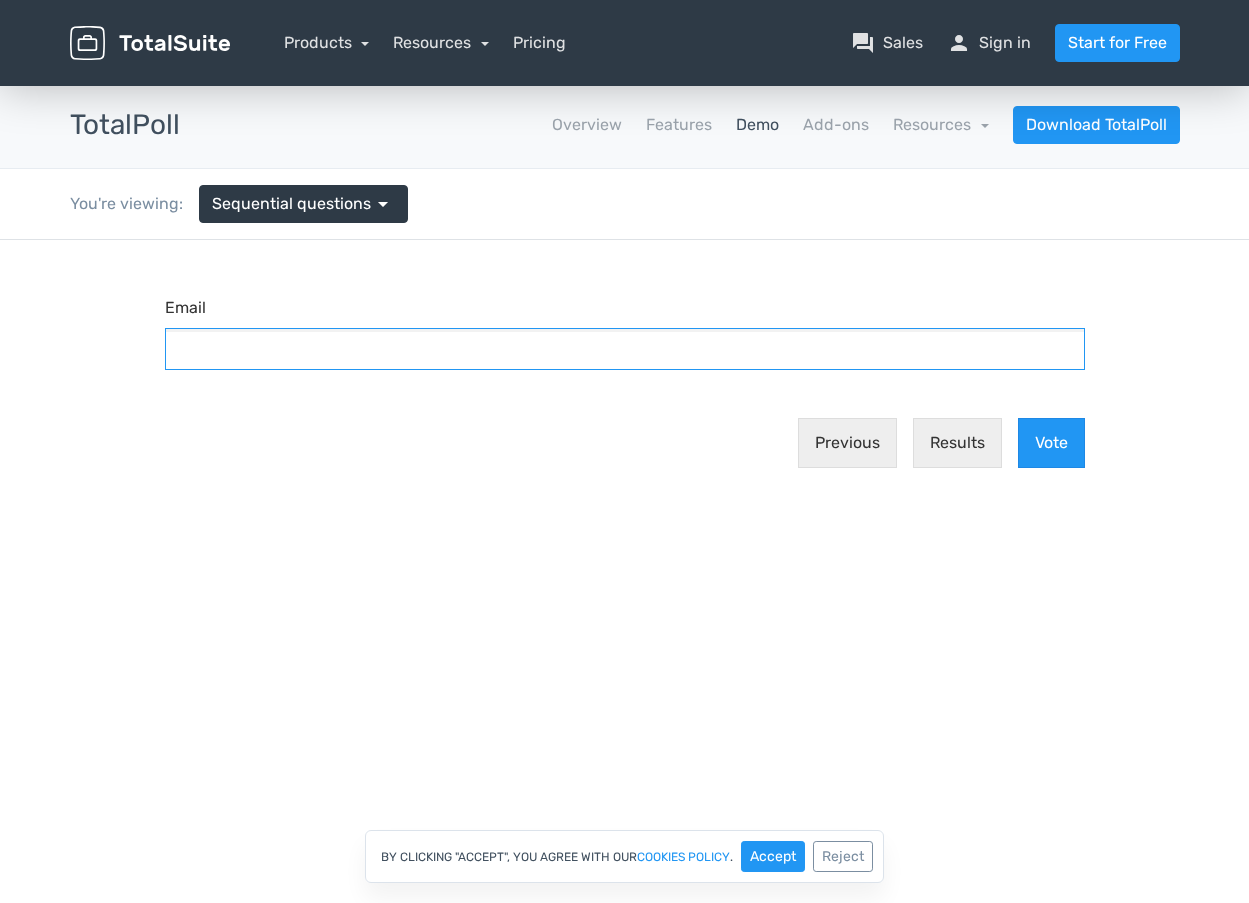 click on "Email" at bounding box center [625, 349] 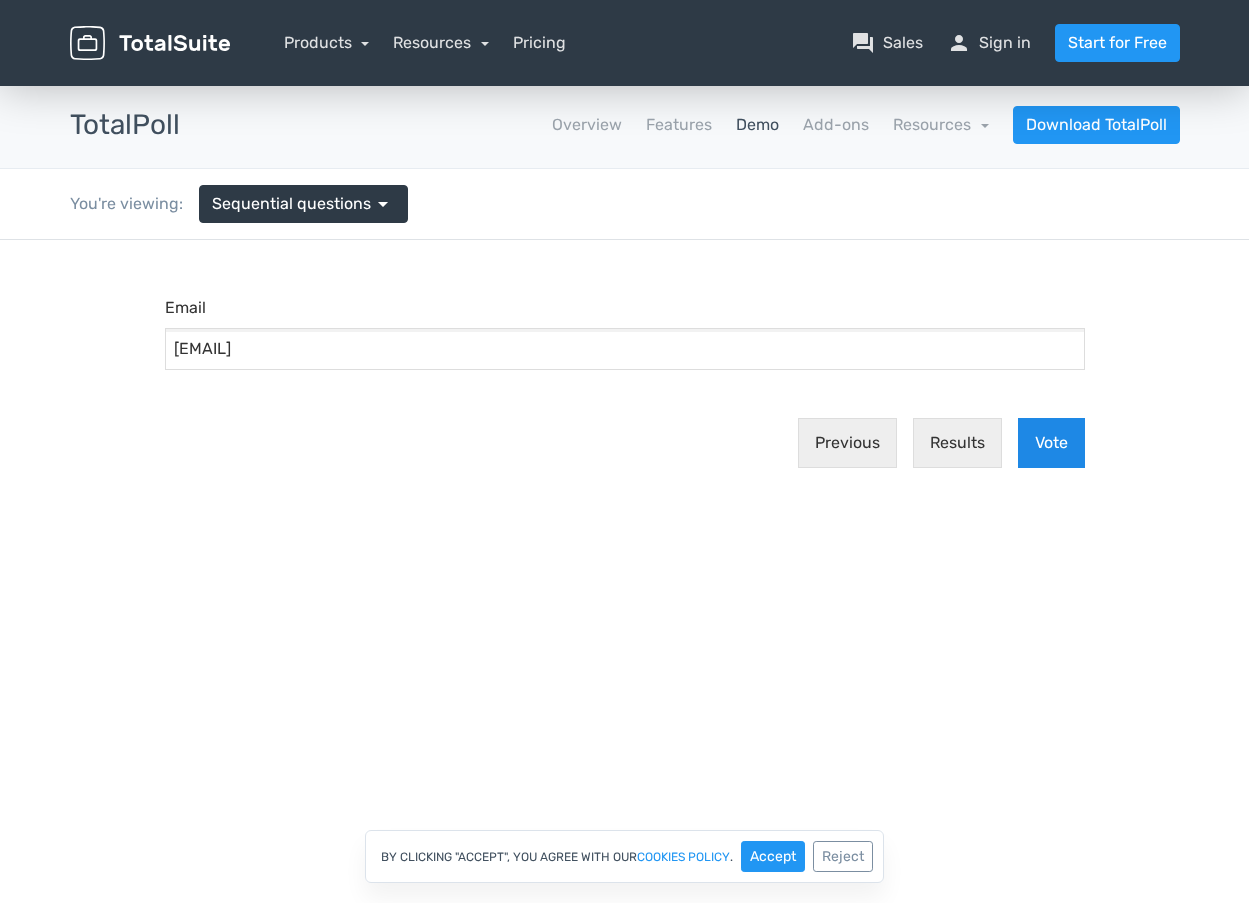 click on "Vote" at bounding box center [1051, 443] 